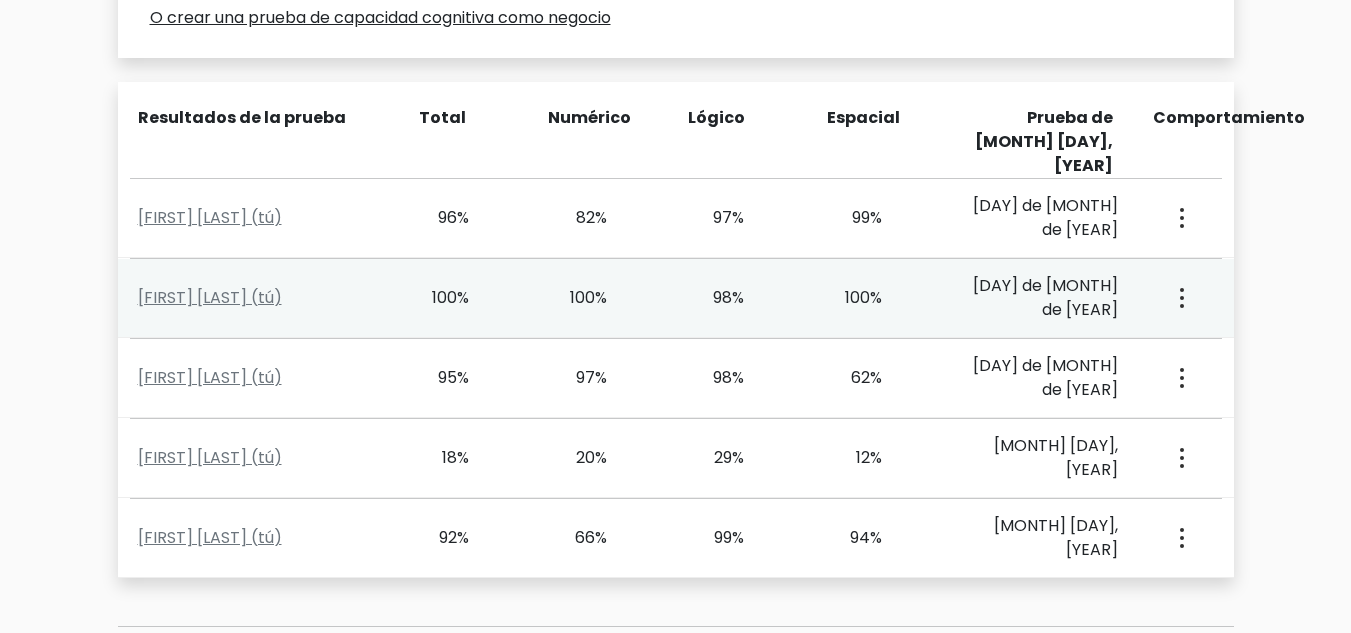 scroll, scrollTop: 879, scrollLeft: 0, axis: vertical 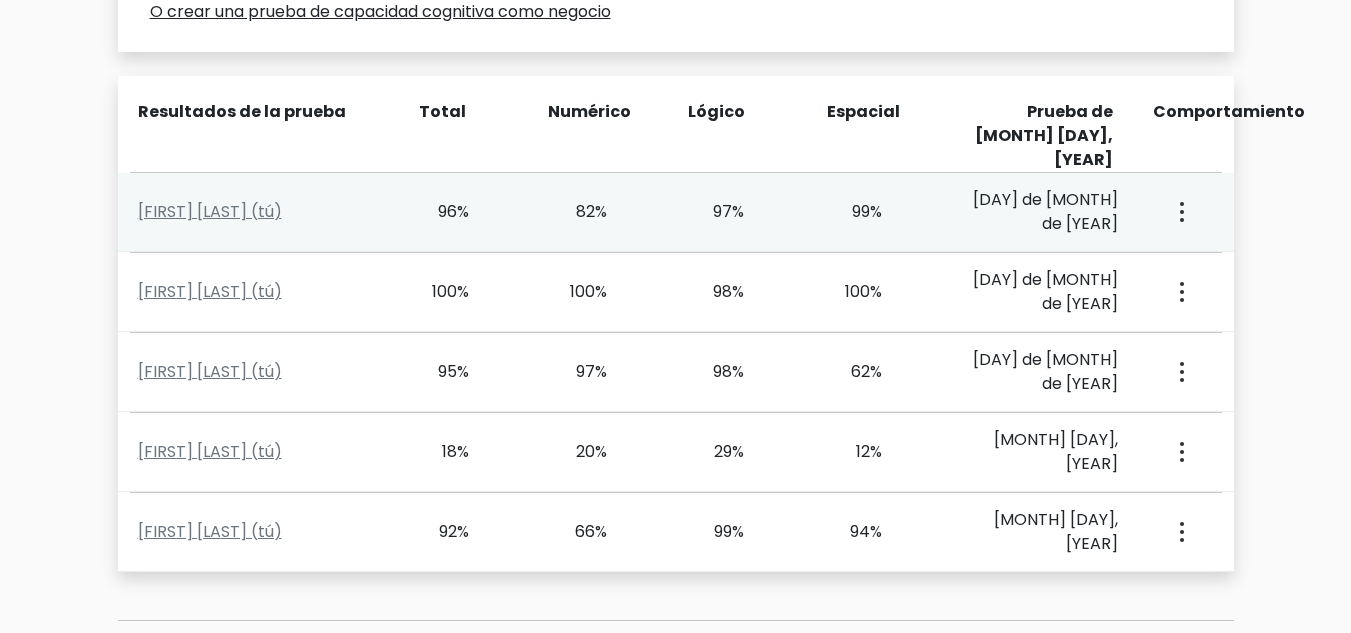click at bounding box center (1180, 212) 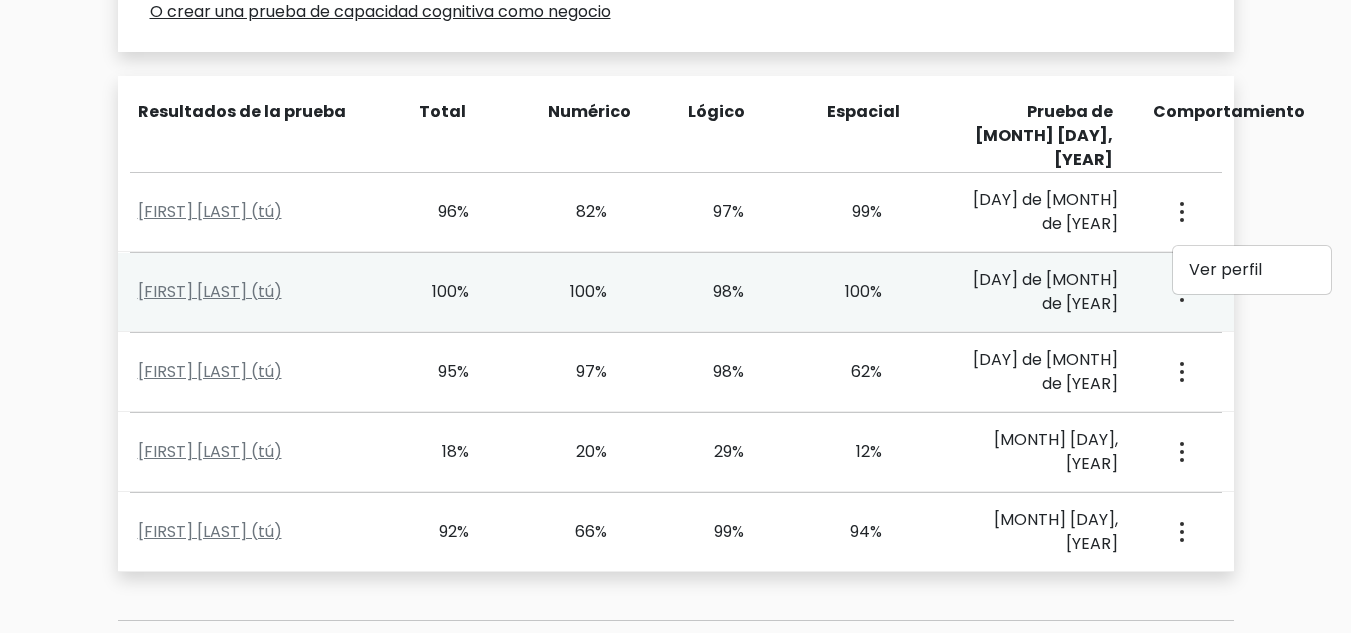 click on "[FIRST] [LAST] (tú)
100%
100%
98%
100%
[DAY] de [MONTH] de [YEAR]" at bounding box center (676, 292) 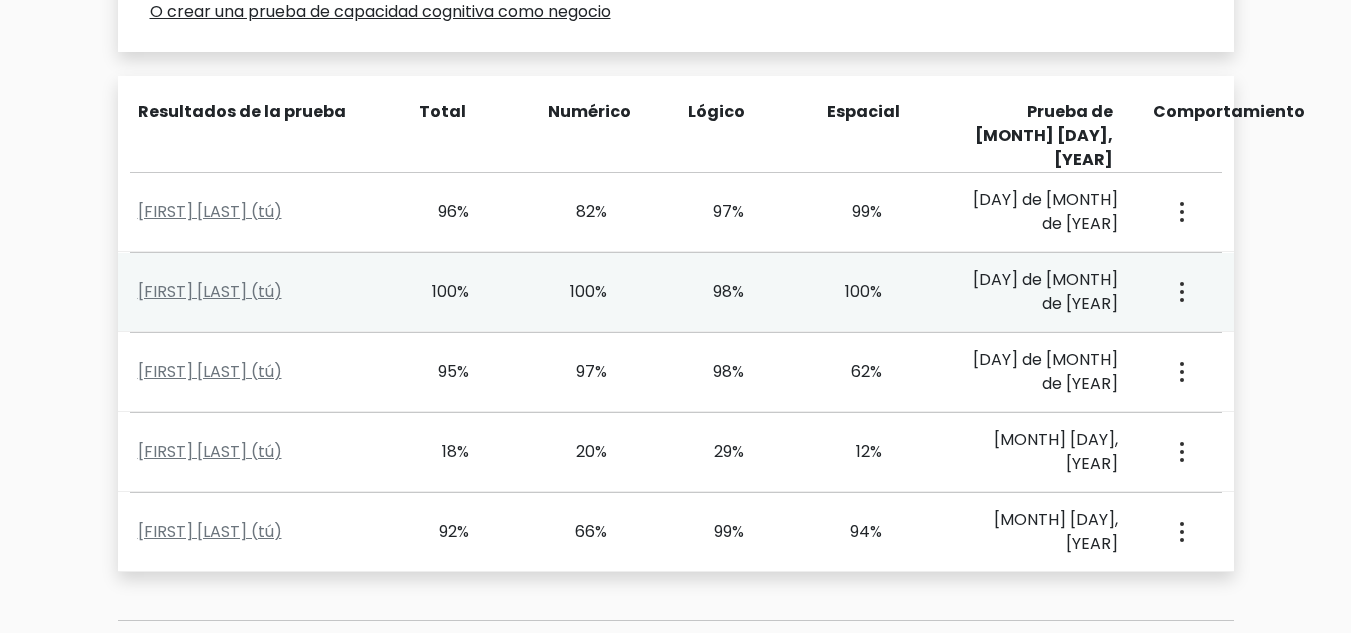 click on "98%" at bounding box center [745, 292] 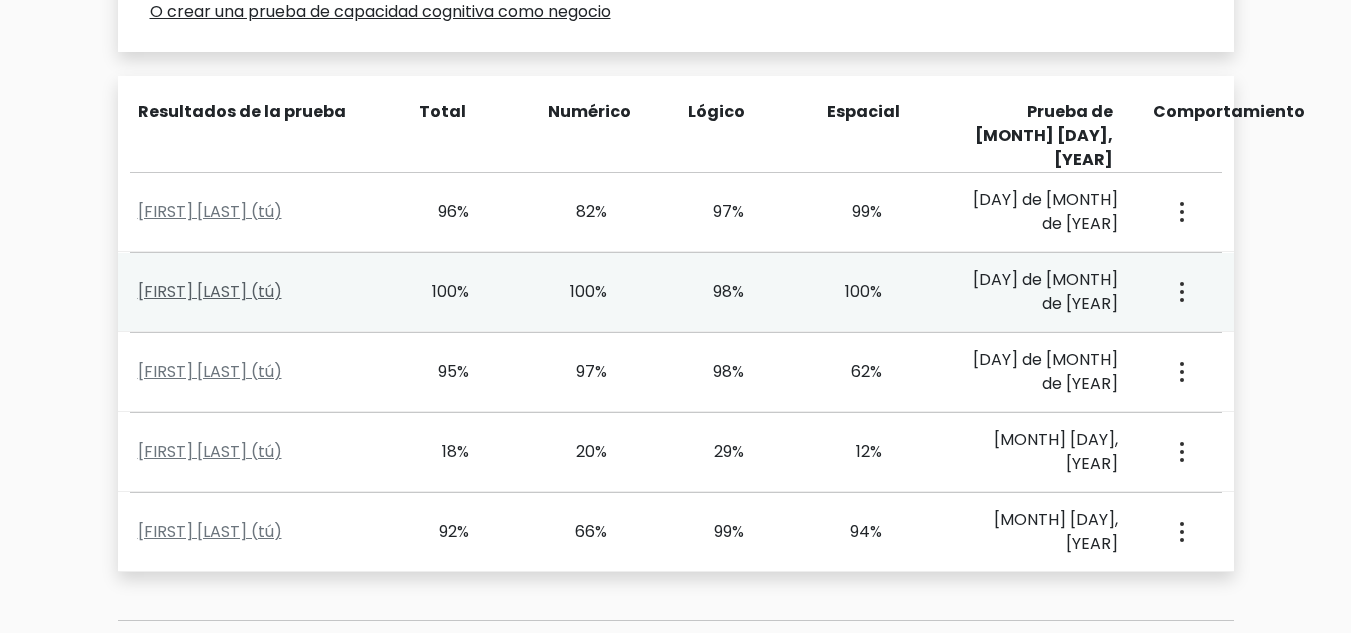 click on "Pau Anonimatus (tú)" at bounding box center [210, 291] 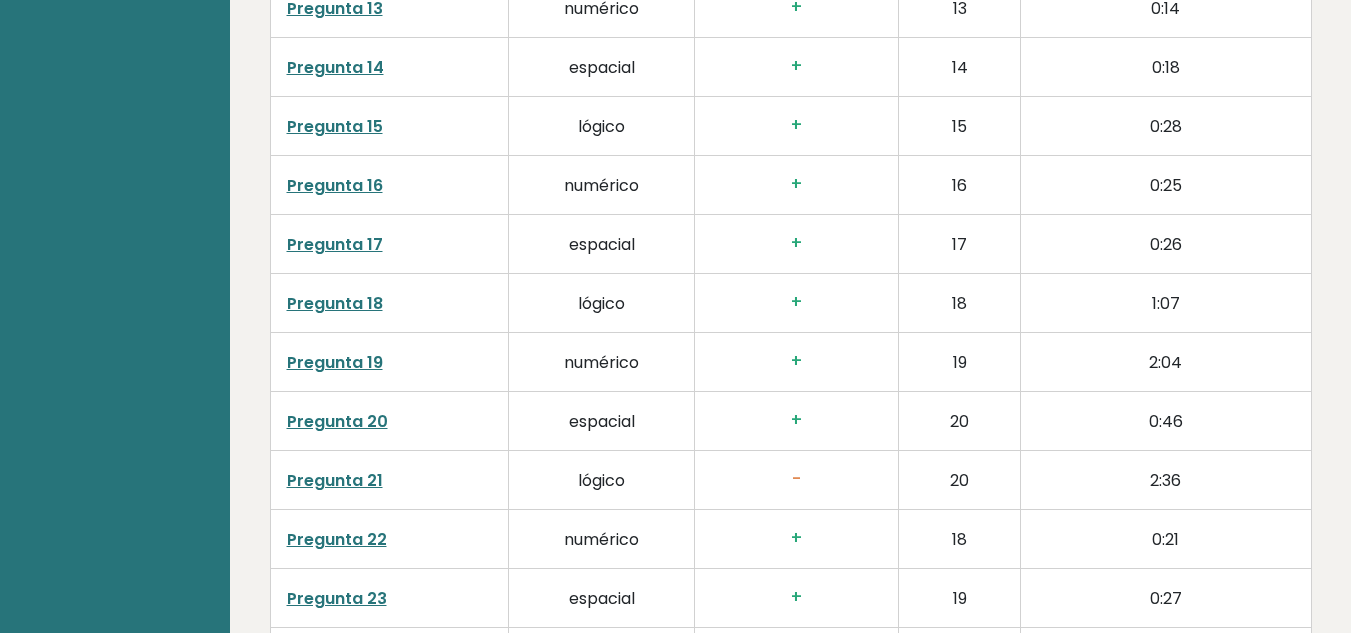 scroll, scrollTop: 4019, scrollLeft: 0, axis: vertical 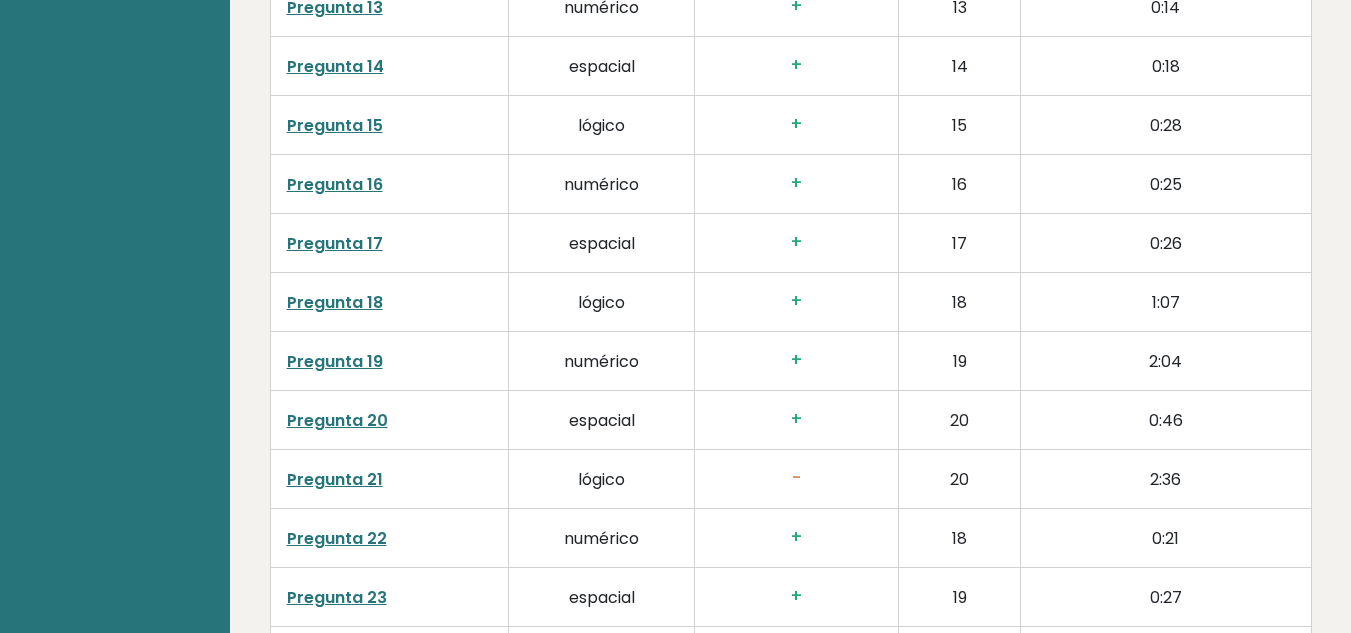 click on "Pregunta 21" at bounding box center [335, 479] 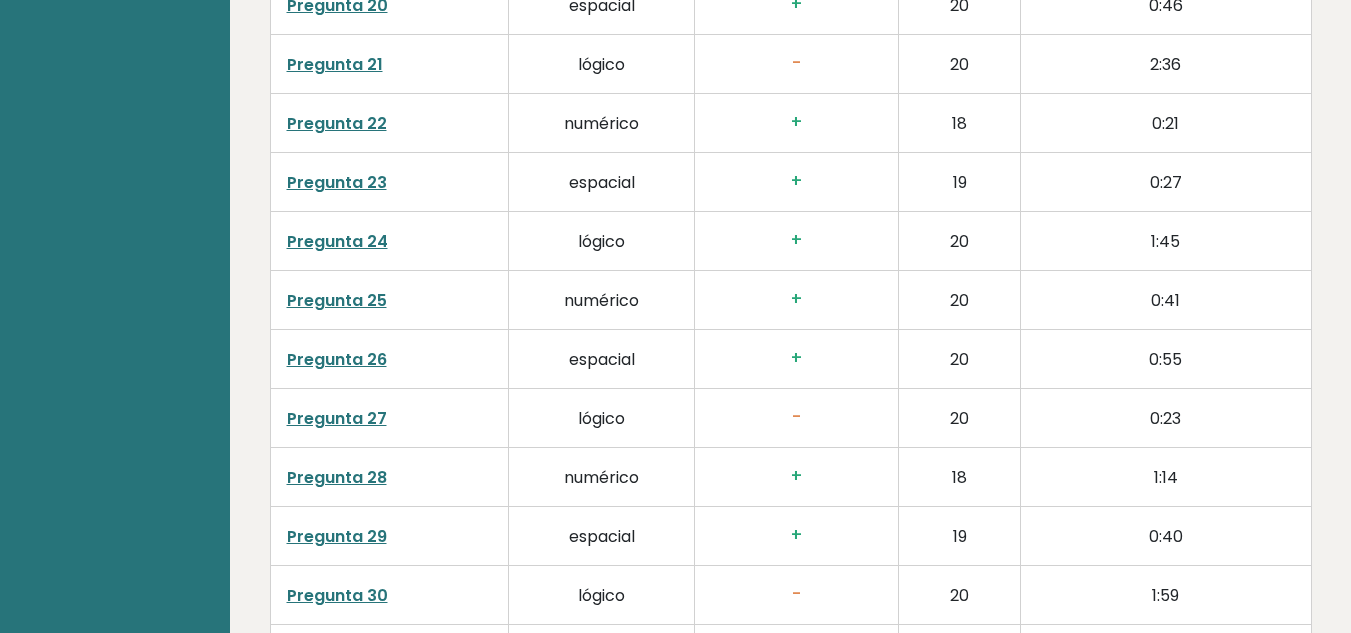 scroll, scrollTop: 4445, scrollLeft: 0, axis: vertical 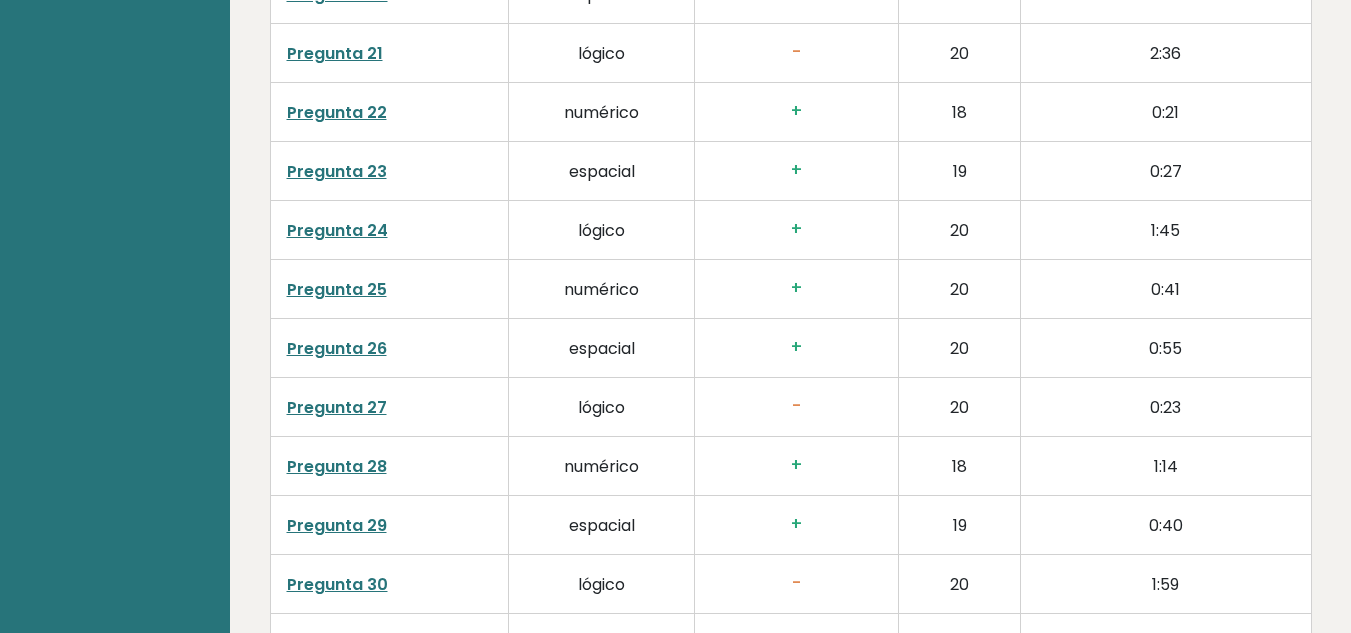 click on "Pregunta 27" at bounding box center (337, 407) 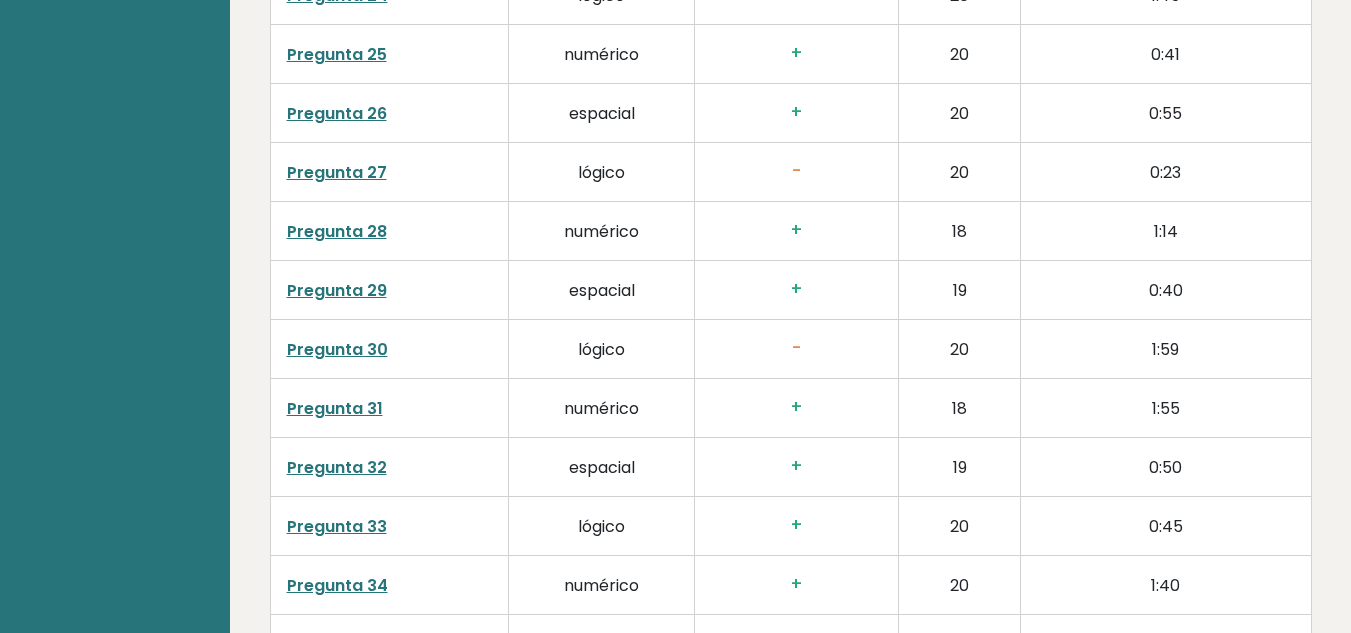 scroll, scrollTop: 4681, scrollLeft: 0, axis: vertical 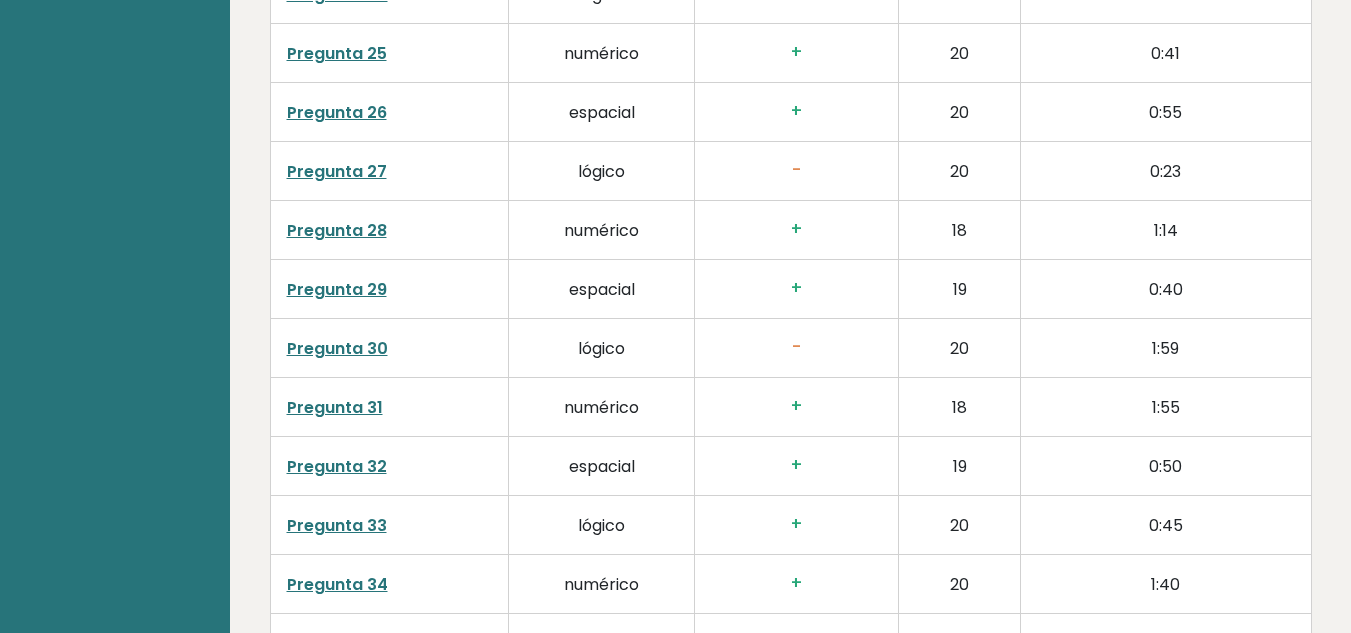 click on "Pregunta 30" at bounding box center (337, 348) 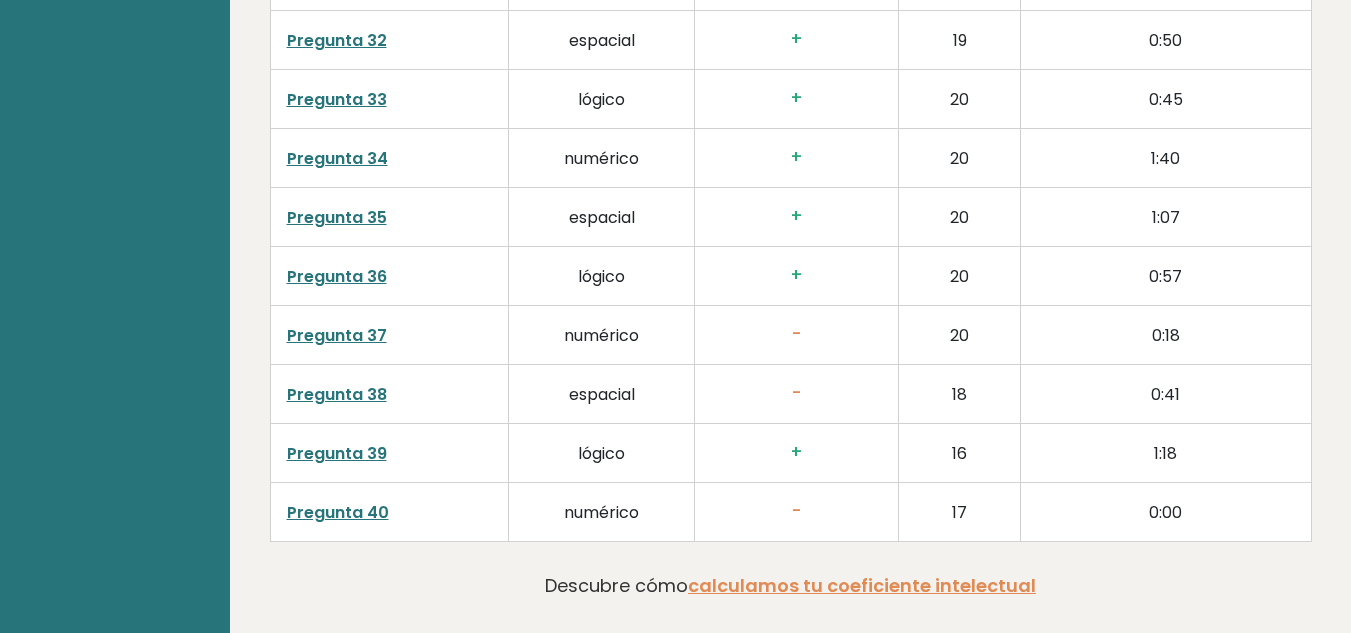 scroll, scrollTop: 5110, scrollLeft: 0, axis: vertical 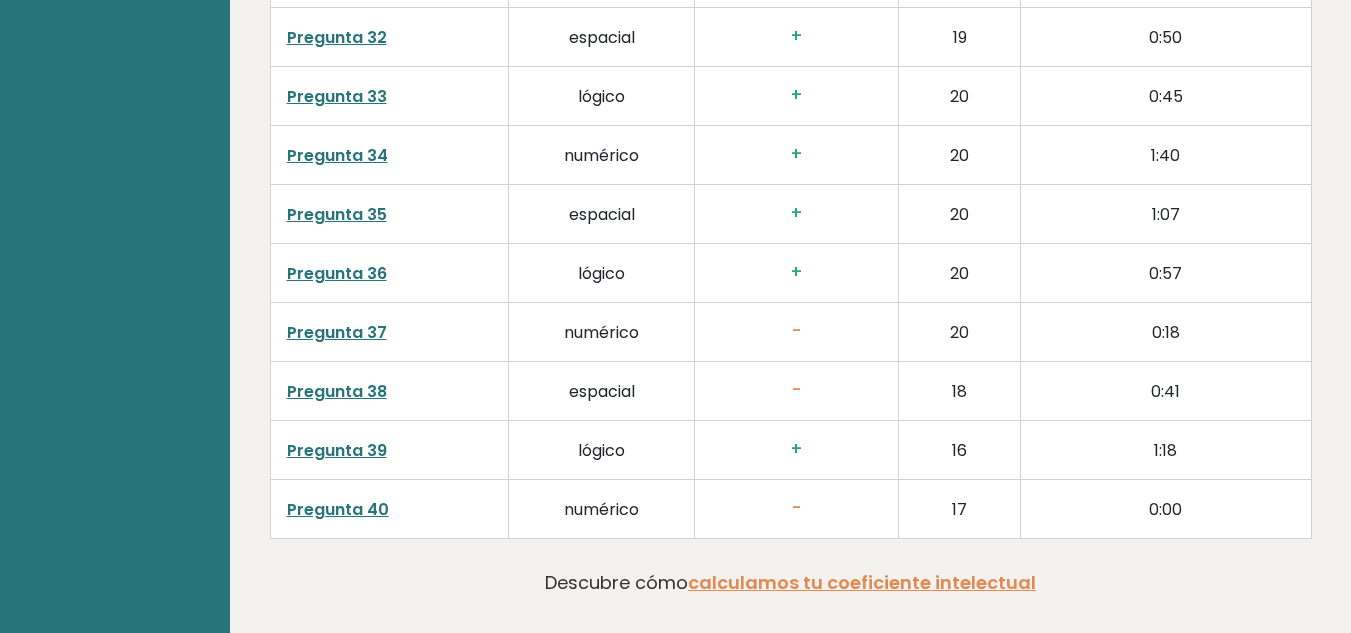 click on "Pregunta 37" at bounding box center (337, 332) 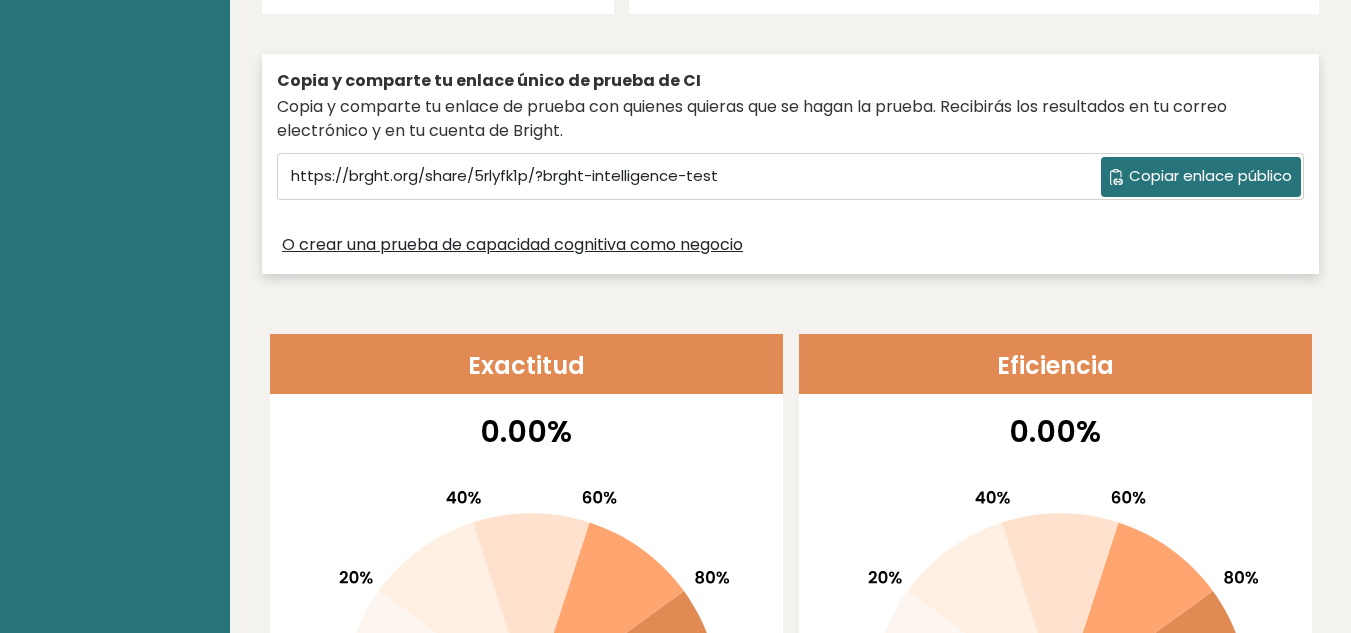 scroll, scrollTop: 0, scrollLeft: 0, axis: both 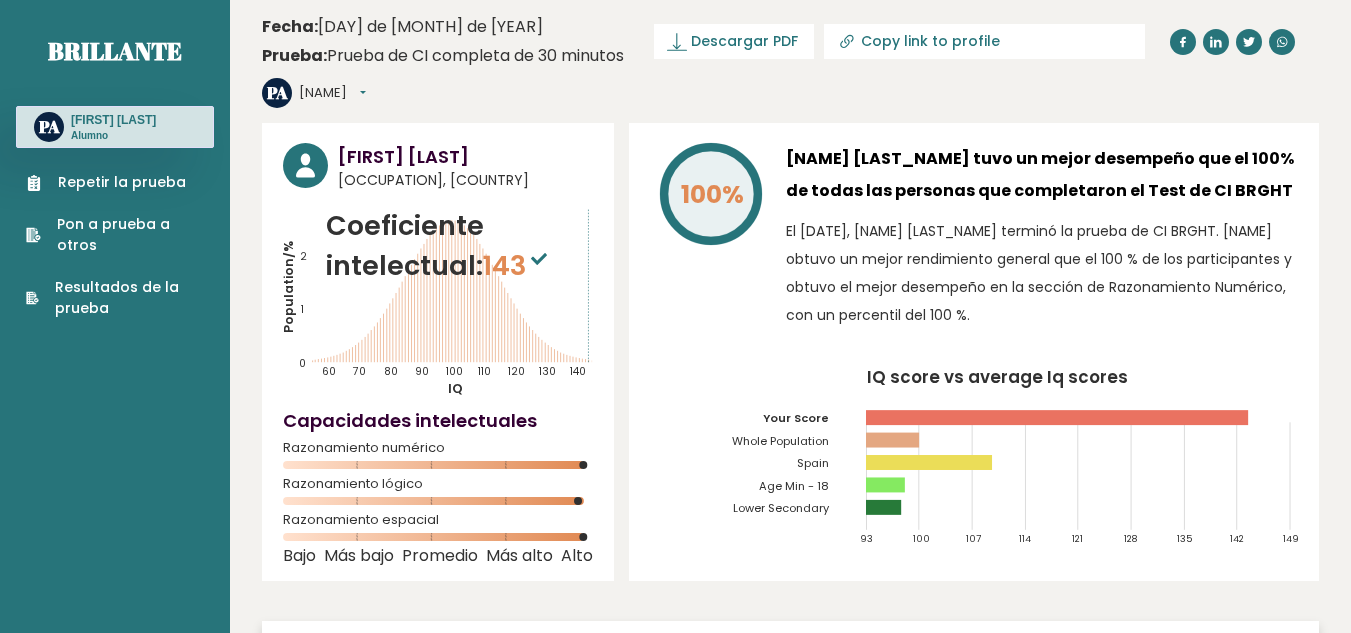 click on "Resultados de la prueba" at bounding box center [115, 298] 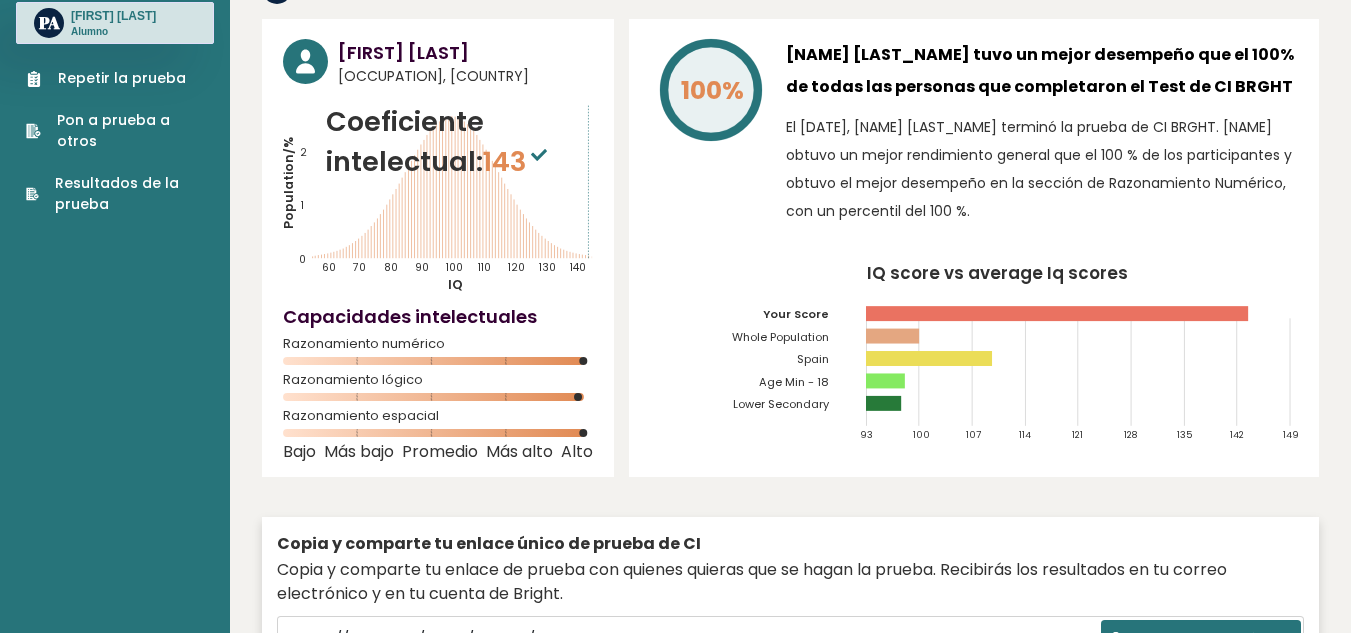 scroll, scrollTop: 0, scrollLeft: 0, axis: both 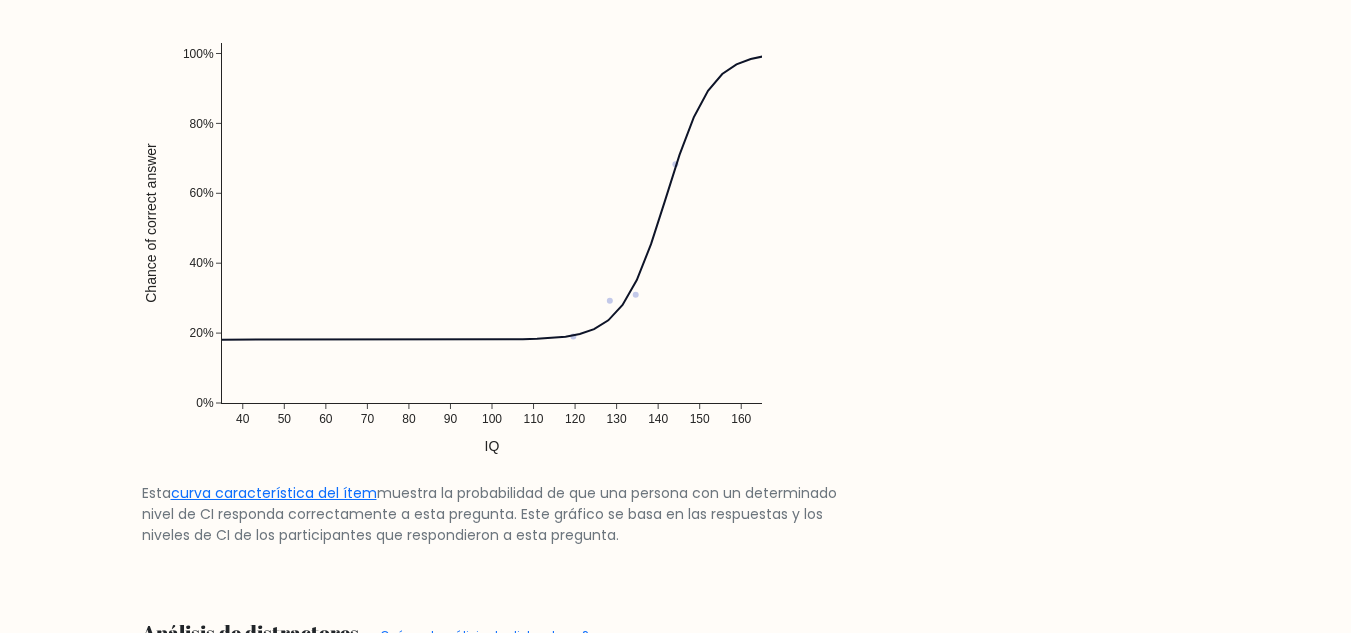 click on "Respuestas del test de CI" at bounding box center [675, 188] 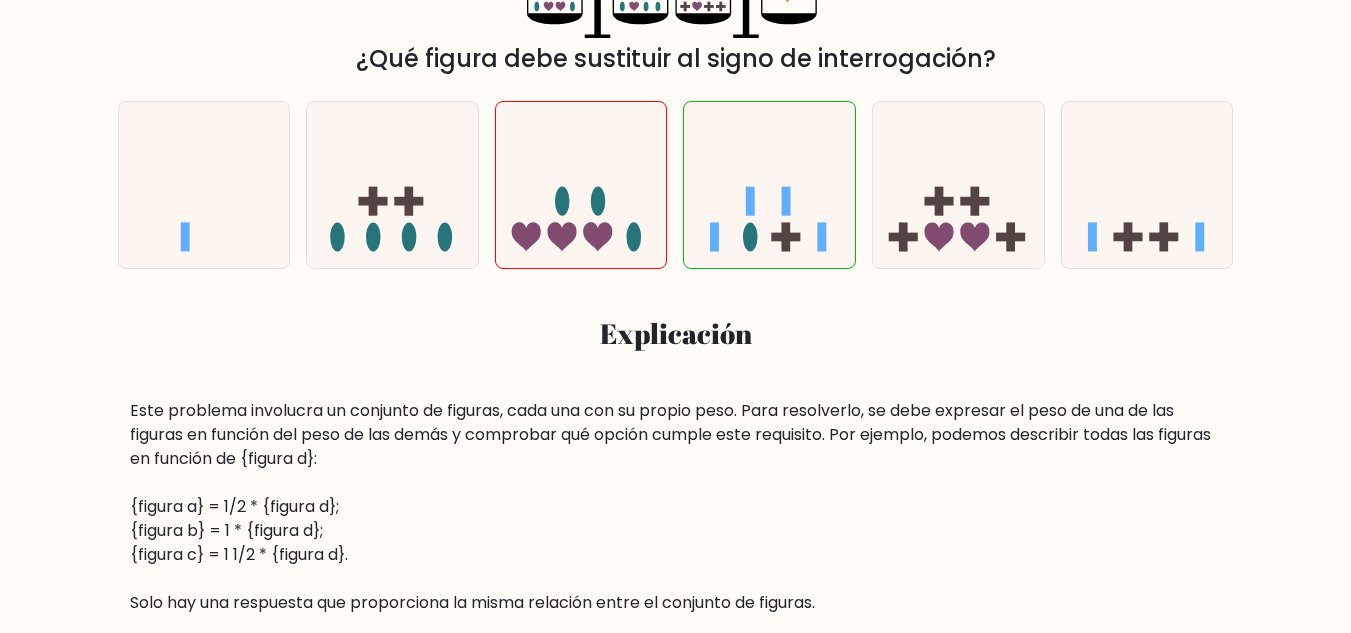 scroll, scrollTop: 0, scrollLeft: 0, axis: both 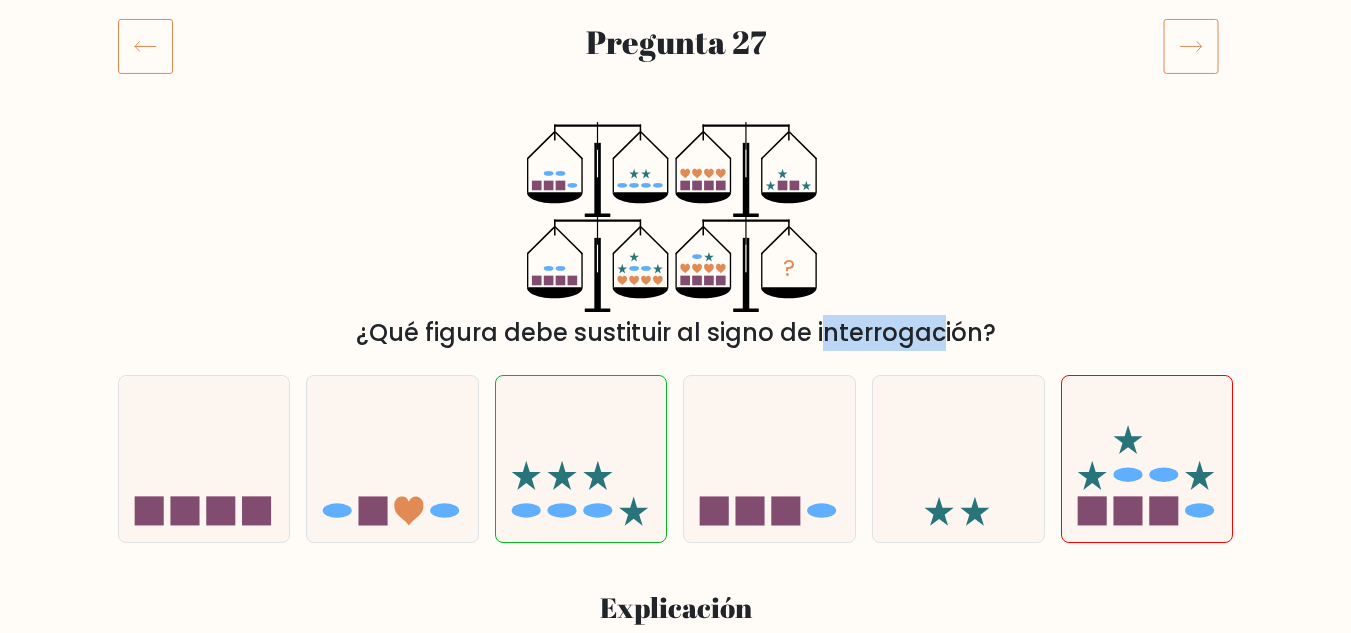 drag, startPoint x: 667, startPoint y: 335, endPoint x: 775, endPoint y: 326, distance: 108.37435 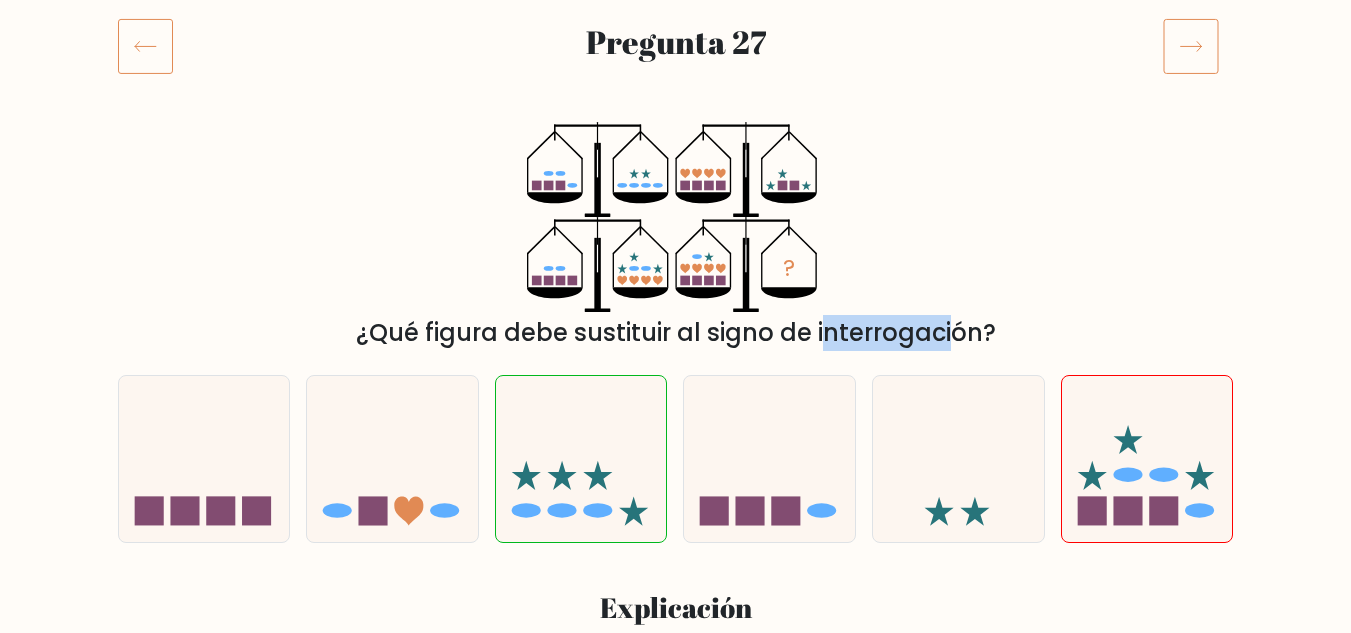 click on "¿Qué figura debe sustituir al signo de interrogación?" at bounding box center (676, 332) 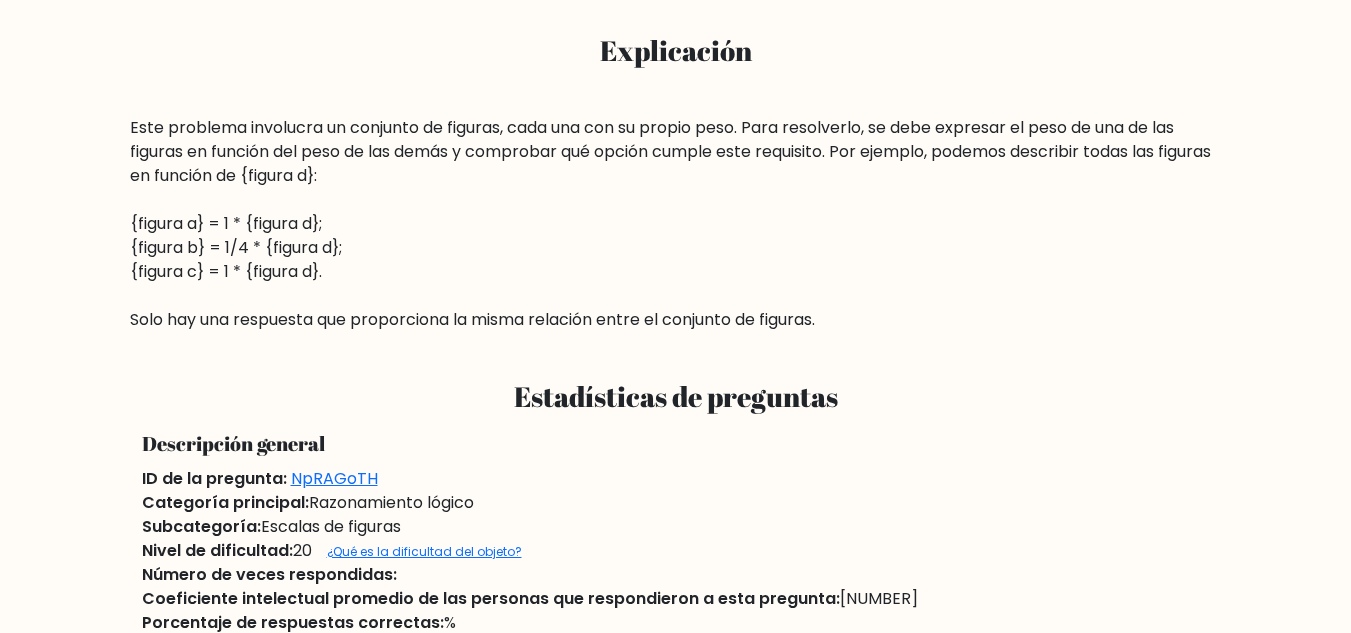 scroll, scrollTop: 814, scrollLeft: 0, axis: vertical 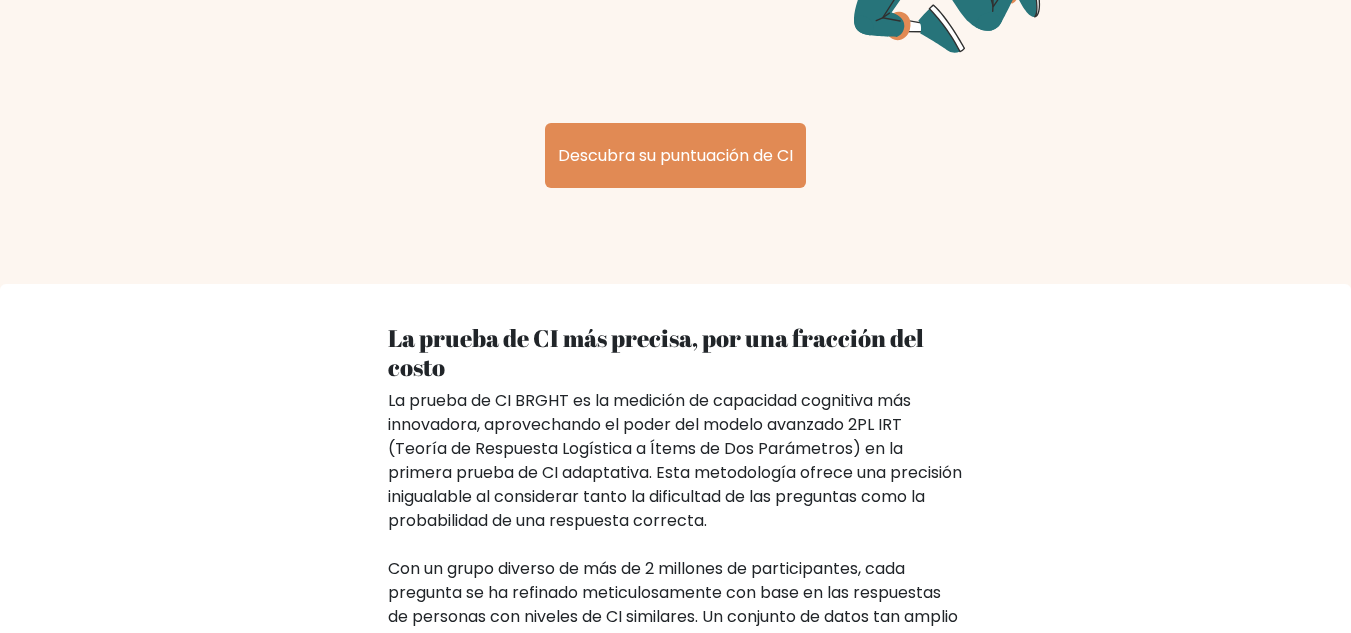 click on "Descubre tu verdadero potencial
La prueba de CI que se adapta a tu nivel
El test de CI Bright se adapta dinámicamente a tu nivel de inteligencia. Tras cada pregunta, calcula tu CI y selecciona la siguiente pregunta según corresponda. Esto garantiza que cada pregunta sea desafiante y a la vez fácil de resolver para todos, ofreciendo una prueba más corta y precisa." at bounding box center [675, -62] 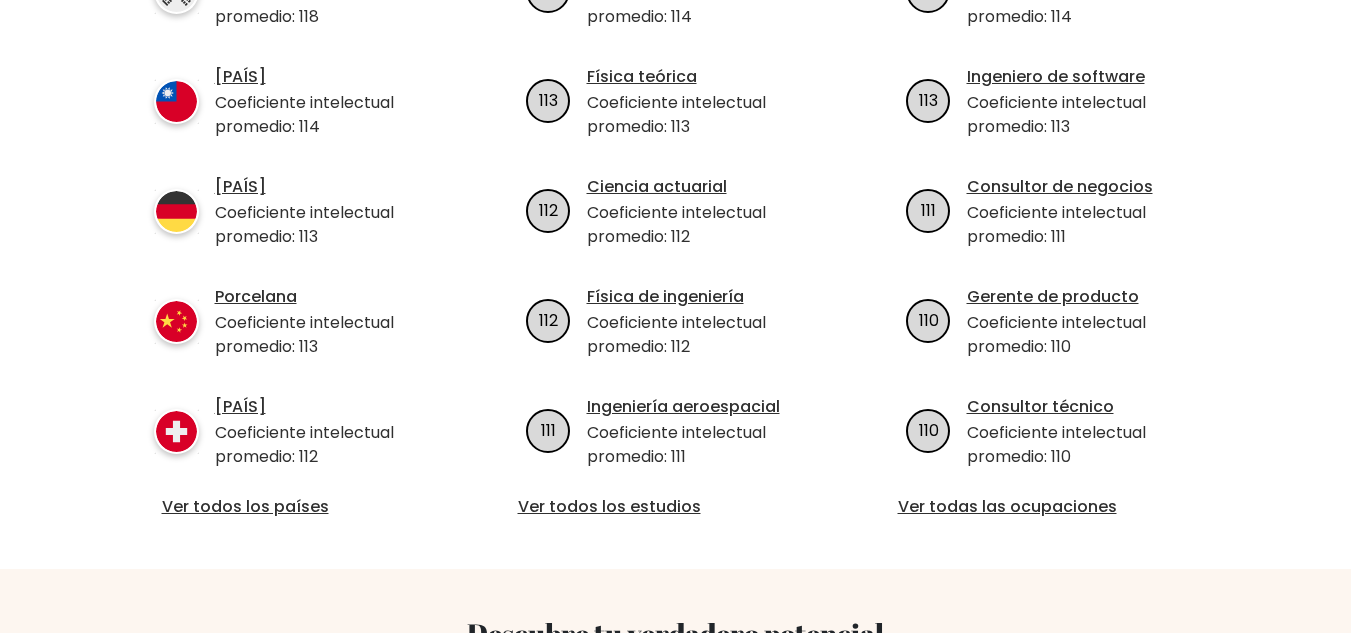 scroll, scrollTop: 931, scrollLeft: 0, axis: vertical 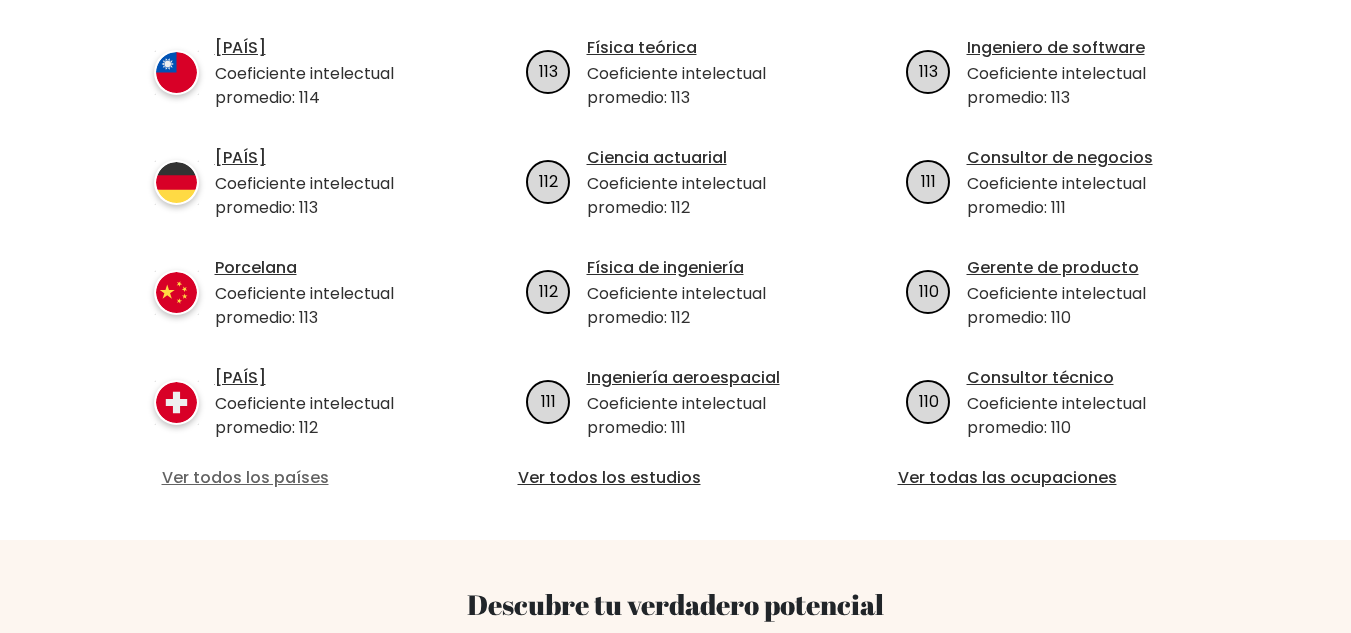 click on "Ver todos los países" at bounding box center [245, 477] 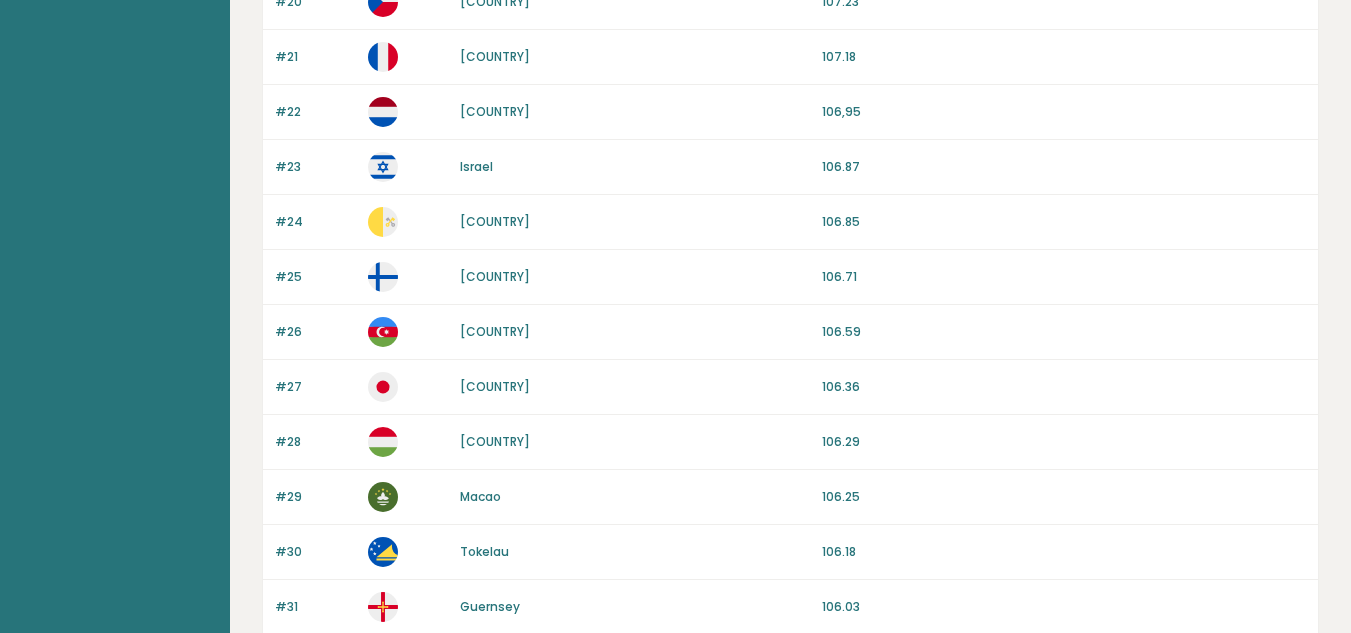 scroll, scrollTop: 2018, scrollLeft: 0, axis: vertical 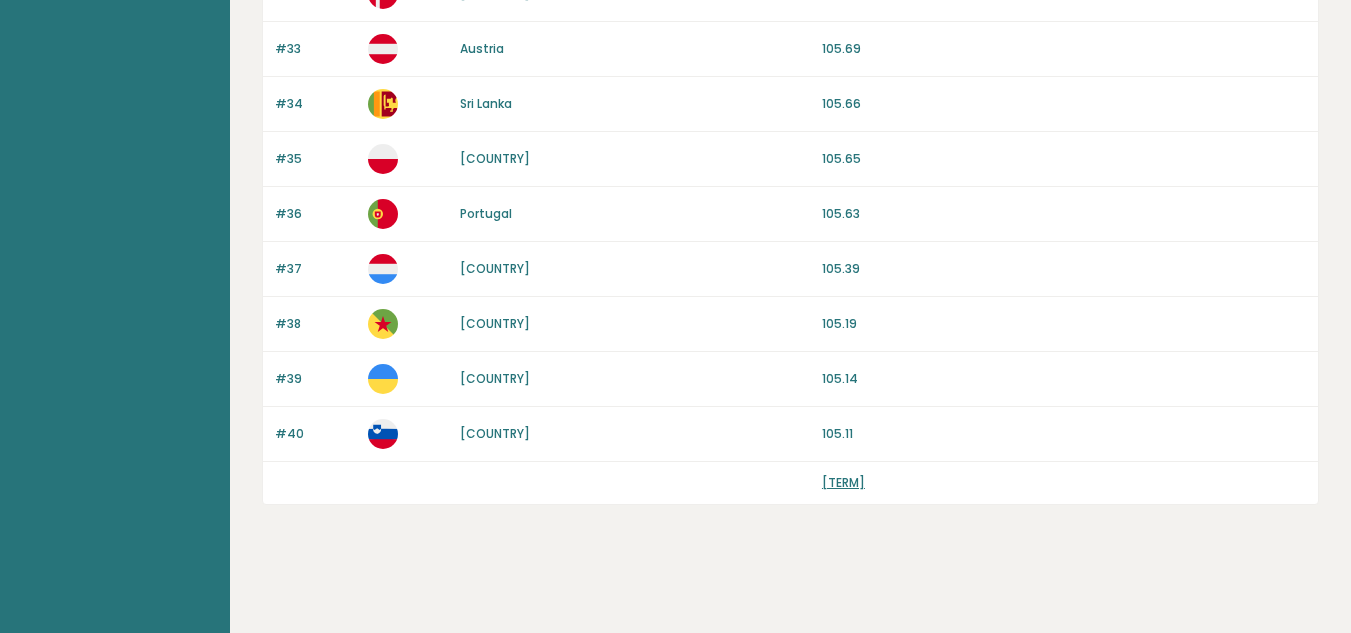 click on "próximo" at bounding box center [843, 482] 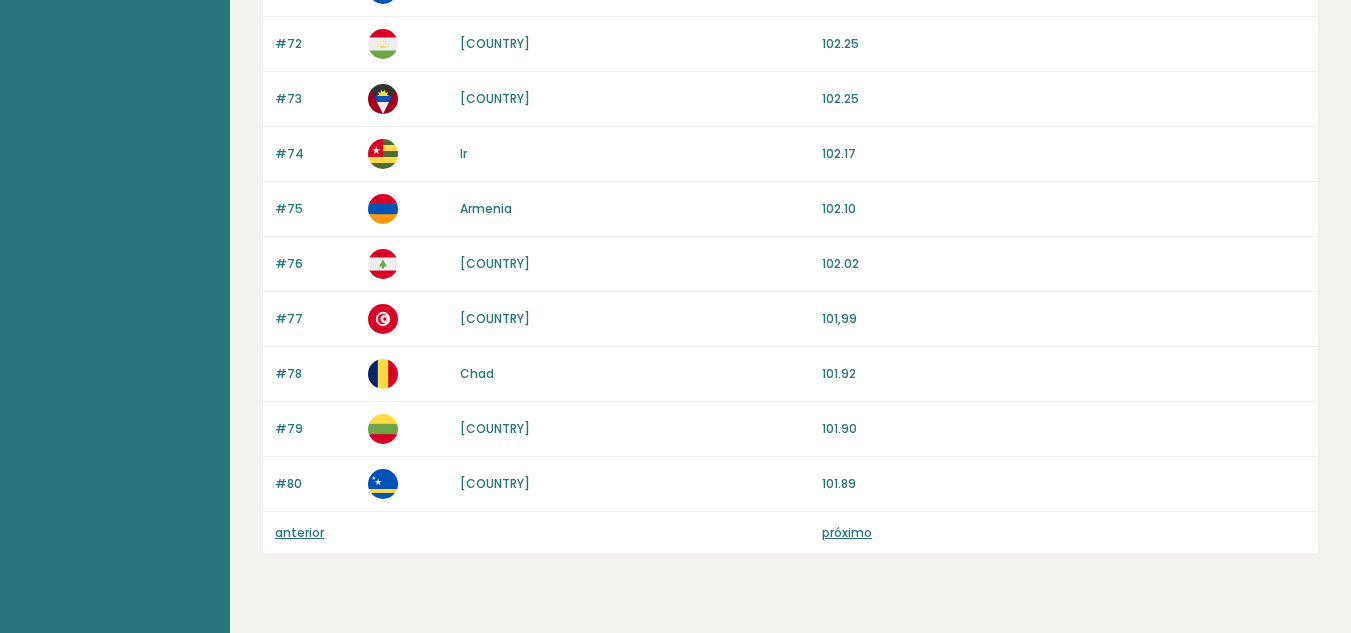 scroll, scrollTop: 2018, scrollLeft: 0, axis: vertical 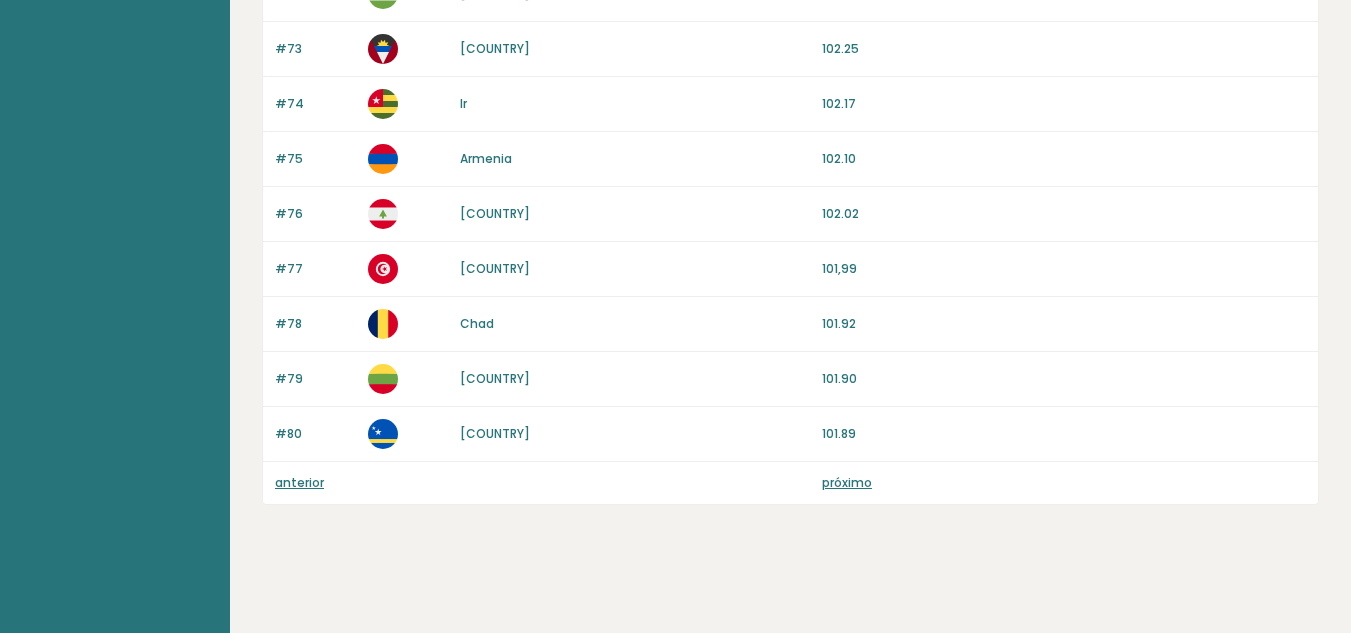 click on "próximo" at bounding box center [847, 482] 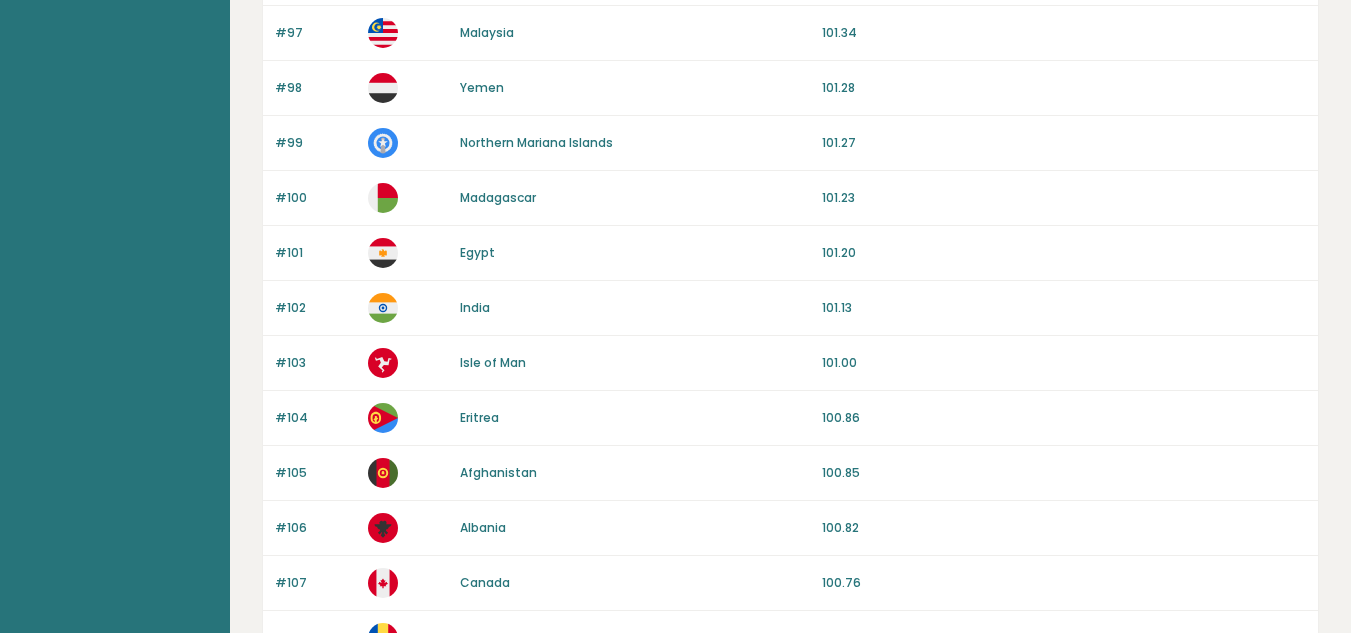 scroll, scrollTop: 1994, scrollLeft: 0, axis: vertical 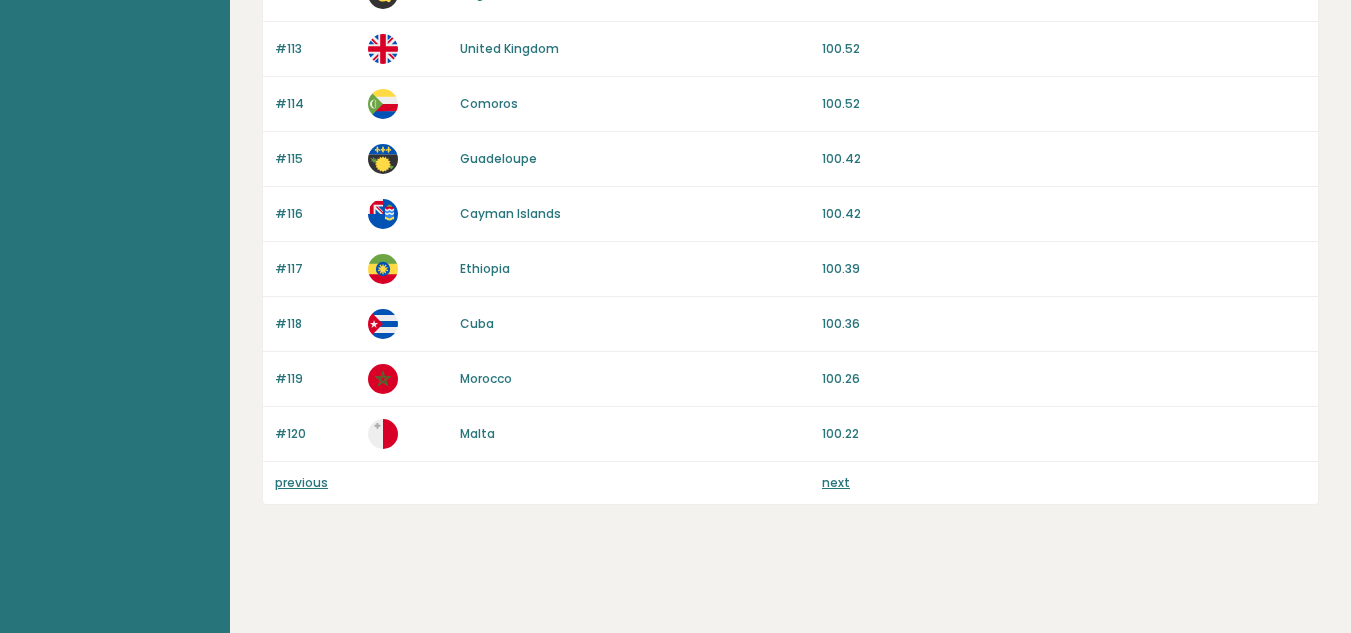 click on "next" at bounding box center (1064, 483) 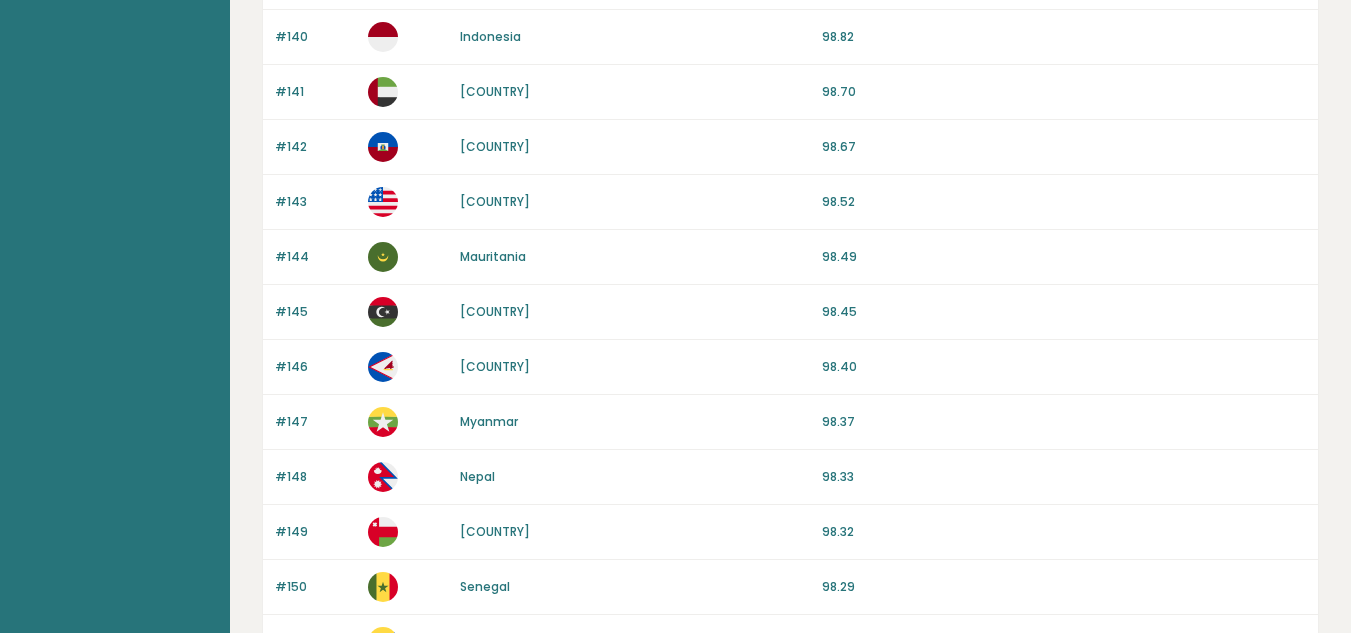 scroll, scrollTop: 2018, scrollLeft: 0, axis: vertical 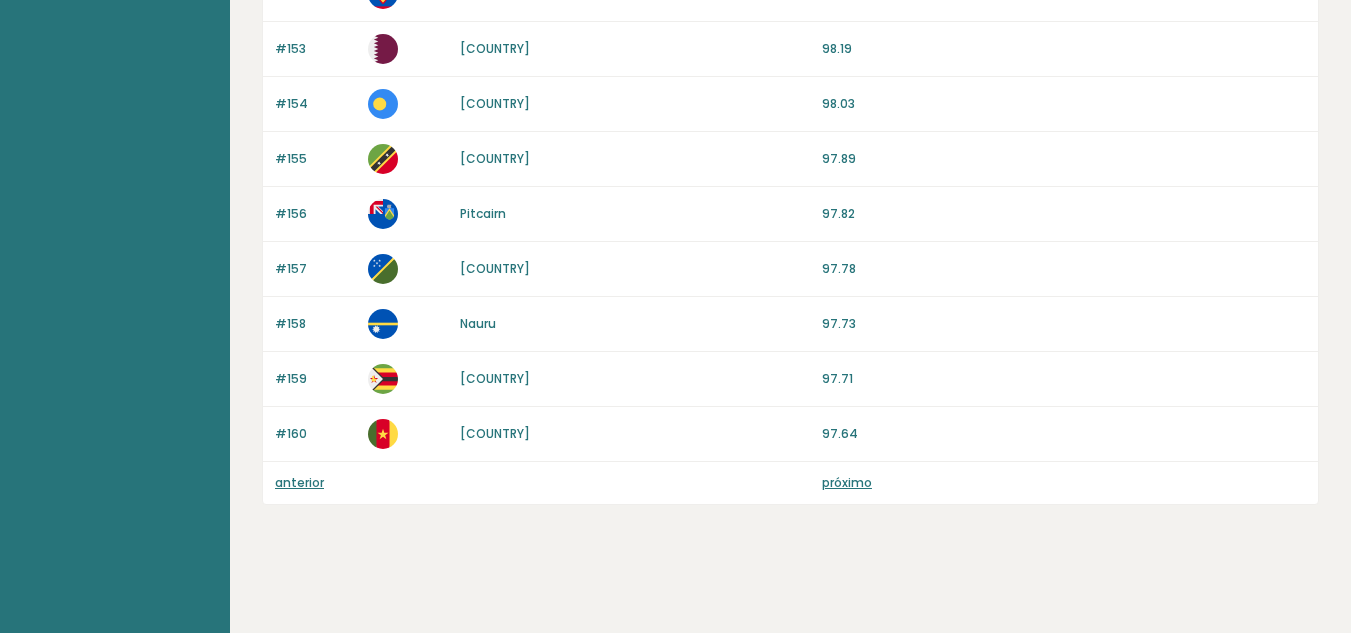 click on "próximo" at bounding box center (847, 482) 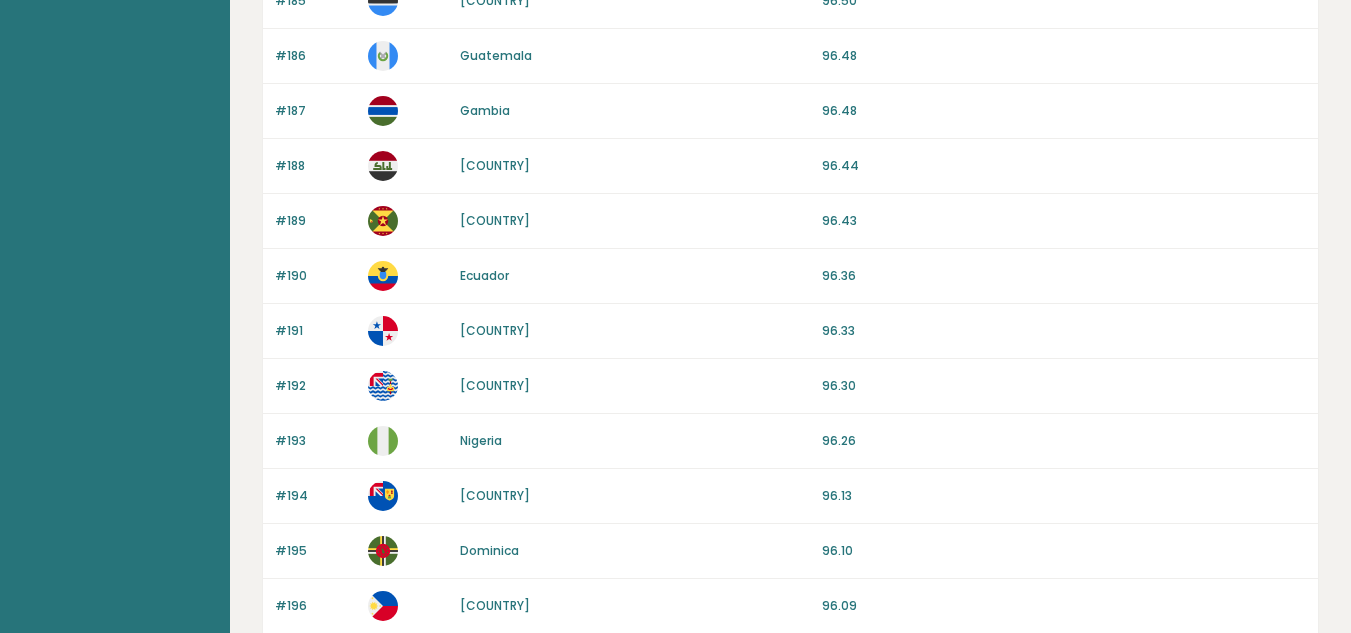 scroll, scrollTop: 2018, scrollLeft: 0, axis: vertical 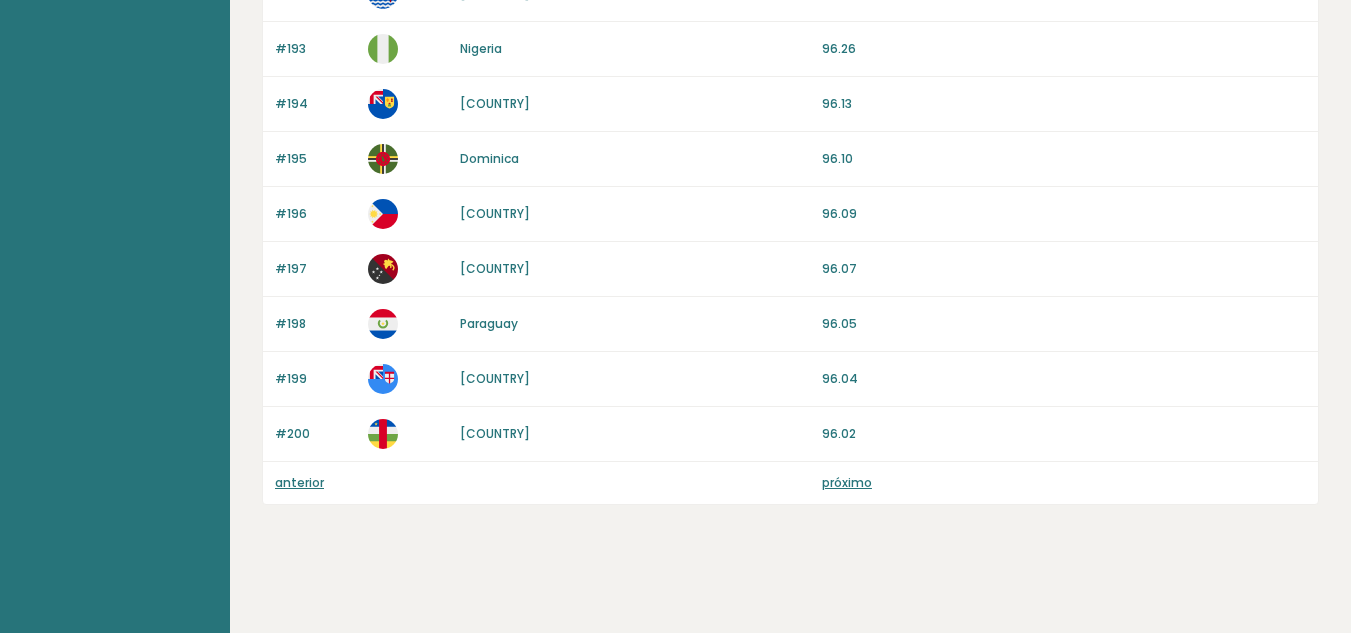 click on "próximo" at bounding box center (847, 482) 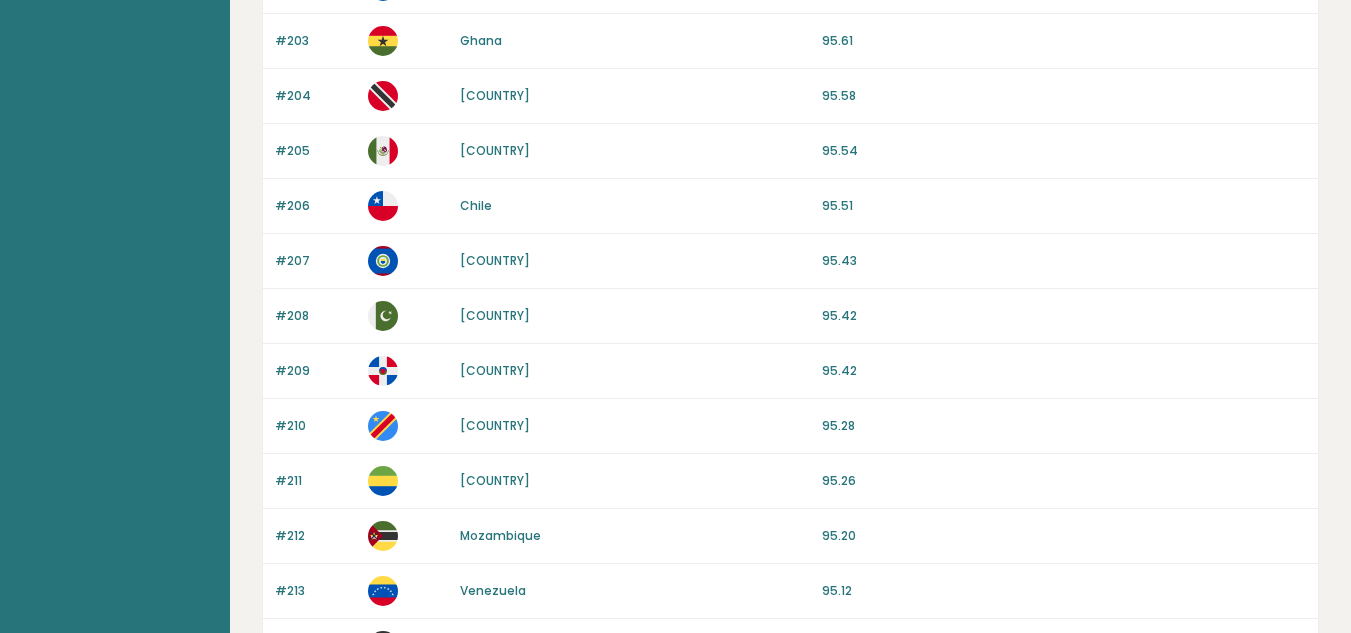 scroll, scrollTop: 0, scrollLeft: 0, axis: both 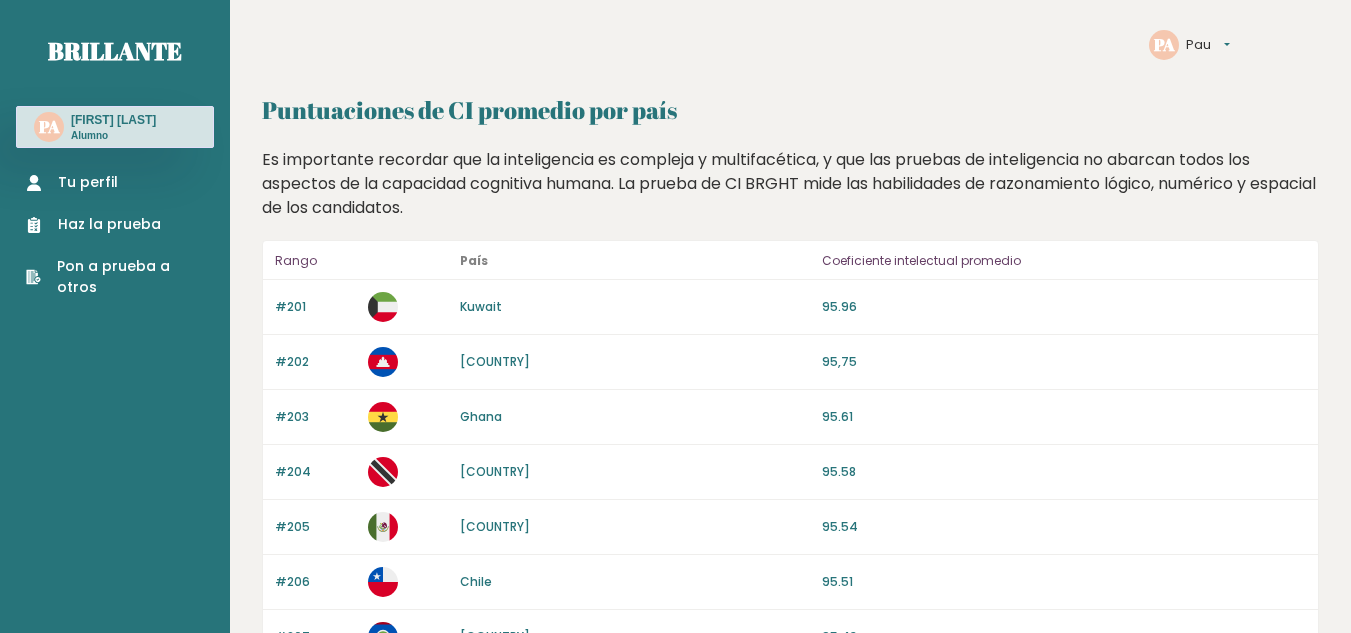 click on "Tu perfil
Haz la prueba
Pon a prueba a otros" at bounding box center [115, 223] 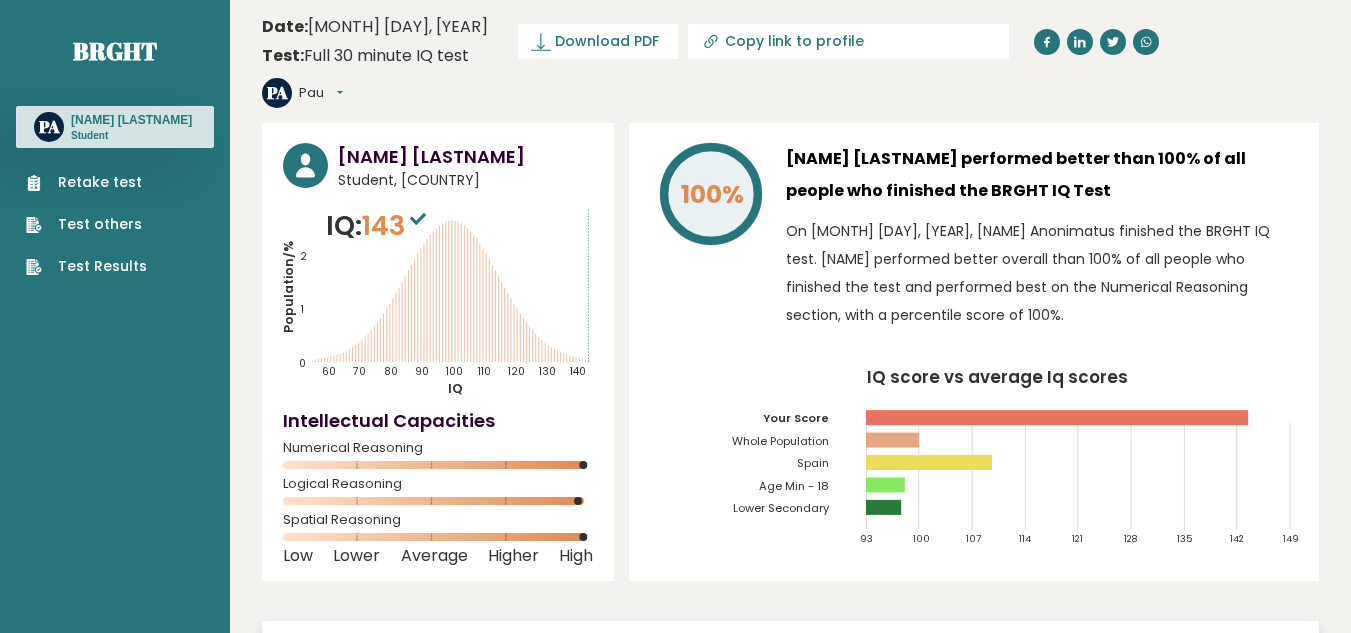 scroll, scrollTop: 0, scrollLeft: 0, axis: both 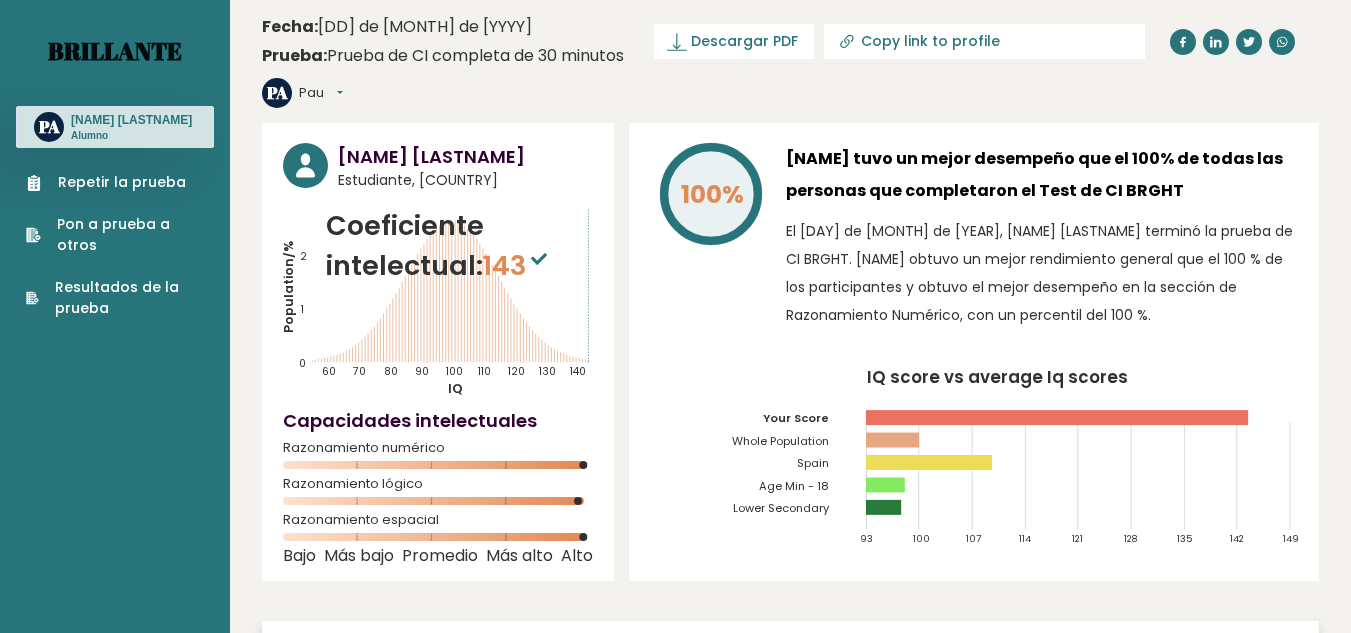 click on "Brillante" at bounding box center (115, 51) 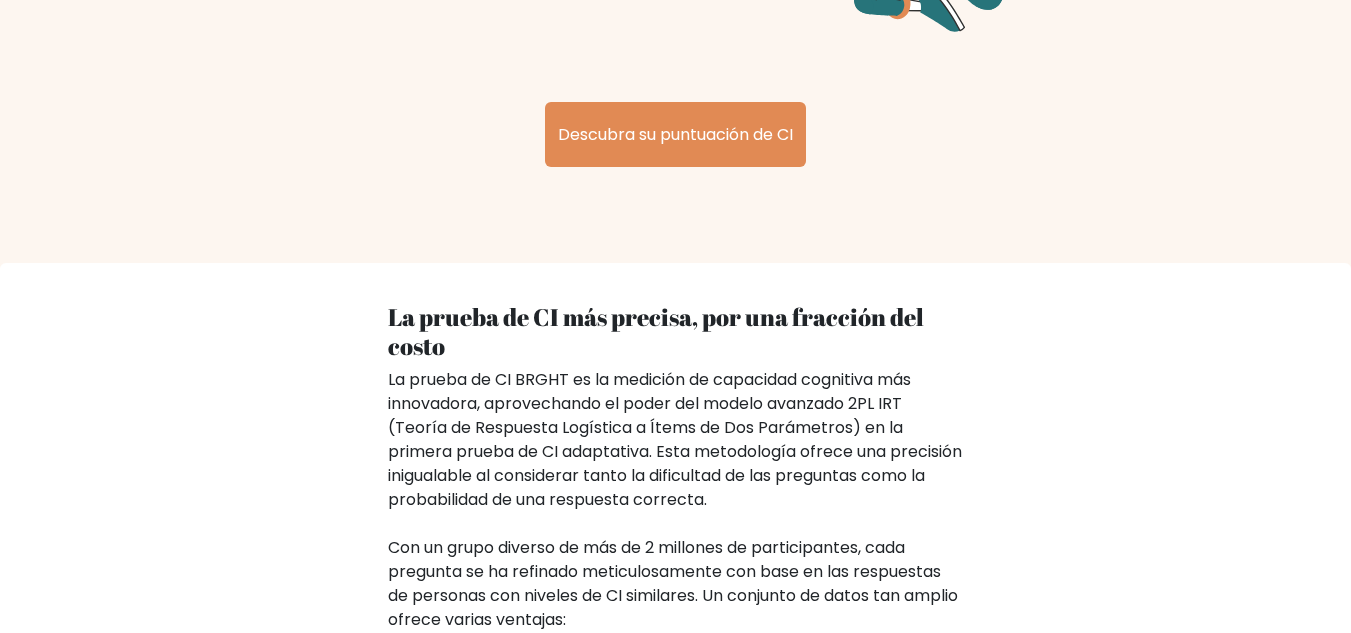 scroll, scrollTop: 2892, scrollLeft: 0, axis: vertical 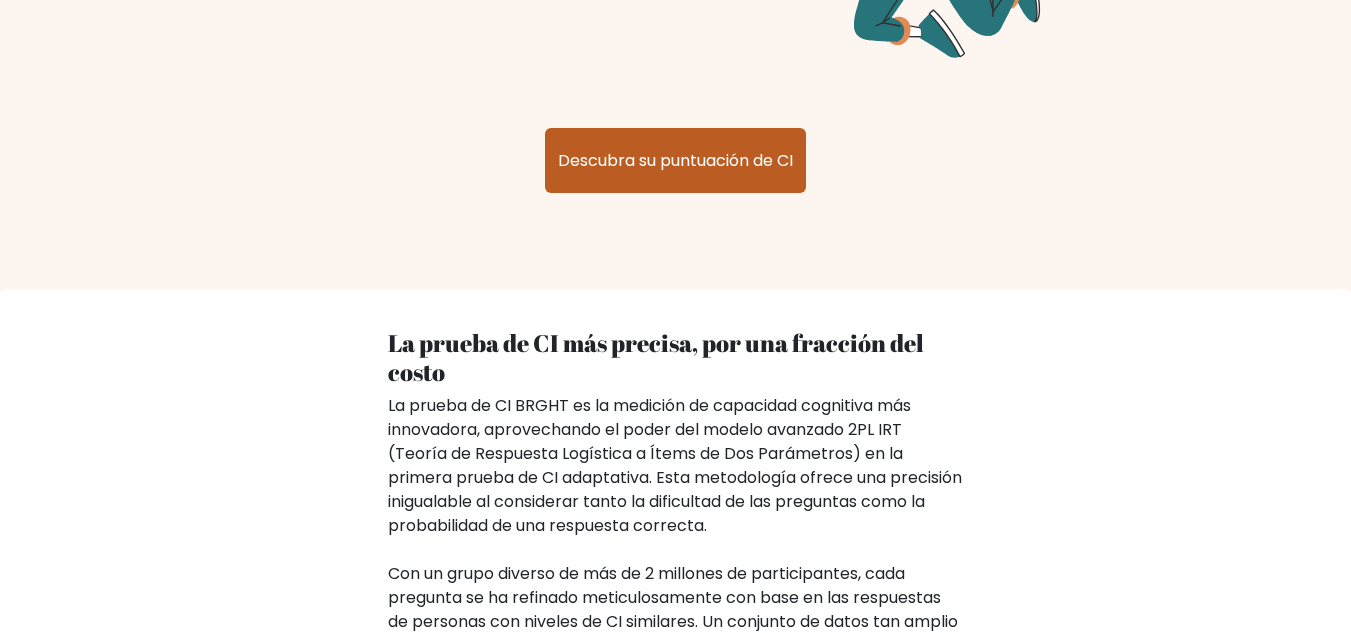 click on "Descubra su puntuación de CI" at bounding box center (675, 160) 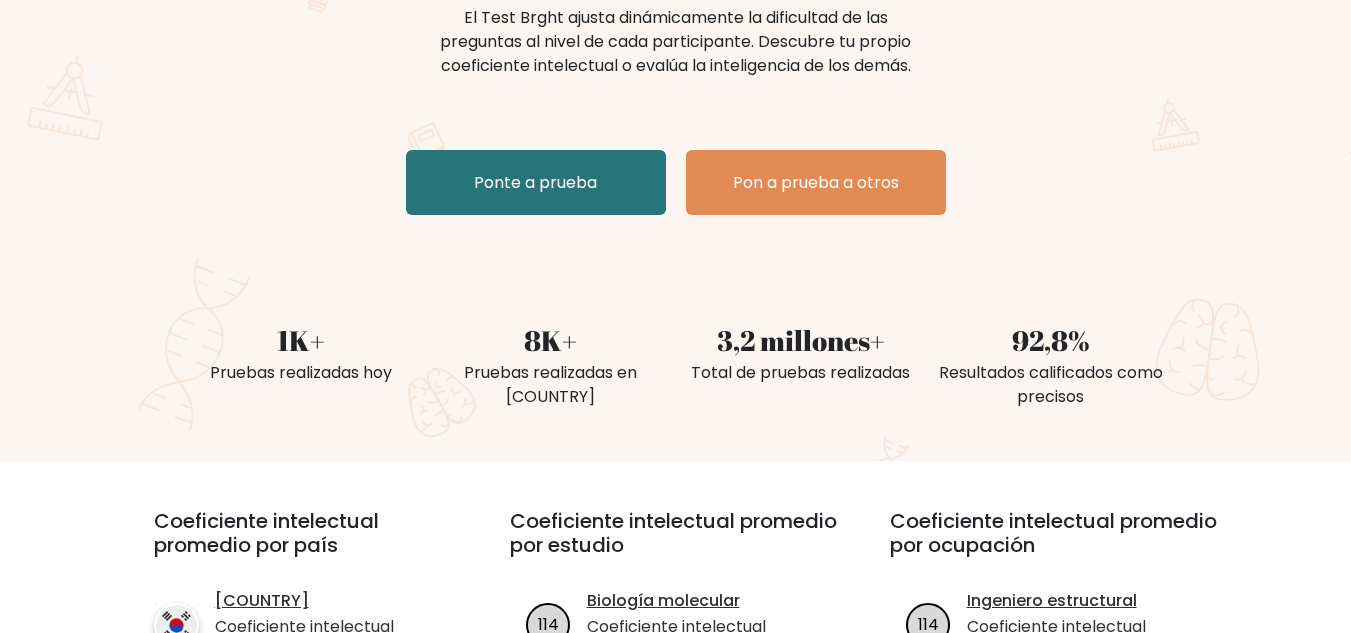 scroll, scrollTop: 0, scrollLeft: 0, axis: both 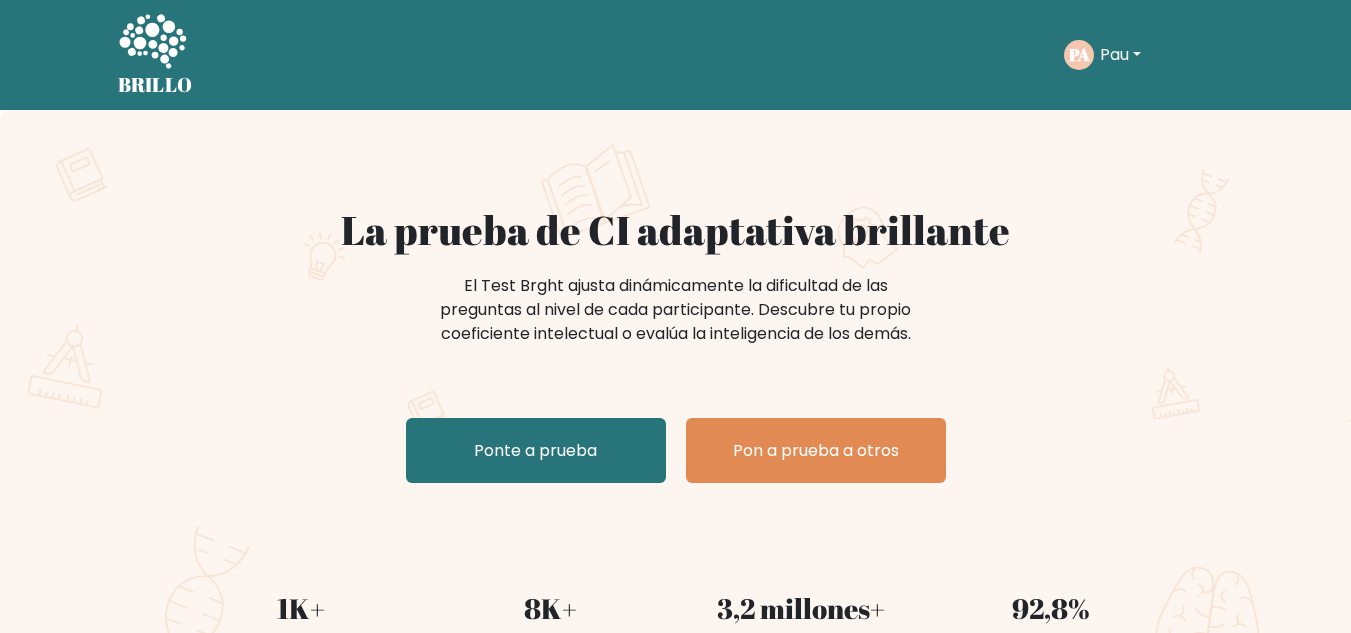 click on "Pau" at bounding box center [1114, 54] 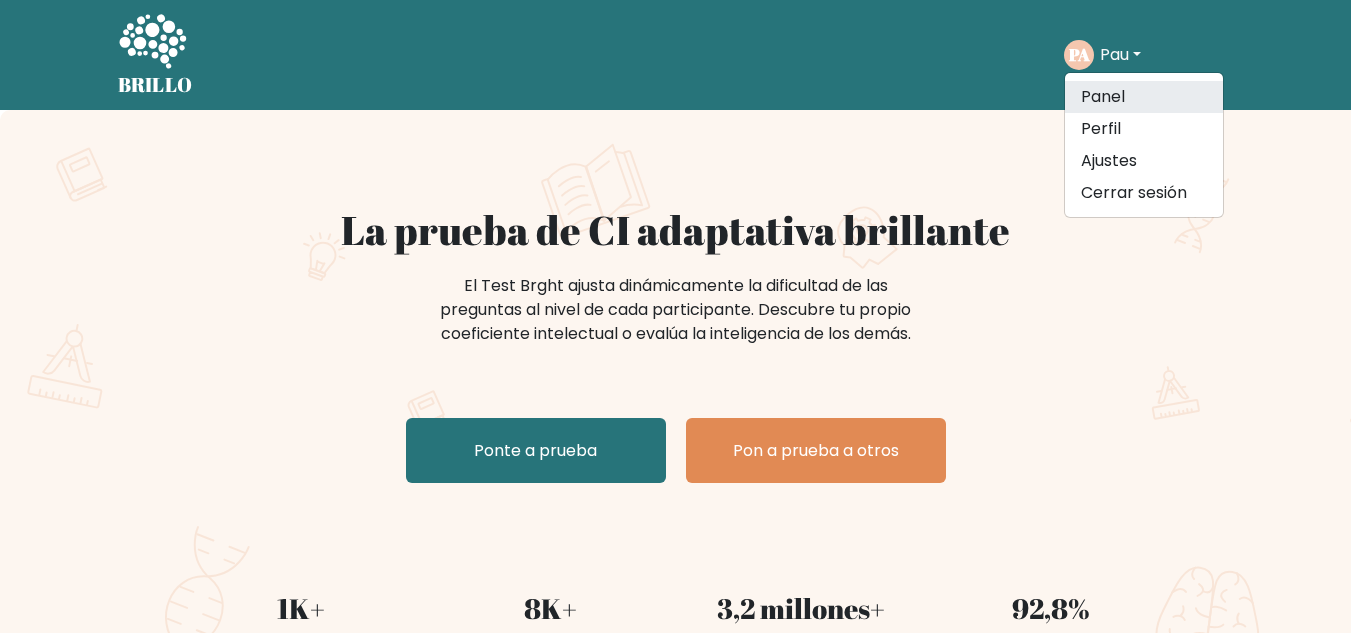 click on "Panel" at bounding box center (1144, 97) 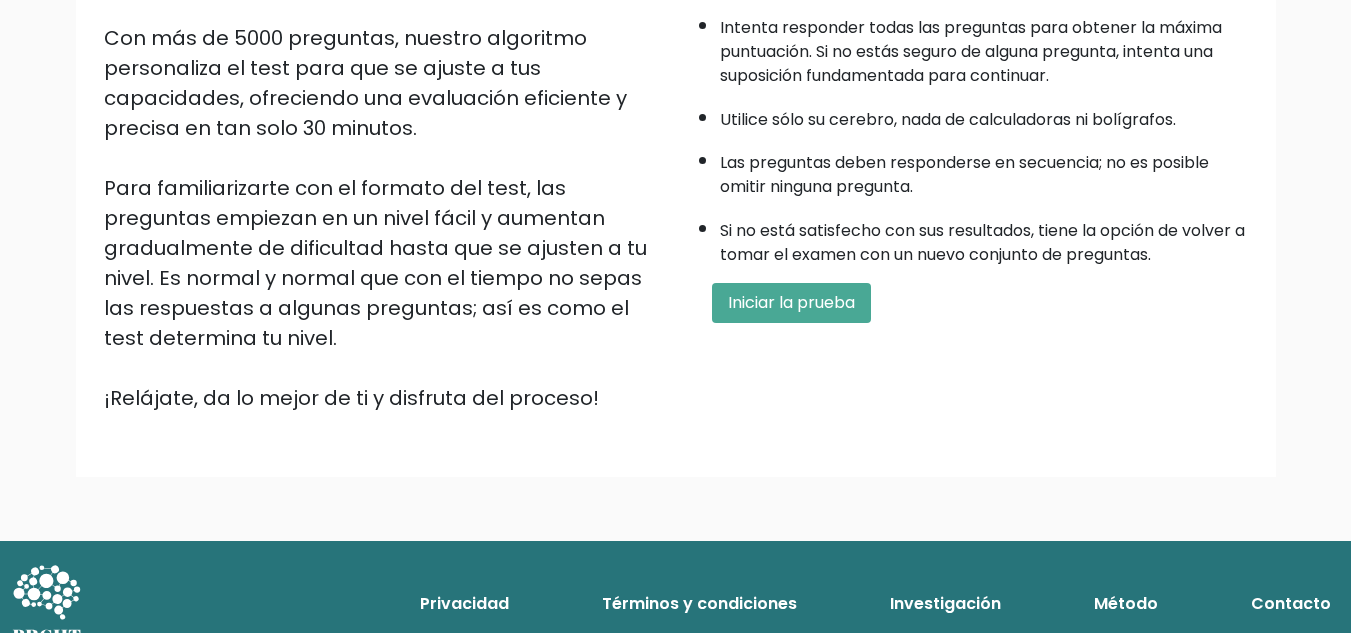 scroll, scrollTop: 0, scrollLeft: 0, axis: both 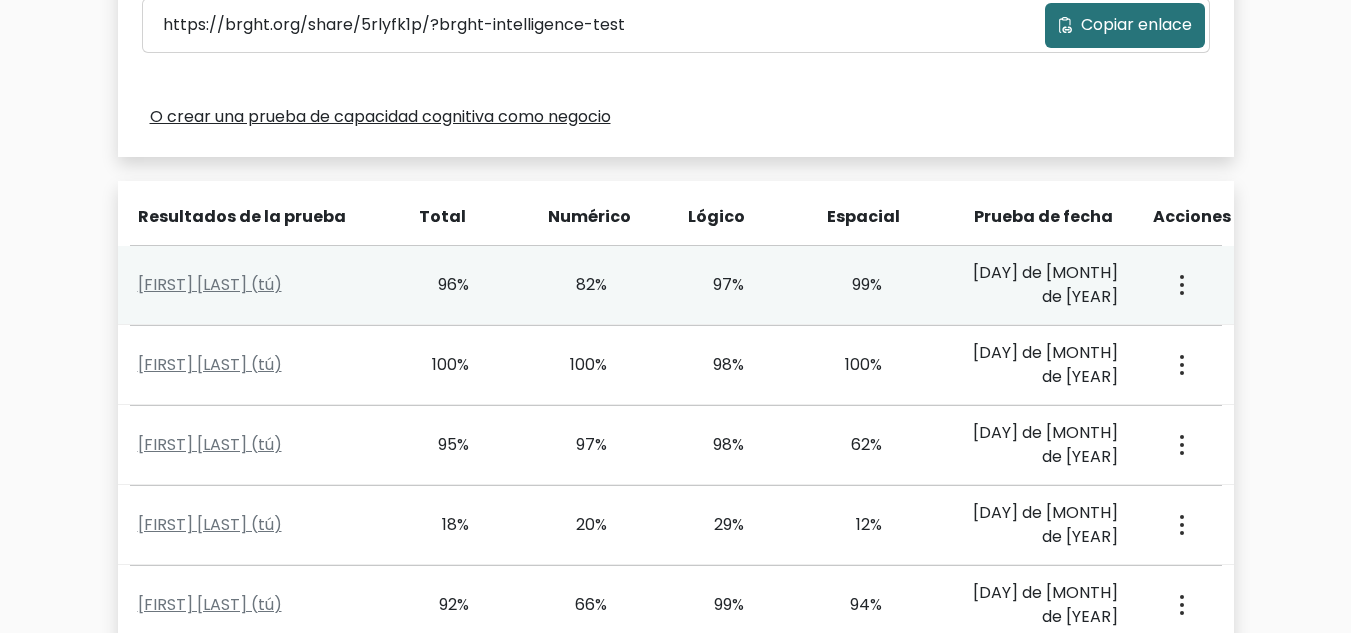click 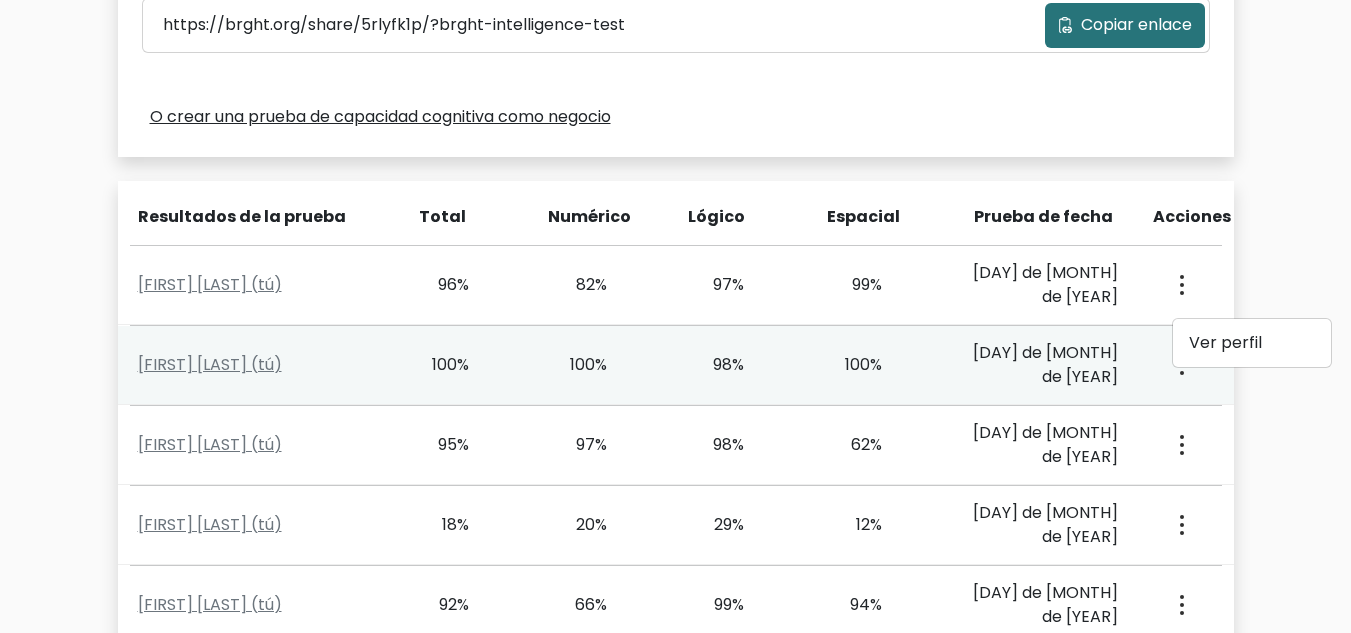 click on "Ver perfil" at bounding box center [1180, 365] 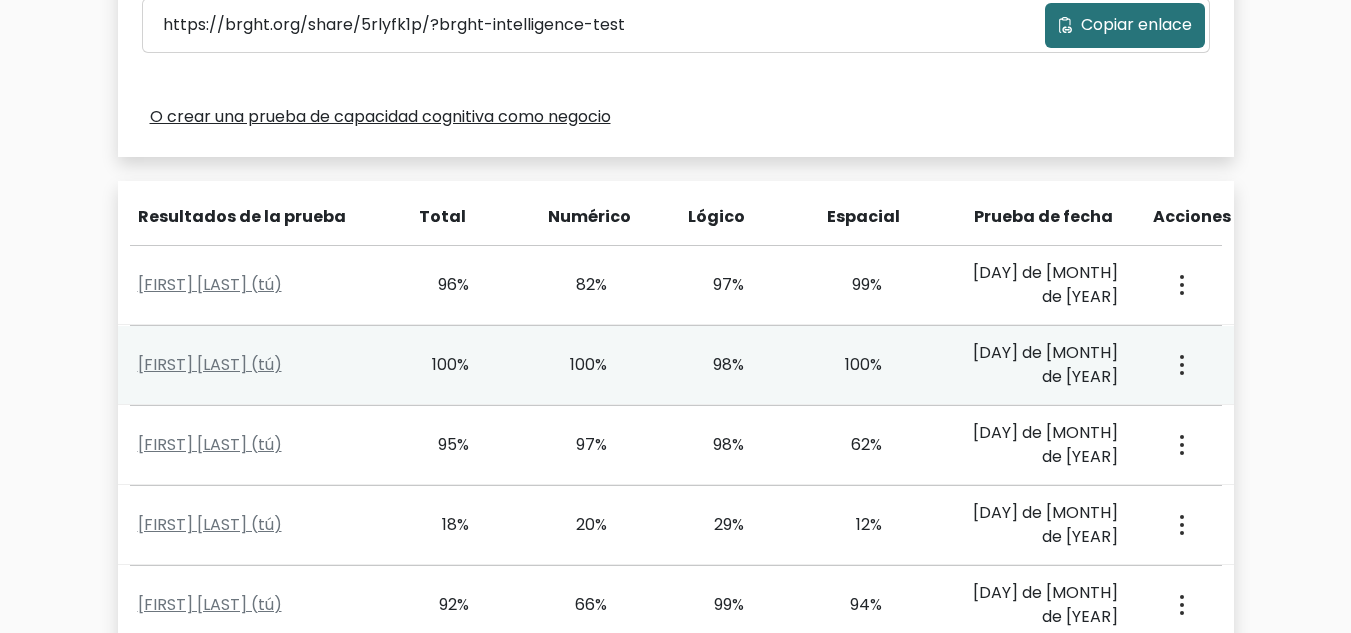 click at bounding box center (1180, 285) 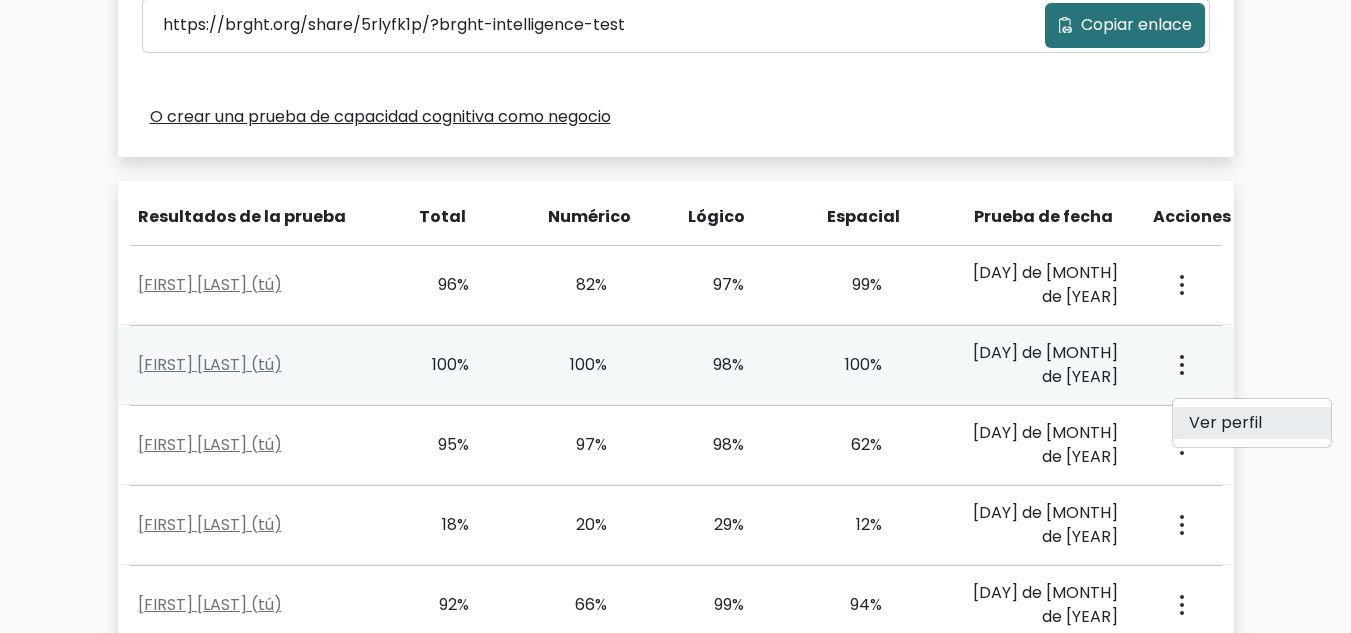 click on "Ver perfil" at bounding box center (1225, 422) 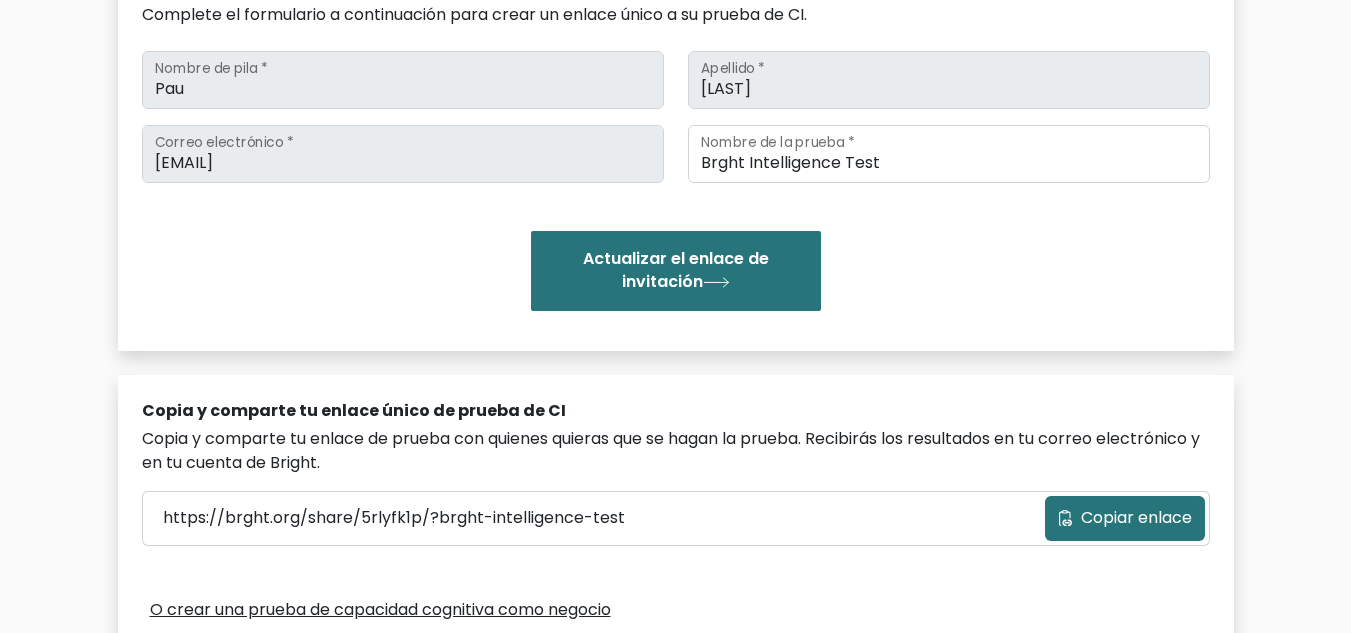 scroll, scrollTop: 0, scrollLeft: 0, axis: both 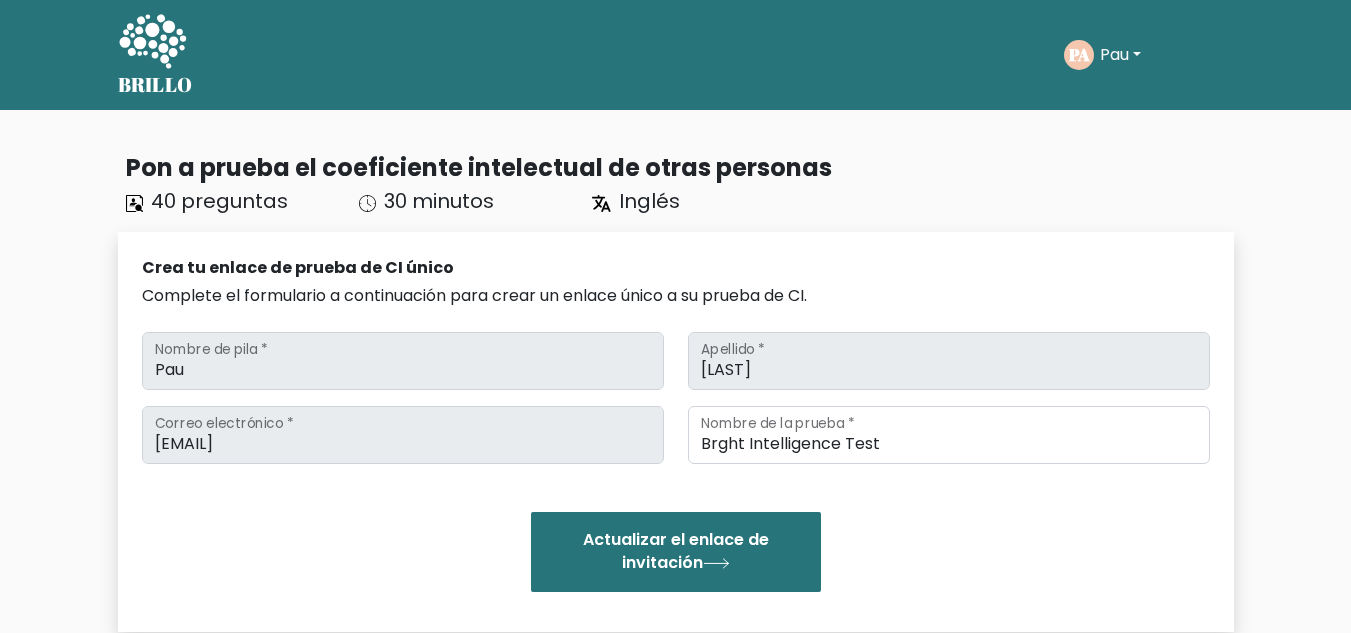 click on "Pau" at bounding box center [1114, 54] 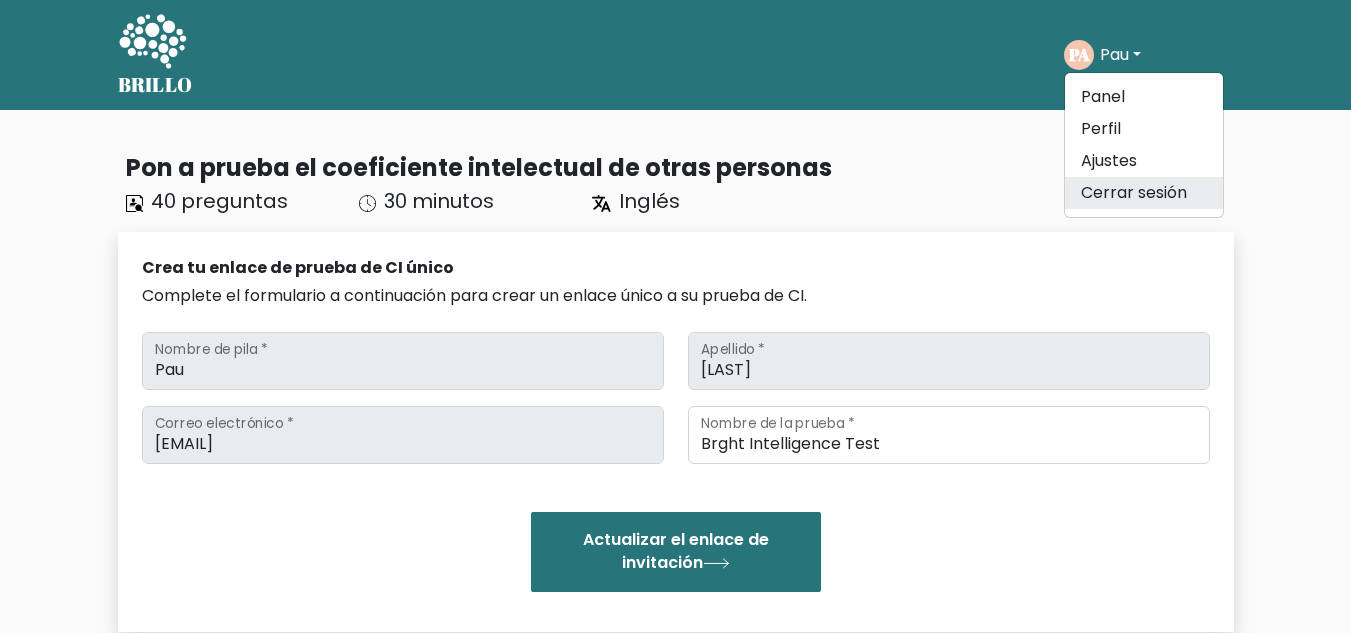click on "Cerrar sesión" at bounding box center [1144, 193] 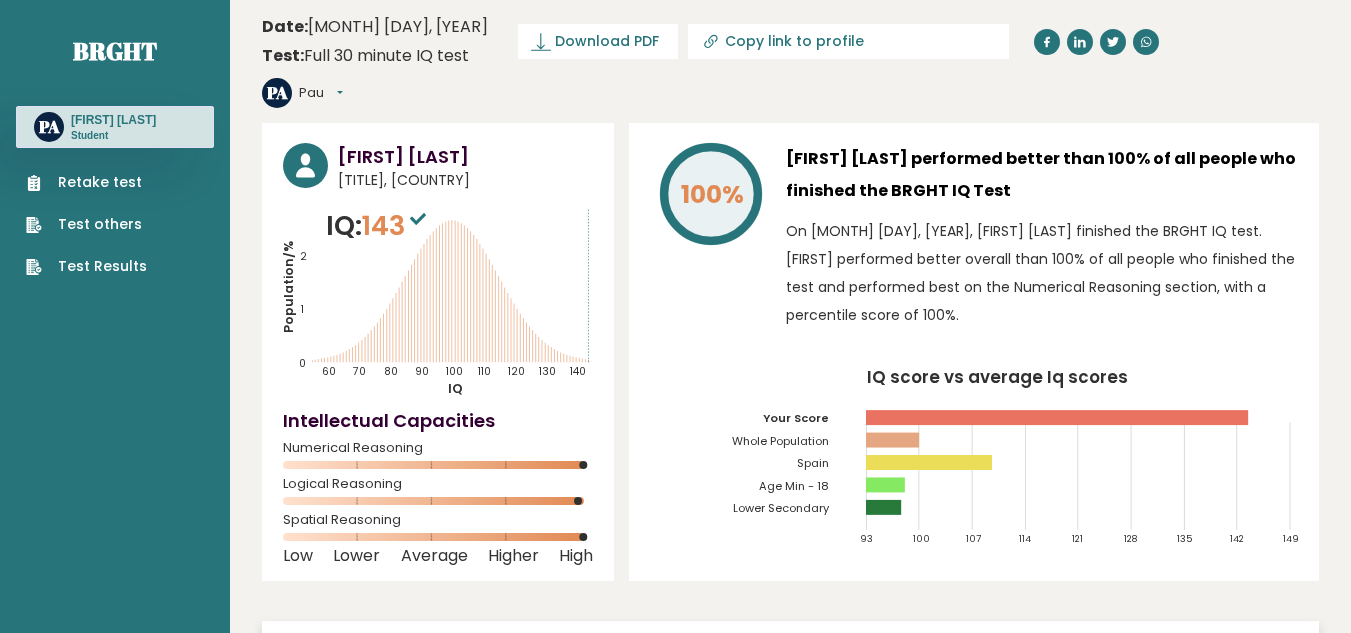 scroll, scrollTop: 0, scrollLeft: 0, axis: both 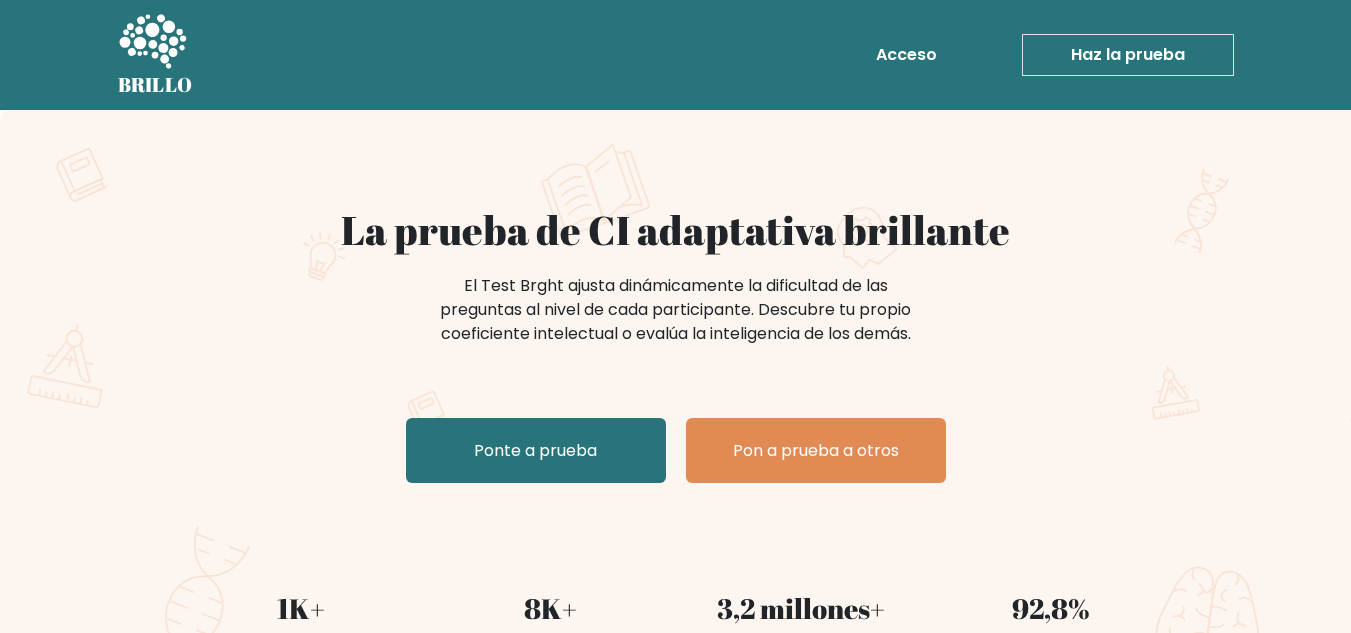 click on "BRILLO" at bounding box center (155, 84) 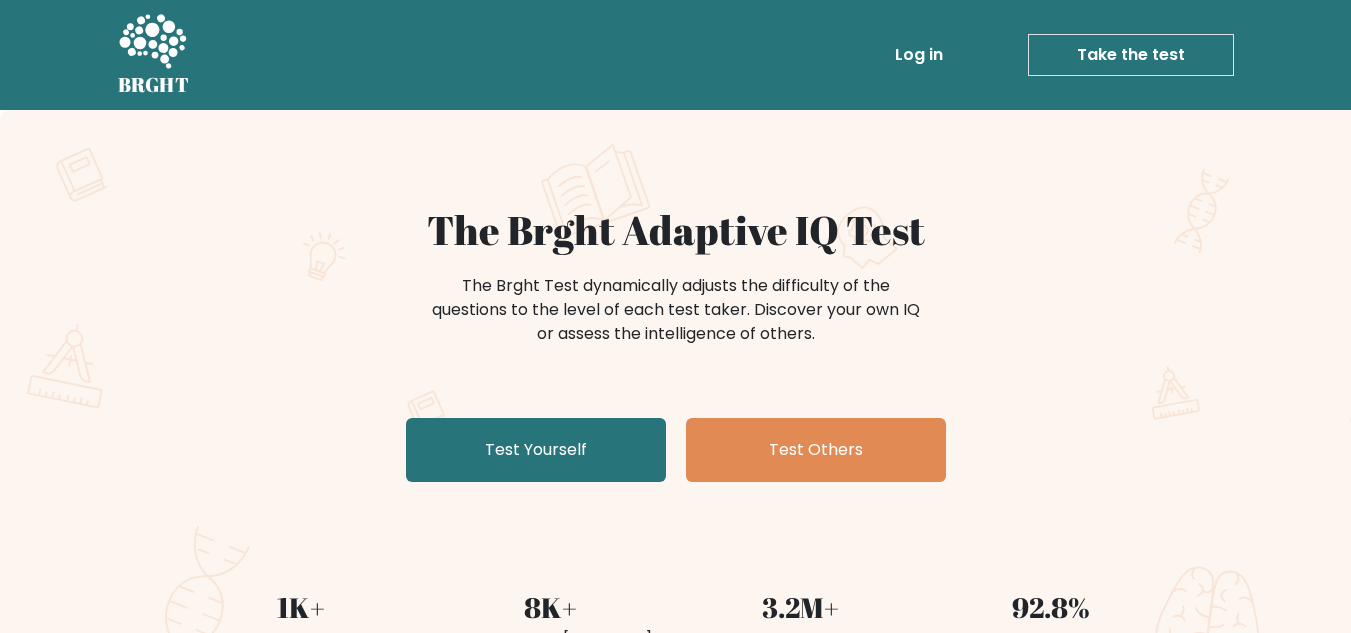 scroll, scrollTop: 0, scrollLeft: 0, axis: both 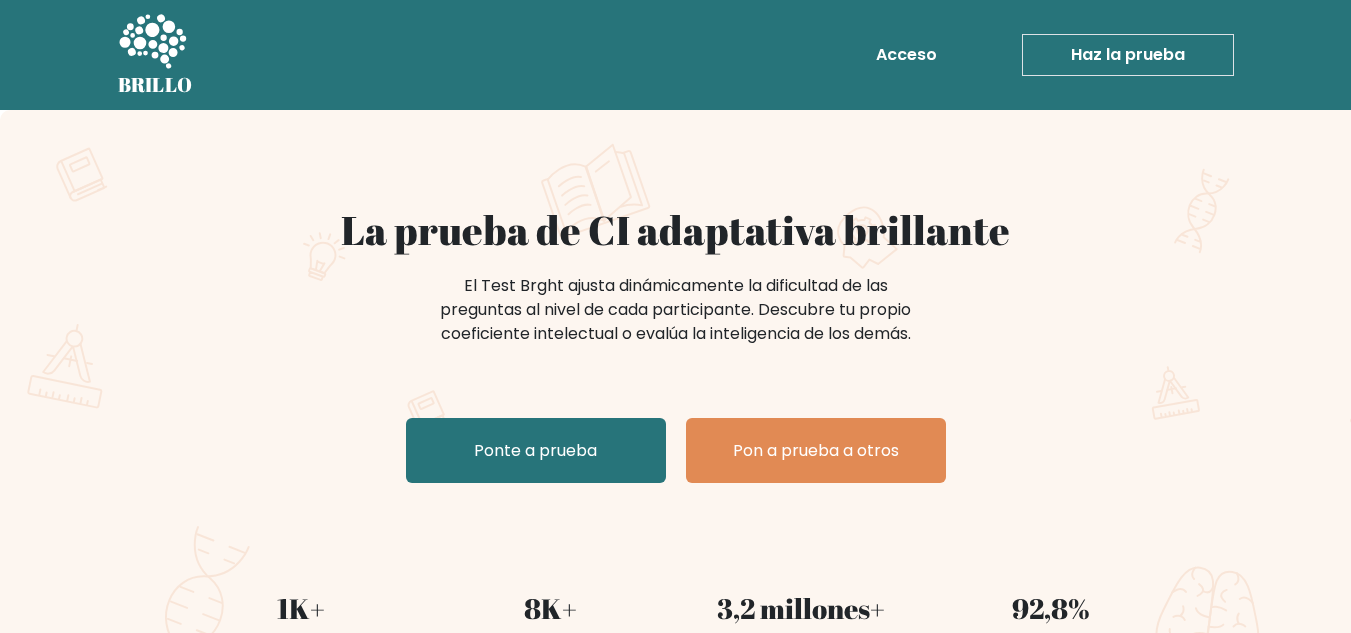 click on "BRILLO" at bounding box center [155, 84] 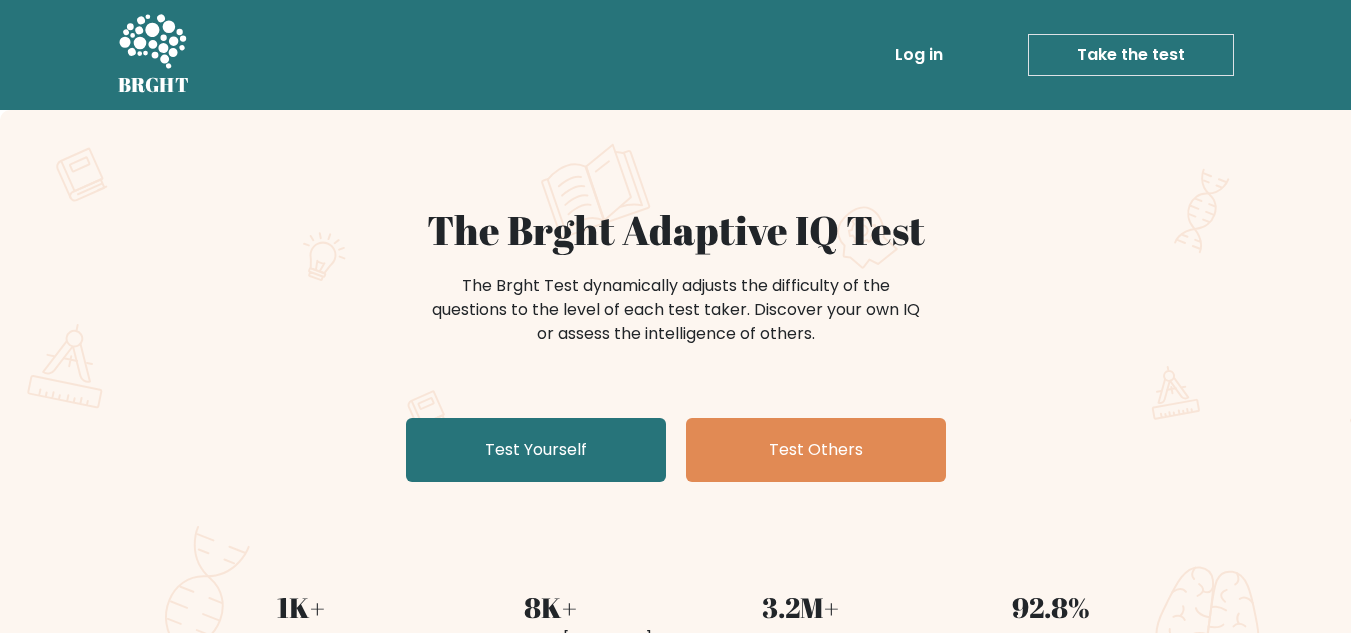 scroll, scrollTop: 0, scrollLeft: 0, axis: both 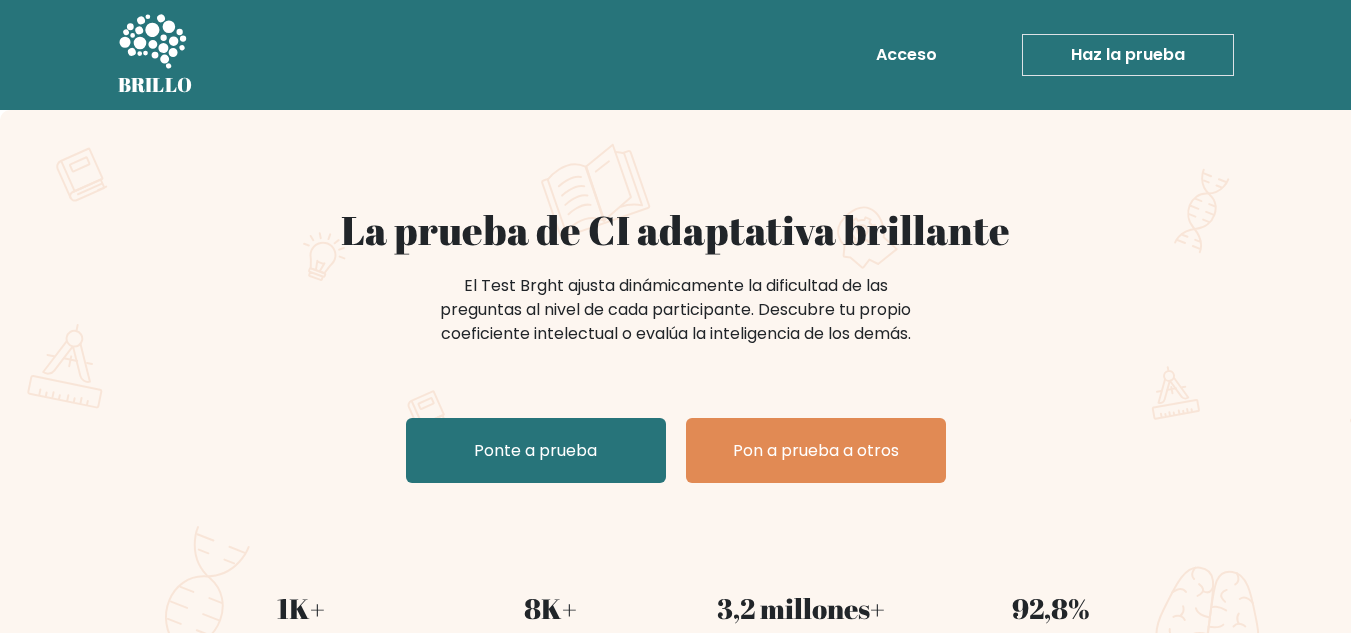 click on "Acceso" at bounding box center (906, 54) 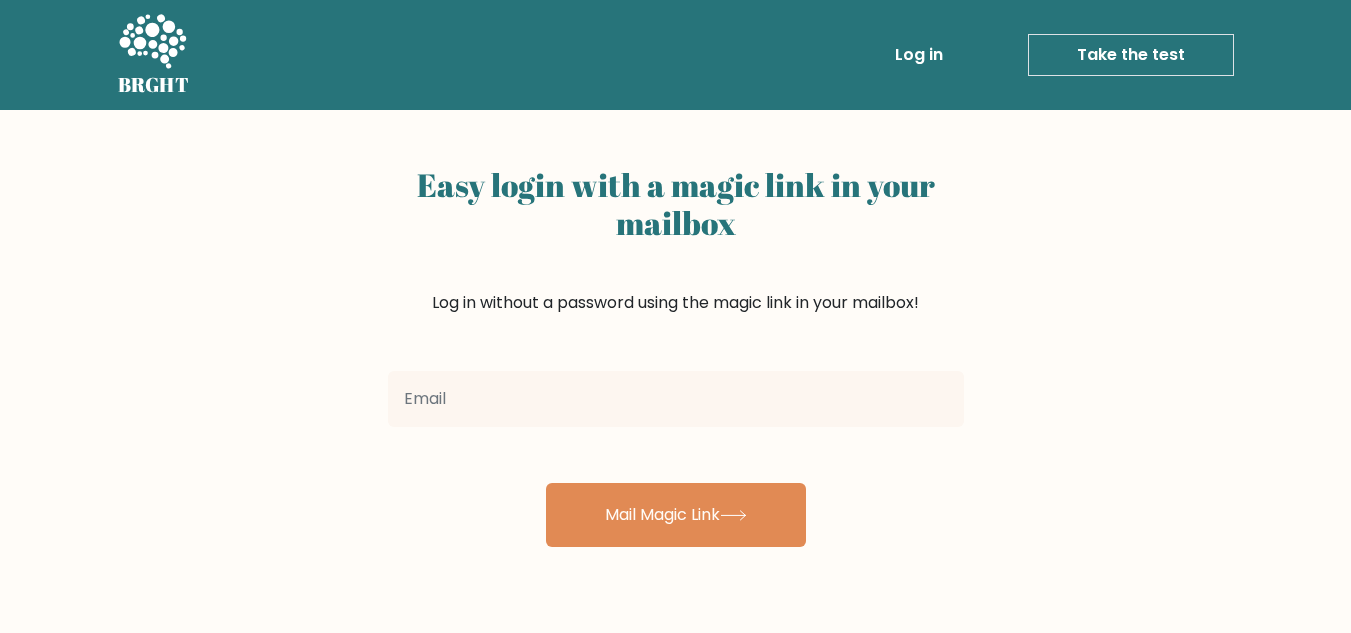 scroll, scrollTop: 0, scrollLeft: 0, axis: both 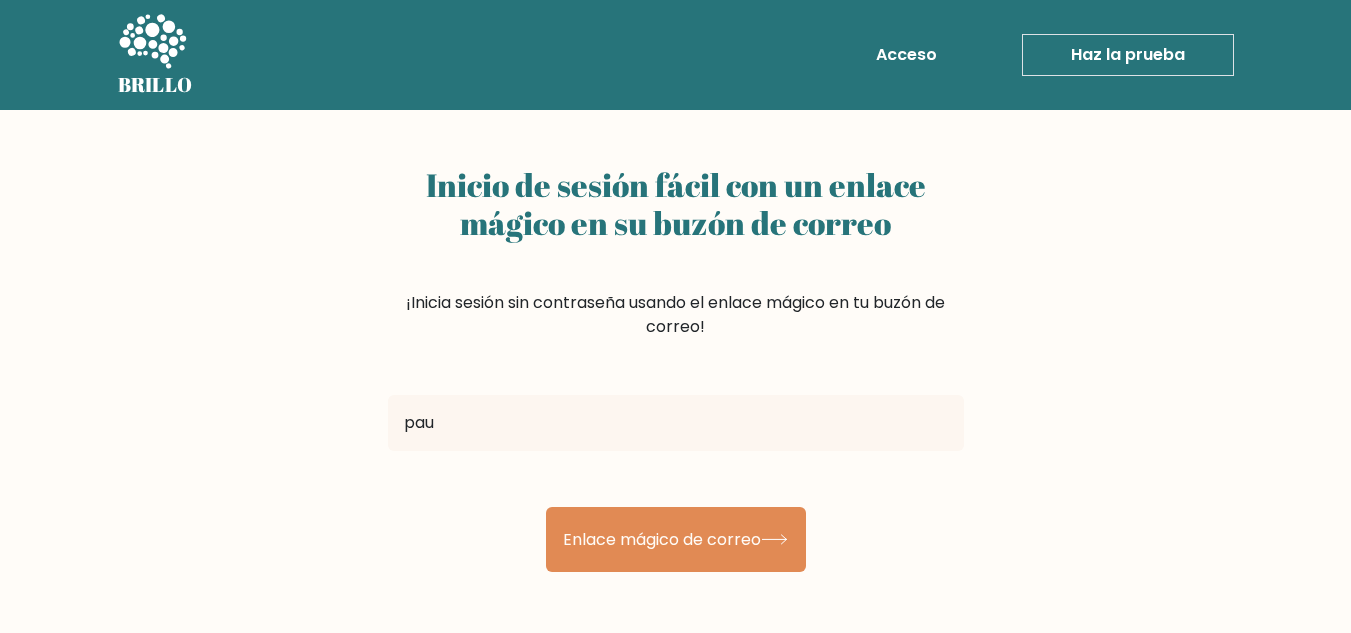 type on "pausago11@example.com" 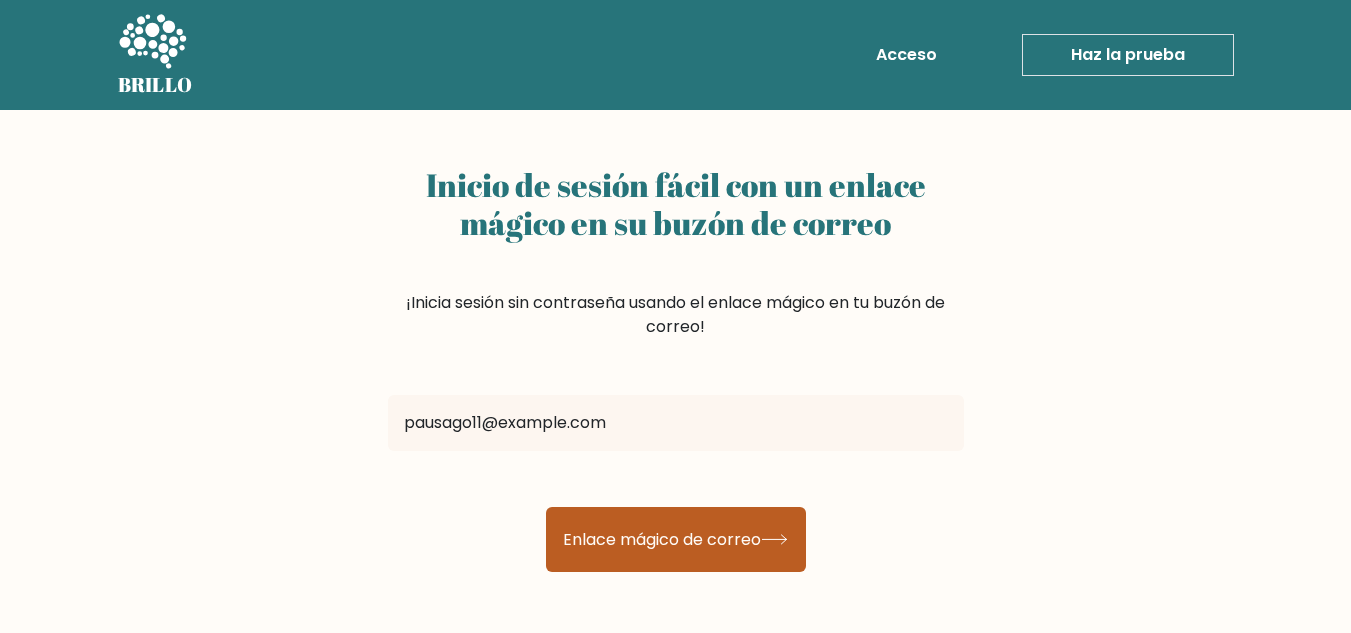 click on "Enlace mágico de correo" at bounding box center (662, 539) 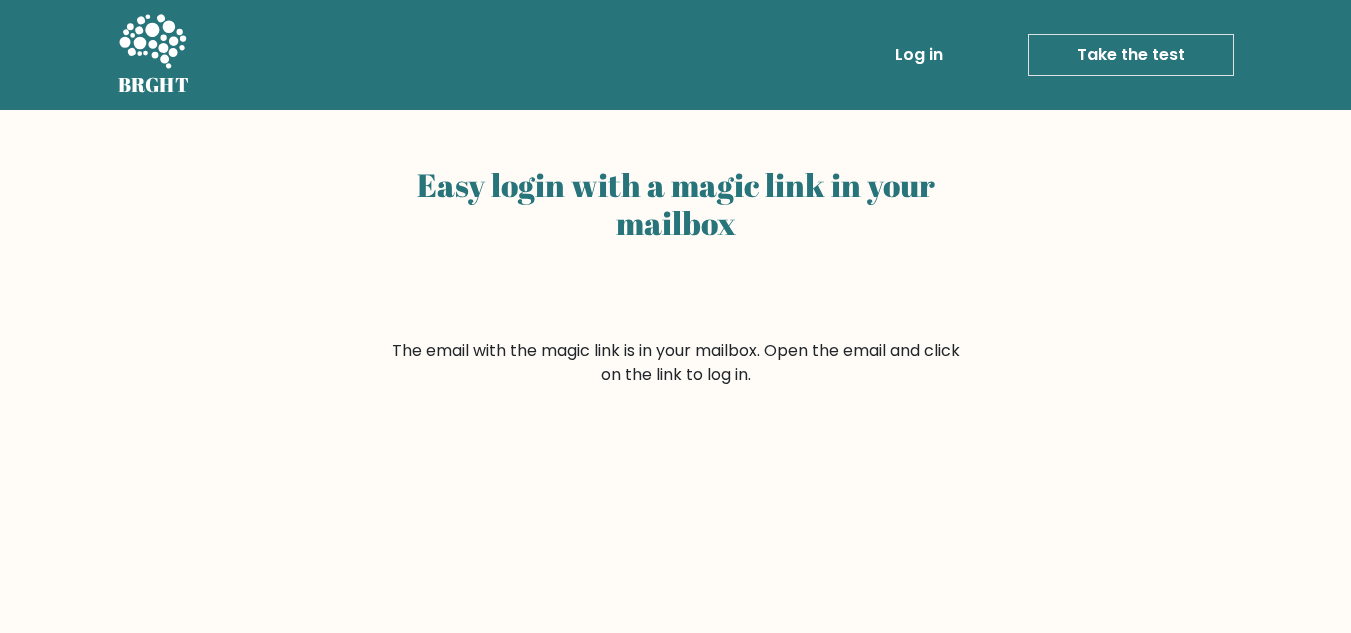 scroll, scrollTop: 0, scrollLeft: 0, axis: both 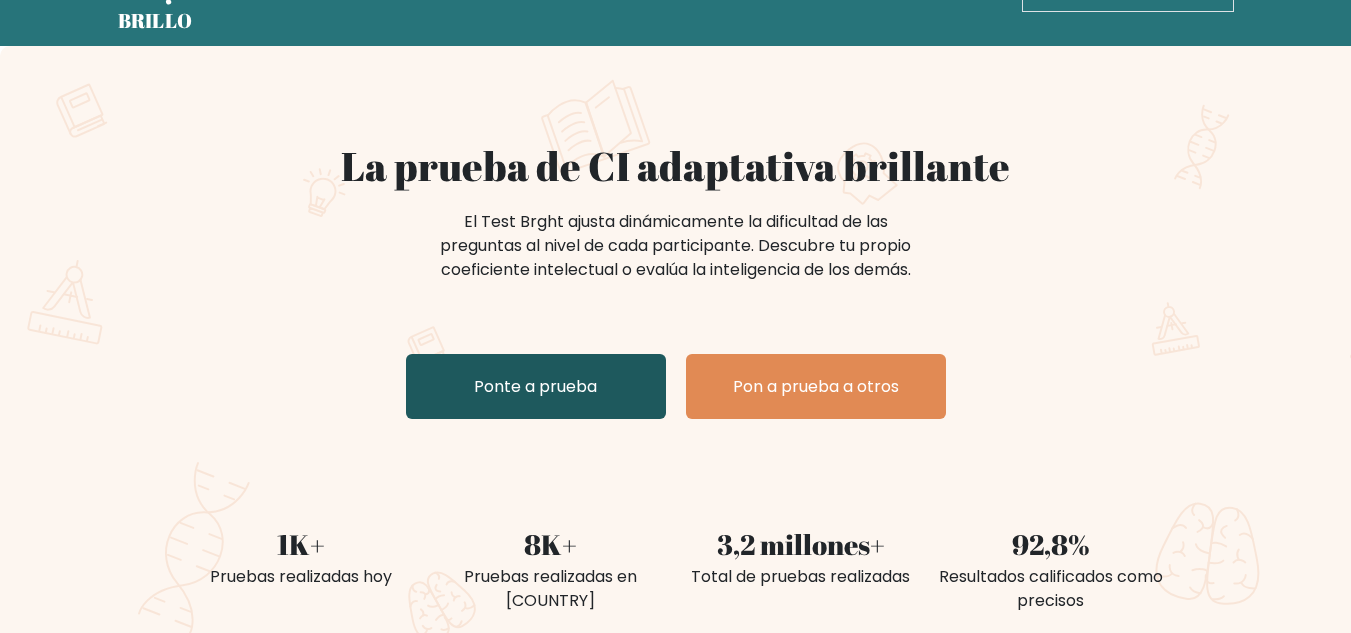 click on "Ponte a prueba" at bounding box center [536, 386] 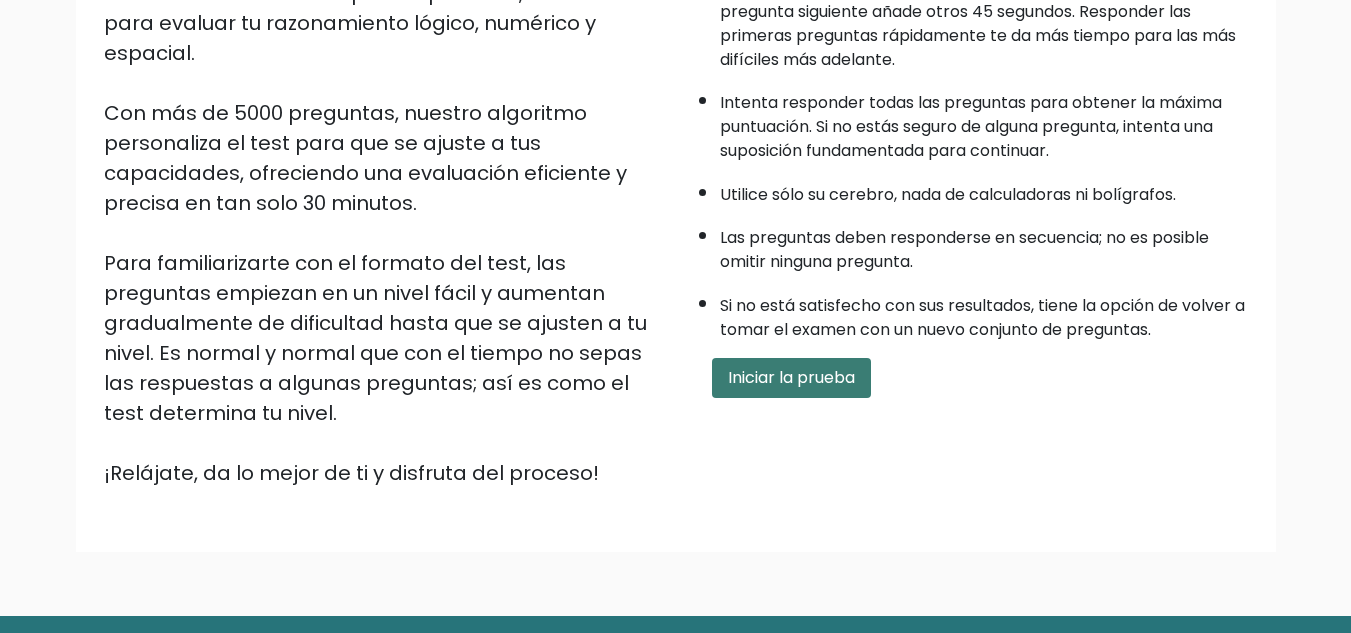 scroll, scrollTop: 379, scrollLeft: 0, axis: vertical 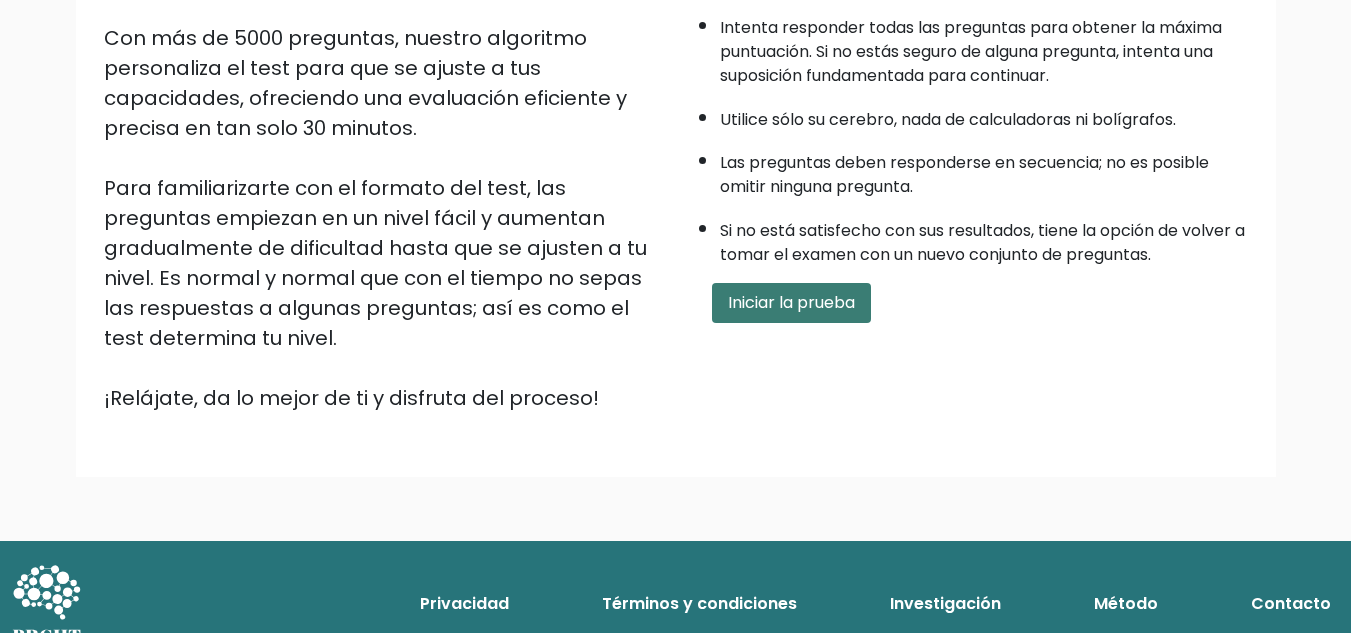 click on "Iniciar la prueba" at bounding box center [791, 303] 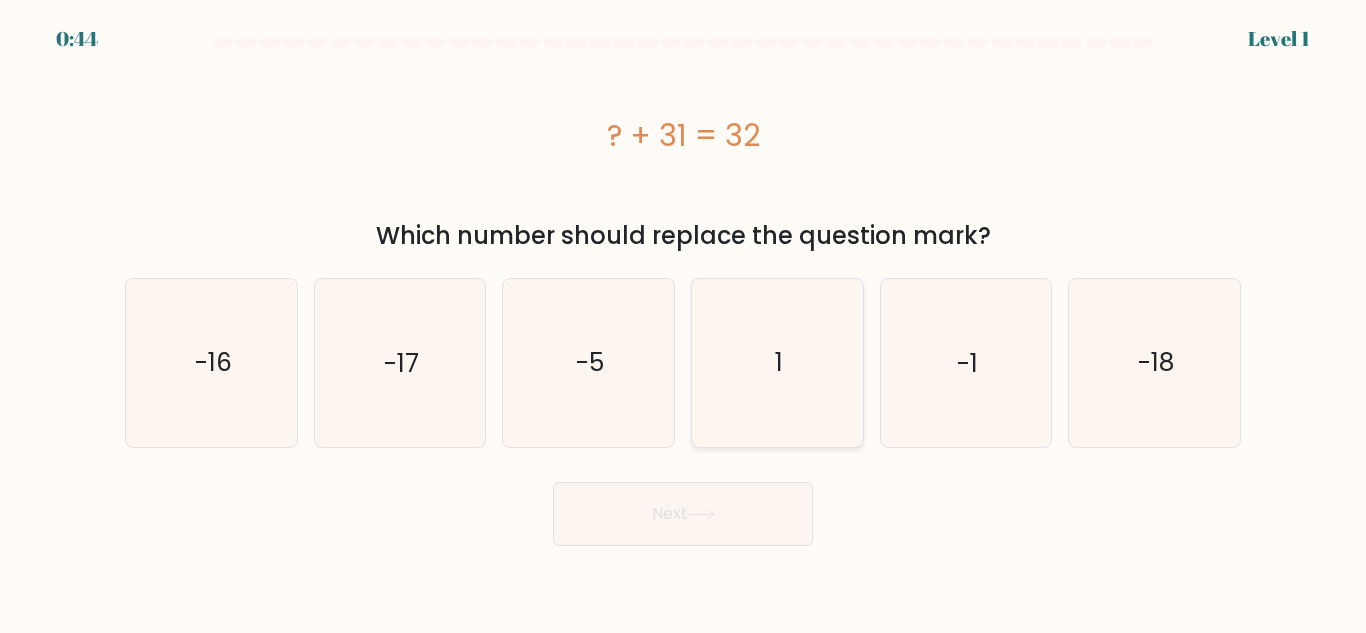 scroll, scrollTop: 0, scrollLeft: 0, axis: both 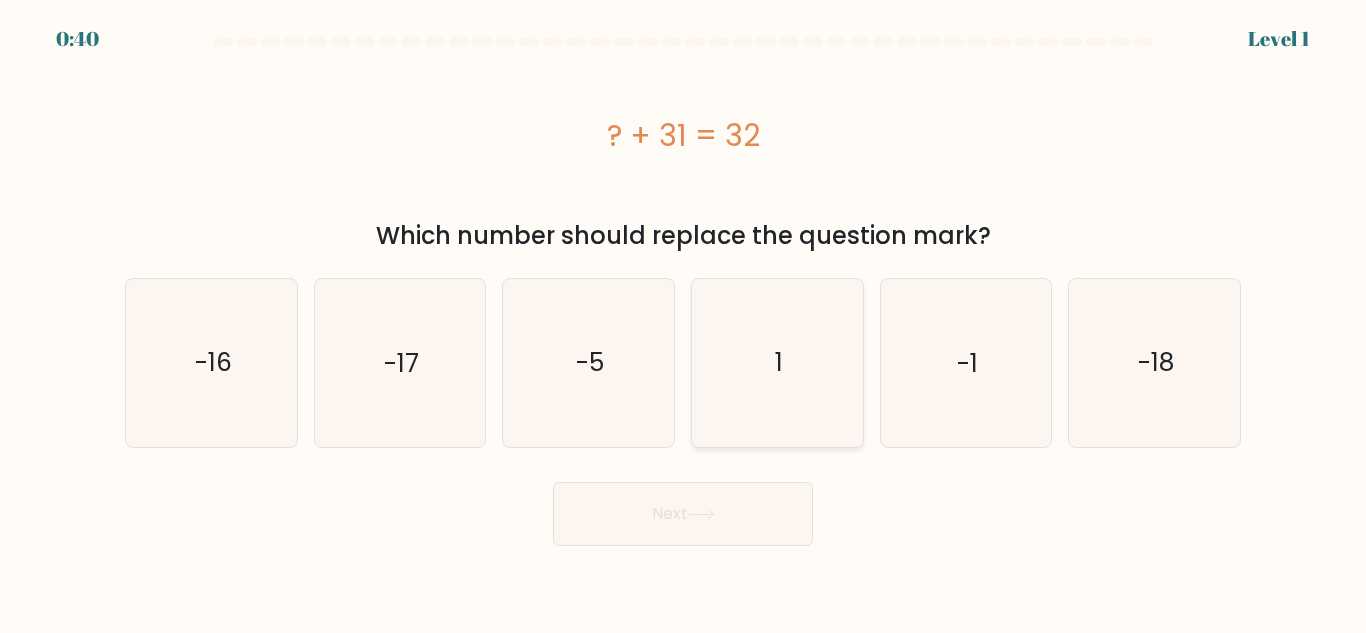click on "1" 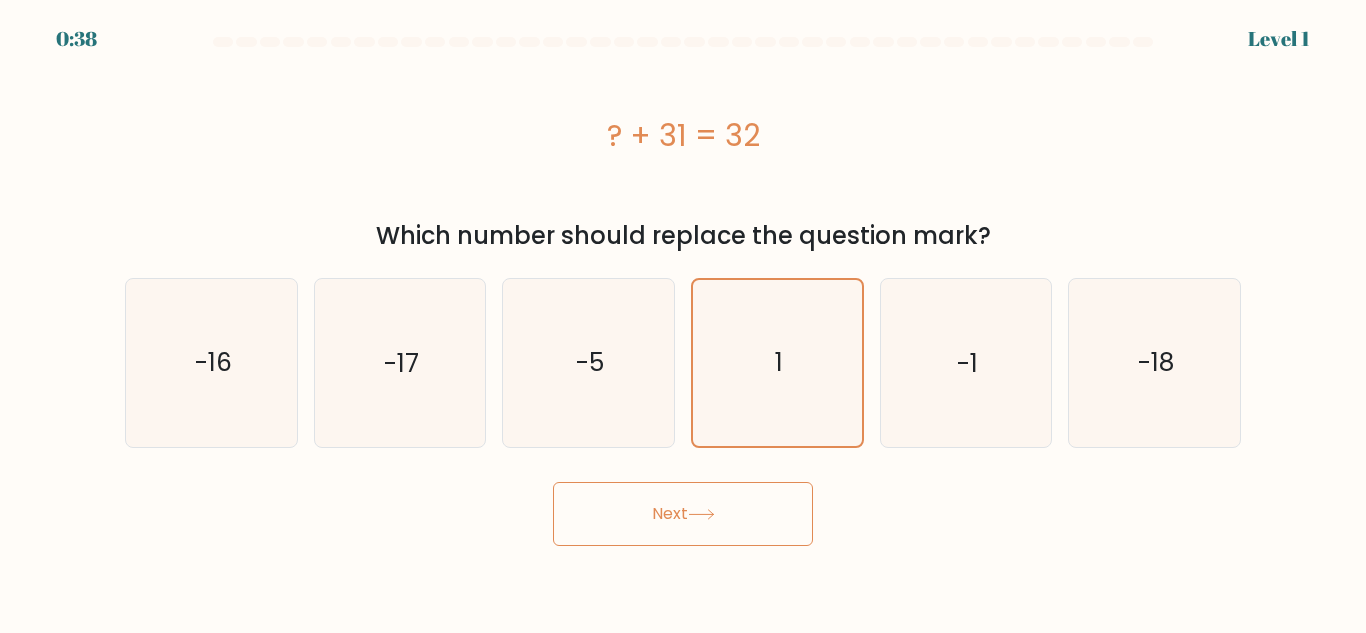 click on "Next" at bounding box center (683, 514) 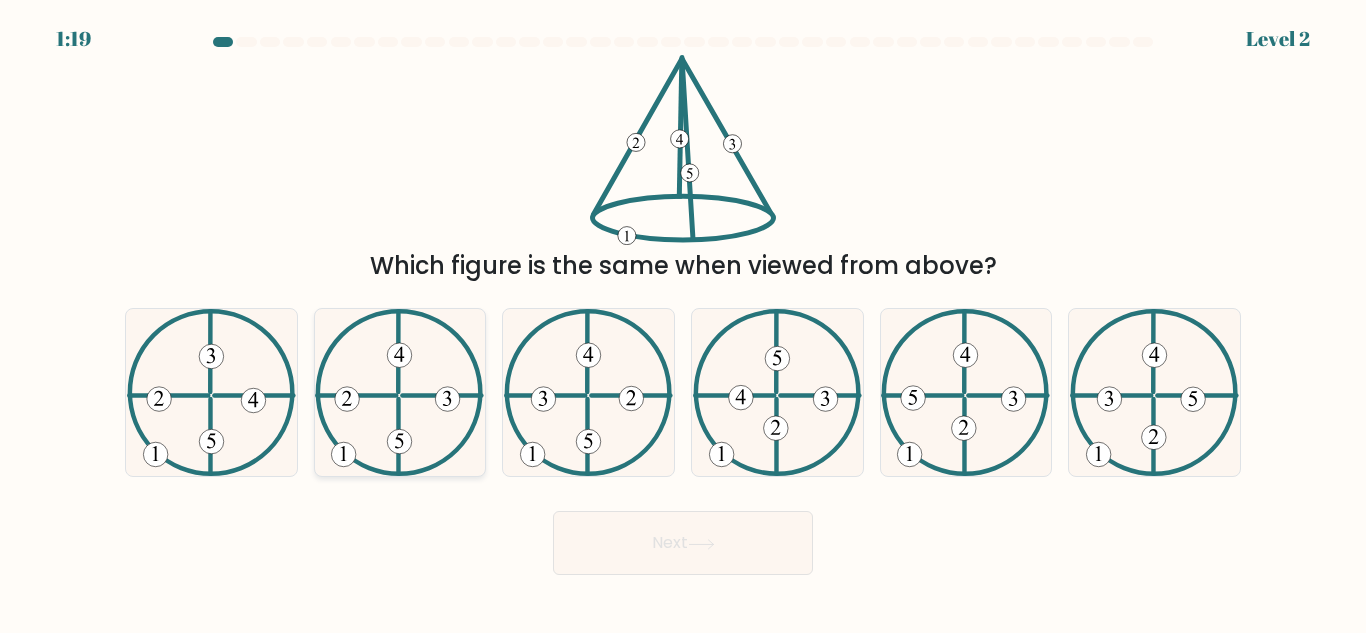 click 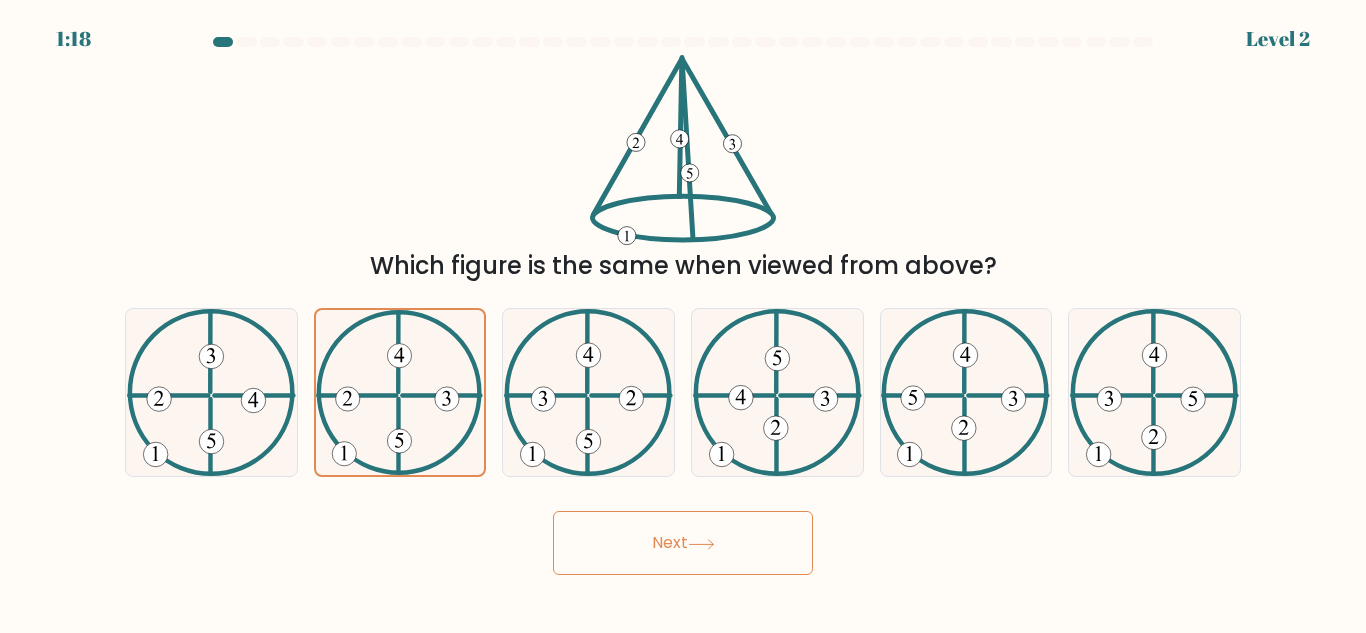 click on "Next" at bounding box center [683, 543] 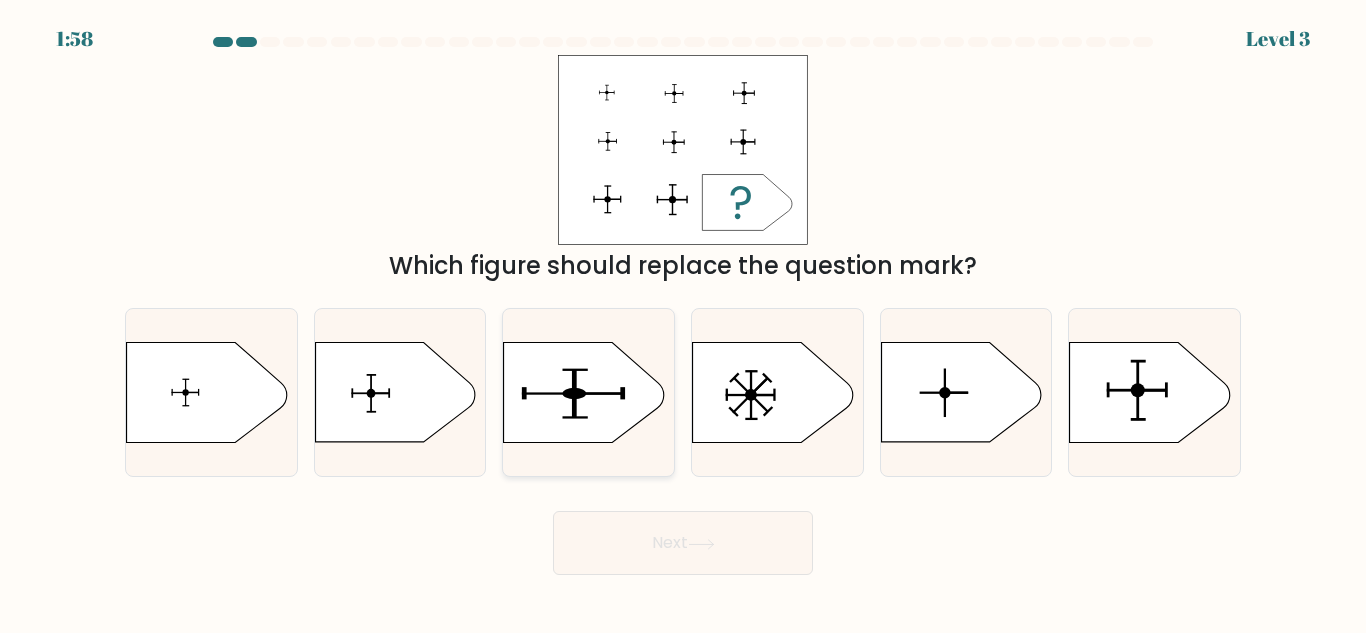 click 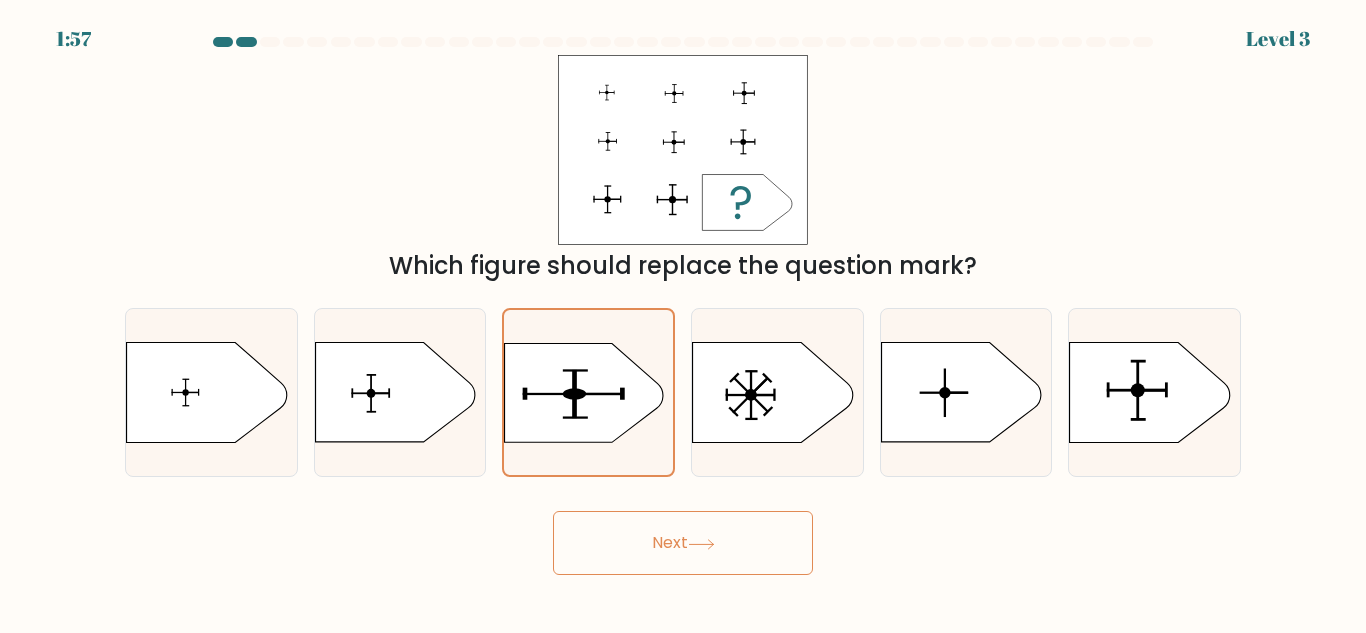 click on "Next" at bounding box center [683, 543] 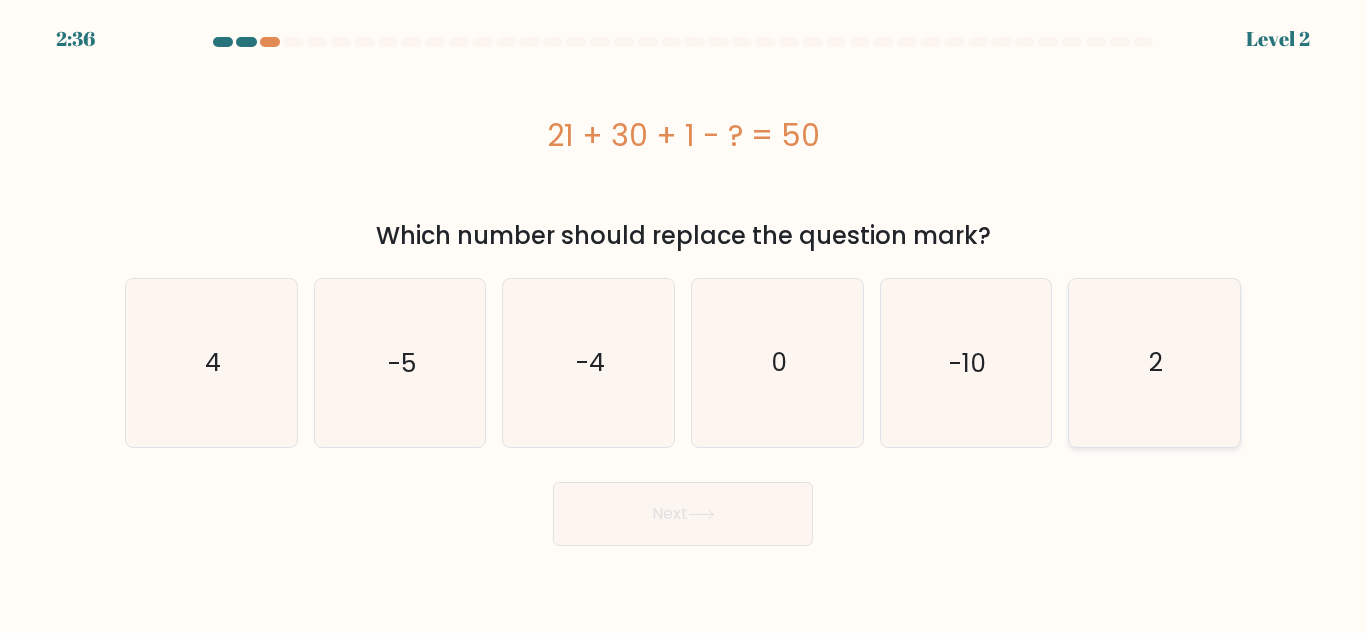click on "2" 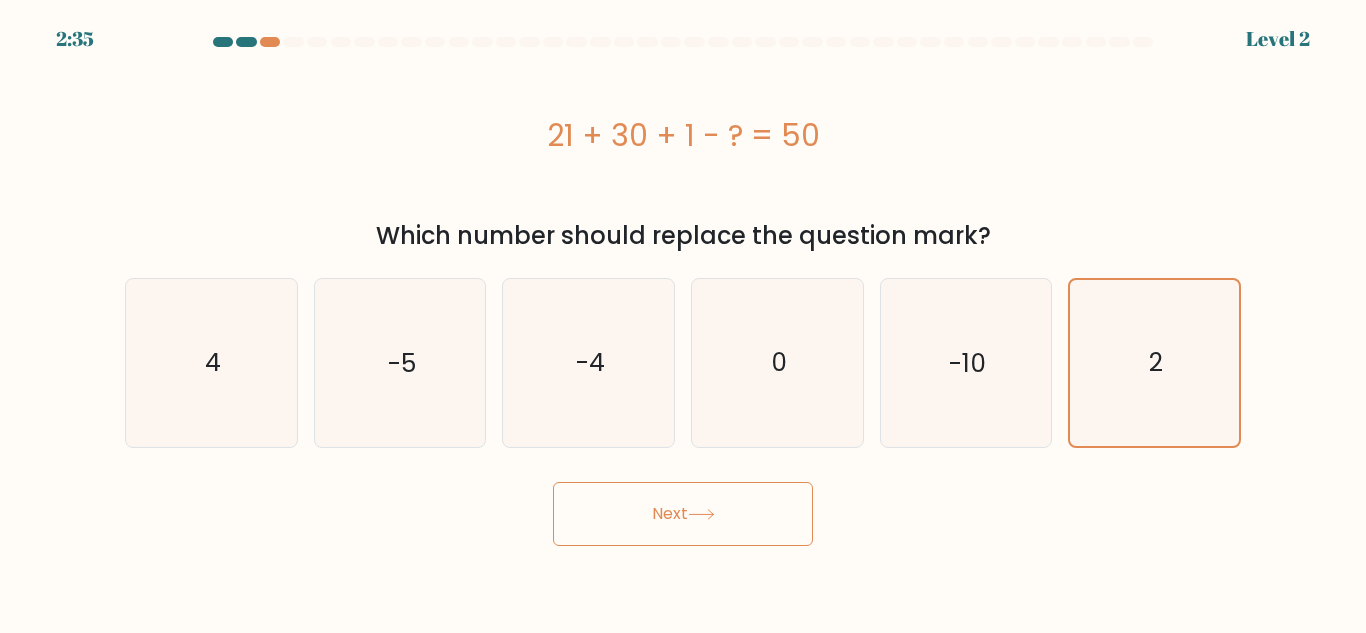 click 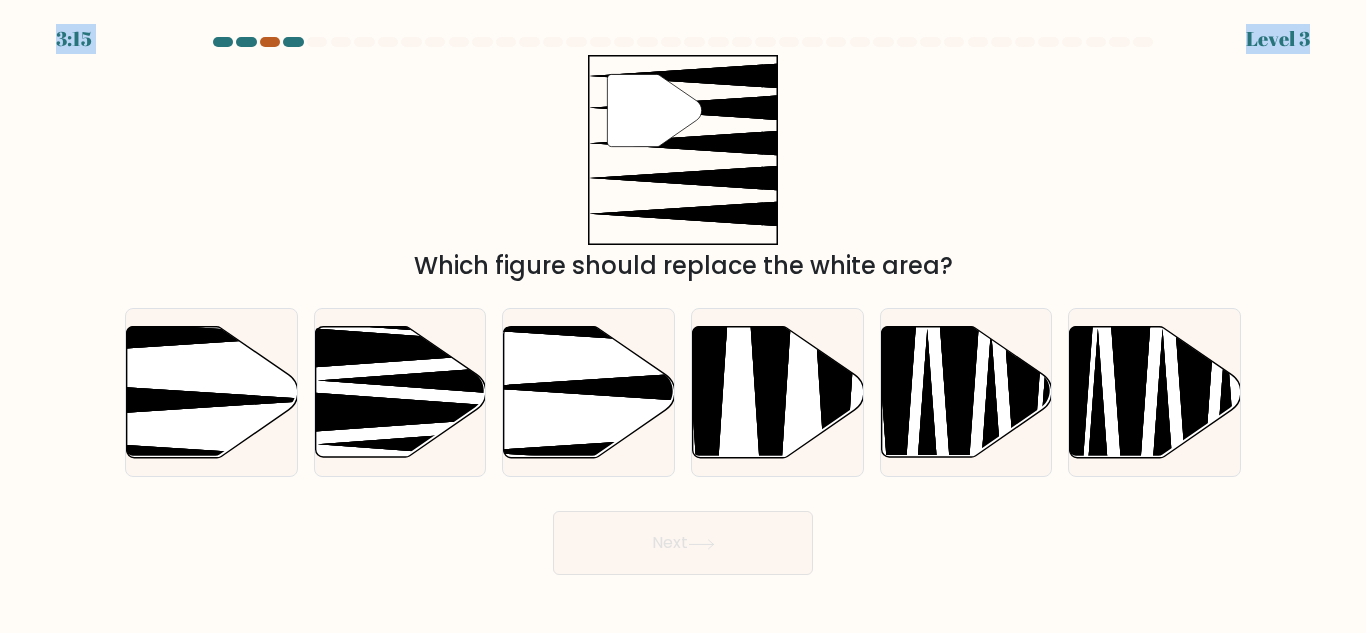 click on "3:15
Level 3" at bounding box center (683, 316) 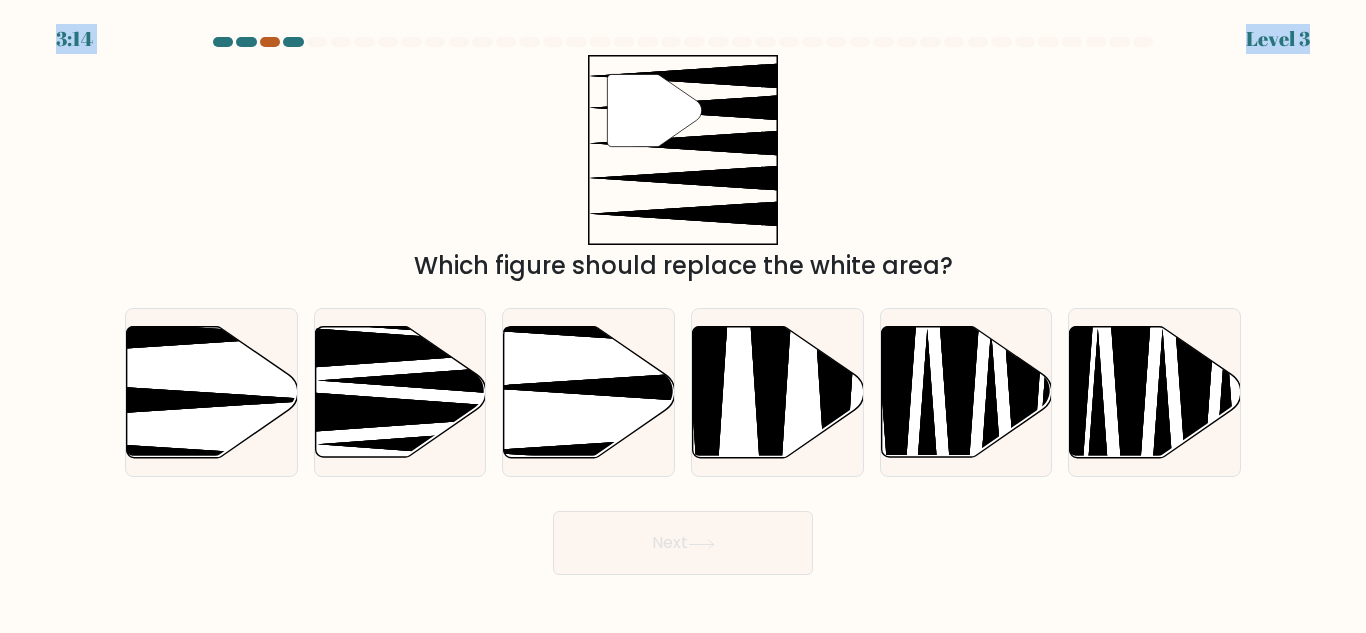 click at bounding box center (270, 42) 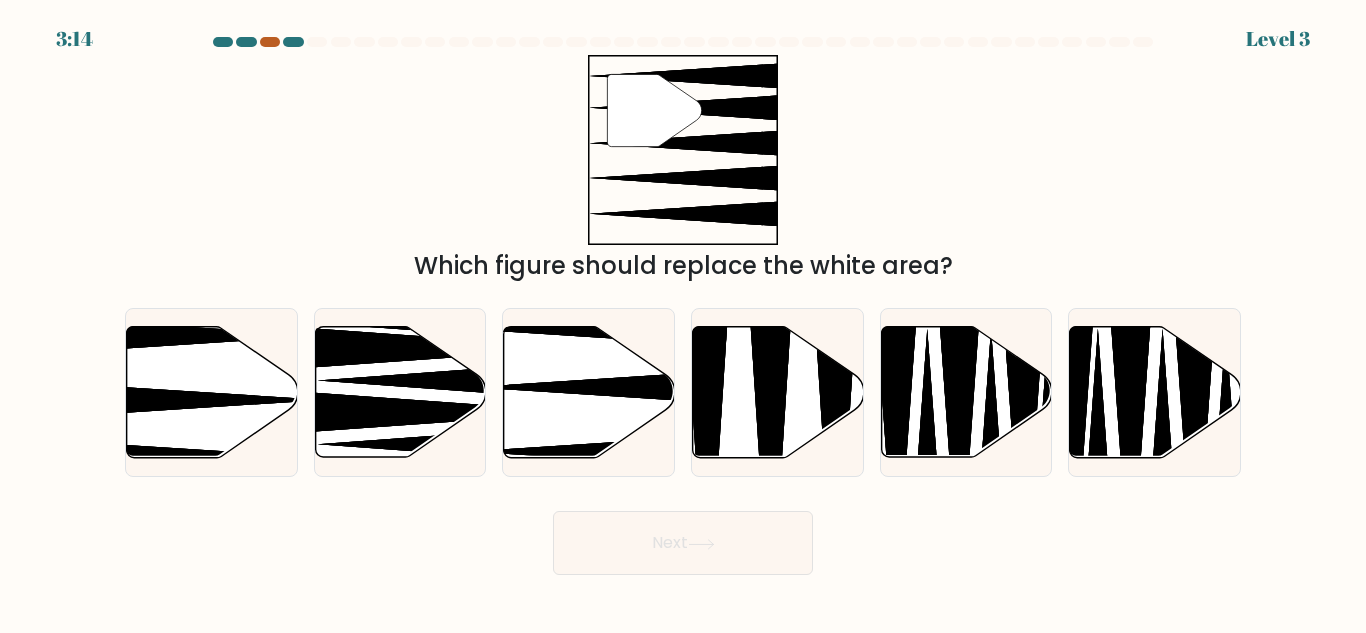 click at bounding box center (270, 42) 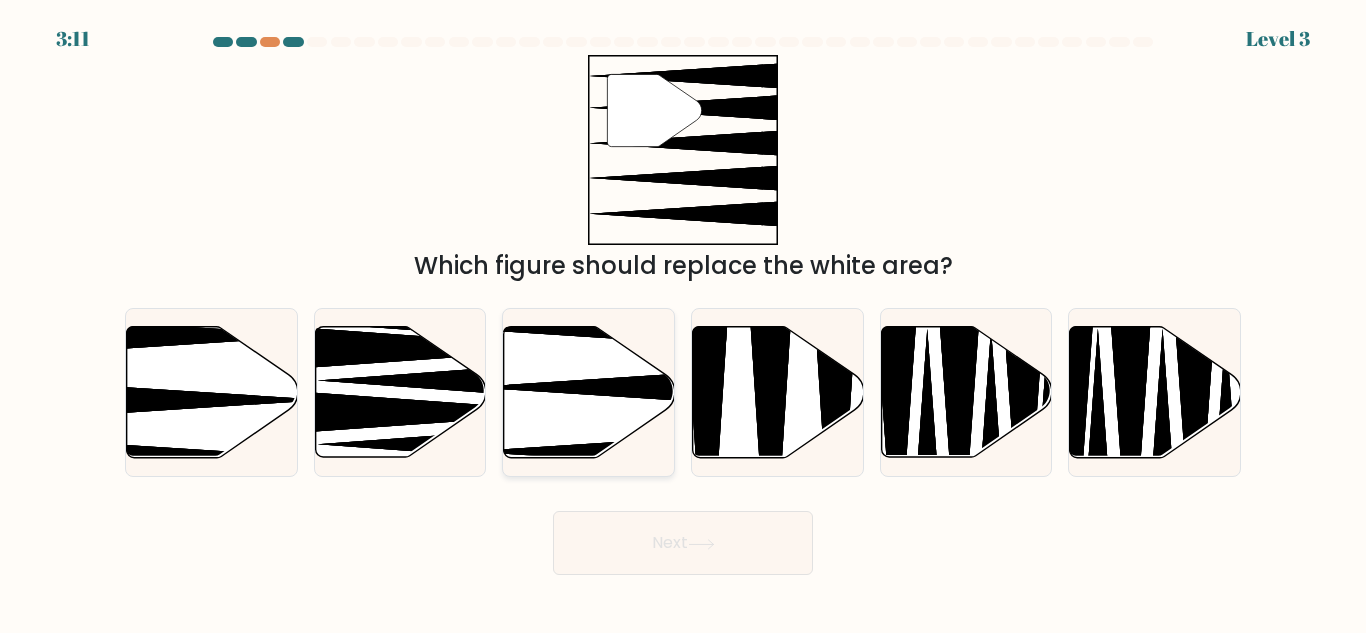 click 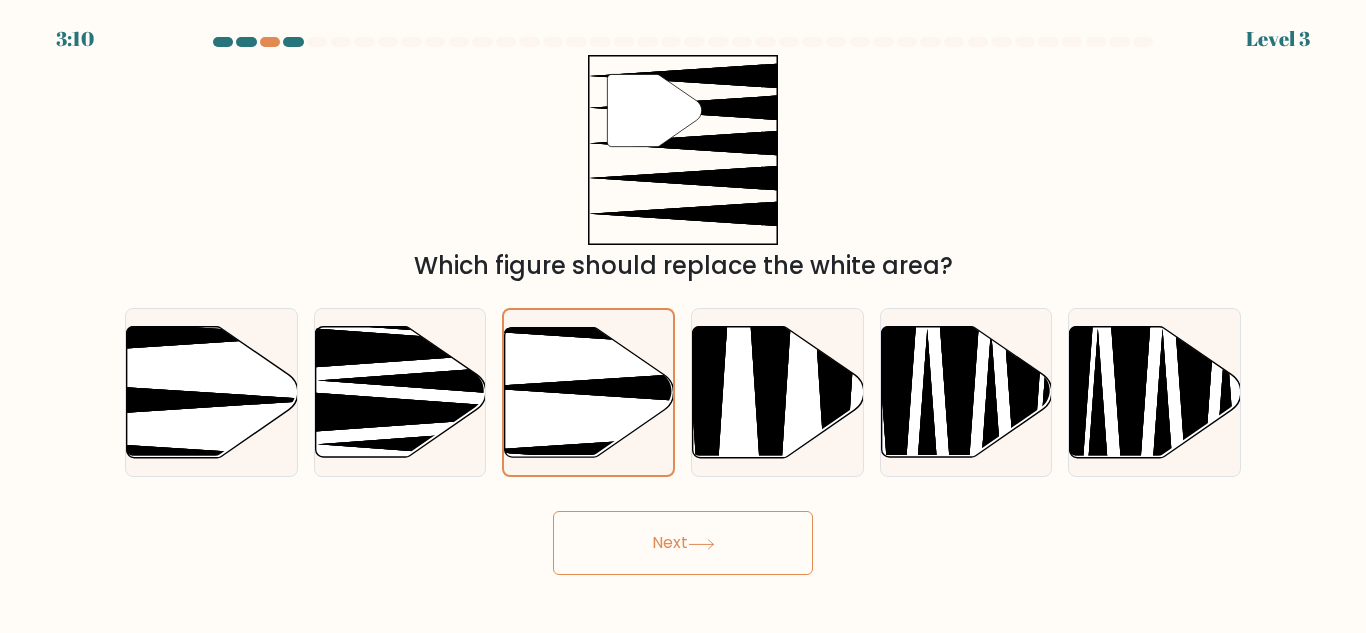 click on "Next" at bounding box center (683, 543) 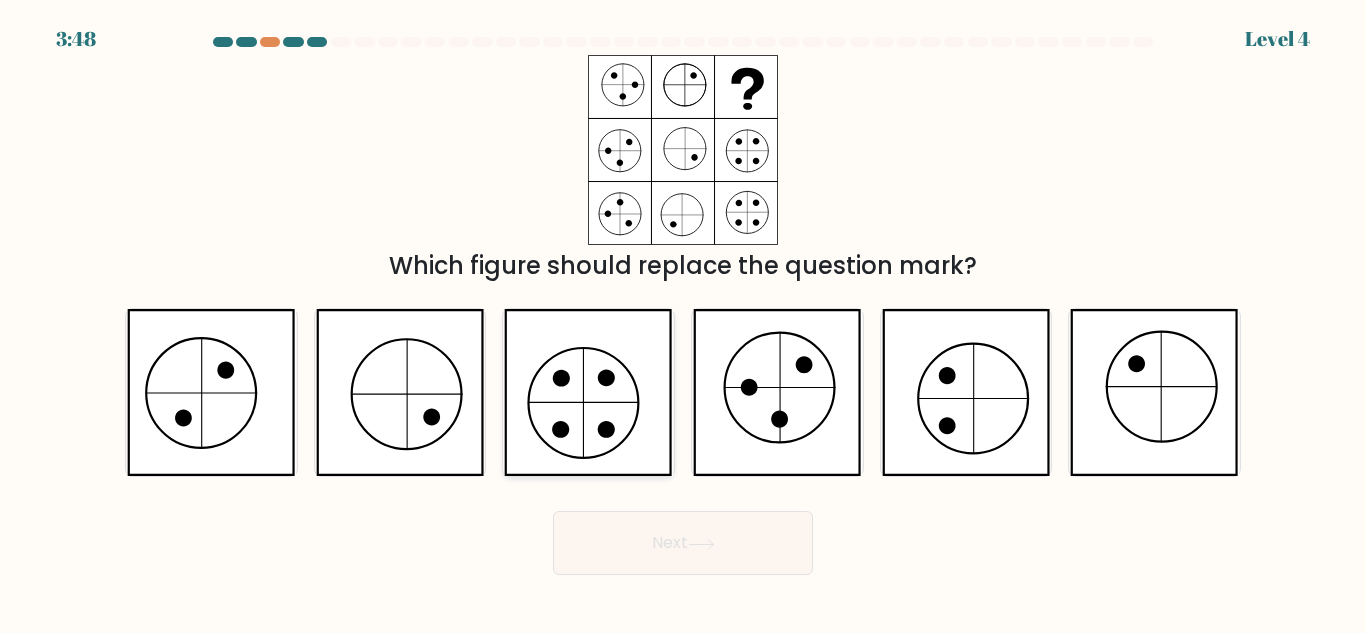click 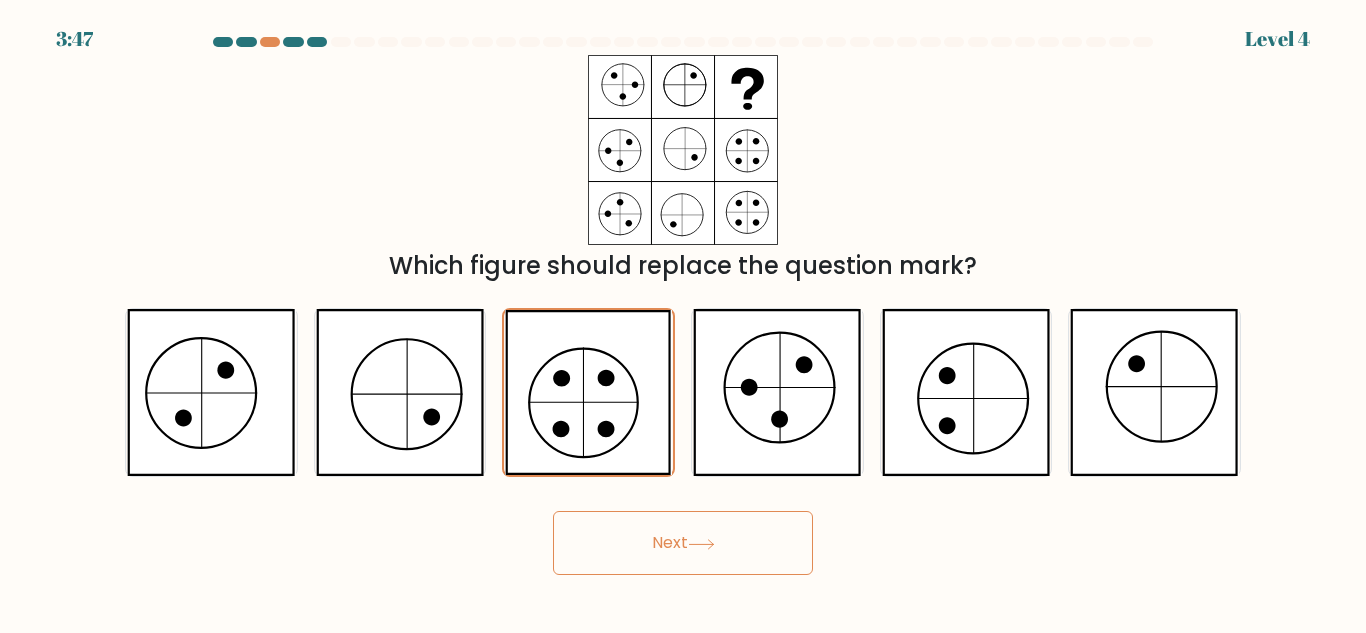 click on "Next" at bounding box center (683, 543) 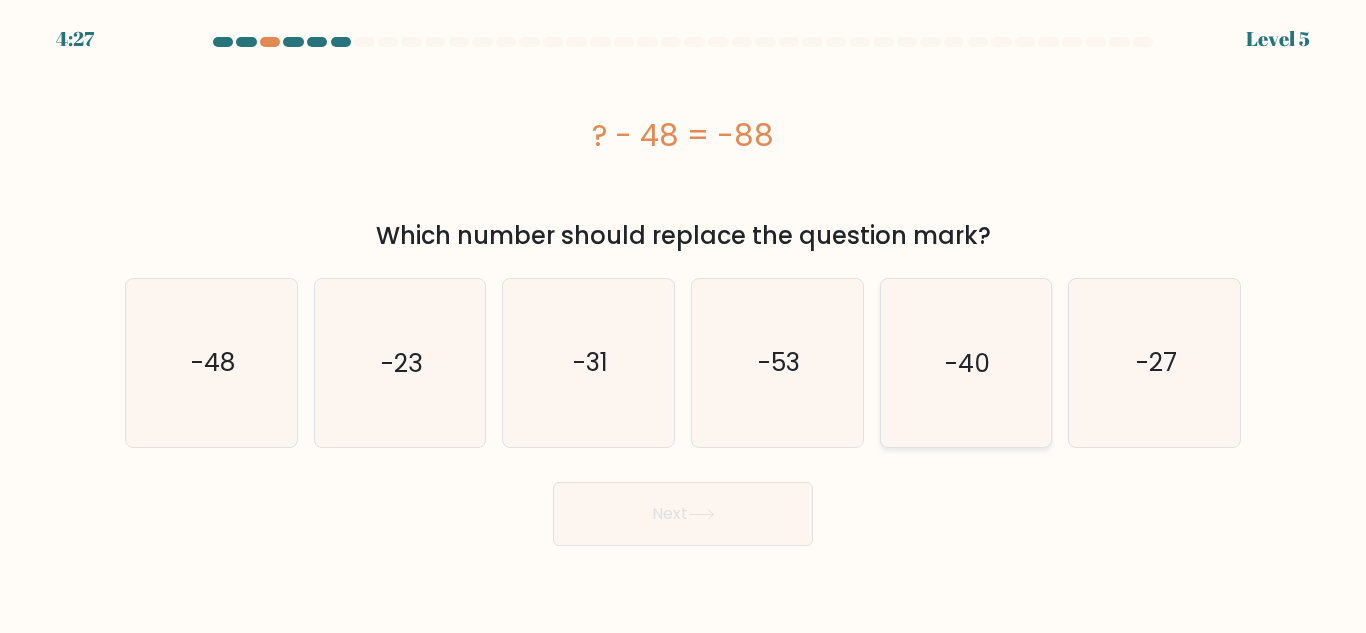 click on "-40" 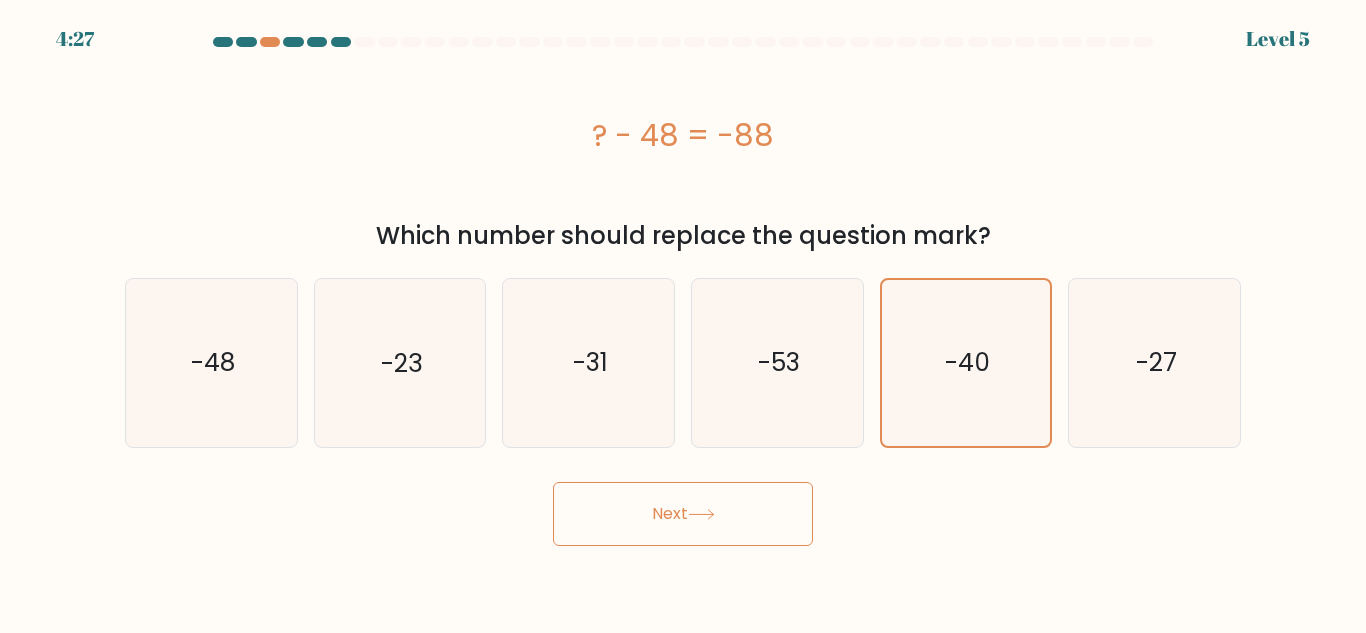 click on "Next" at bounding box center [683, 514] 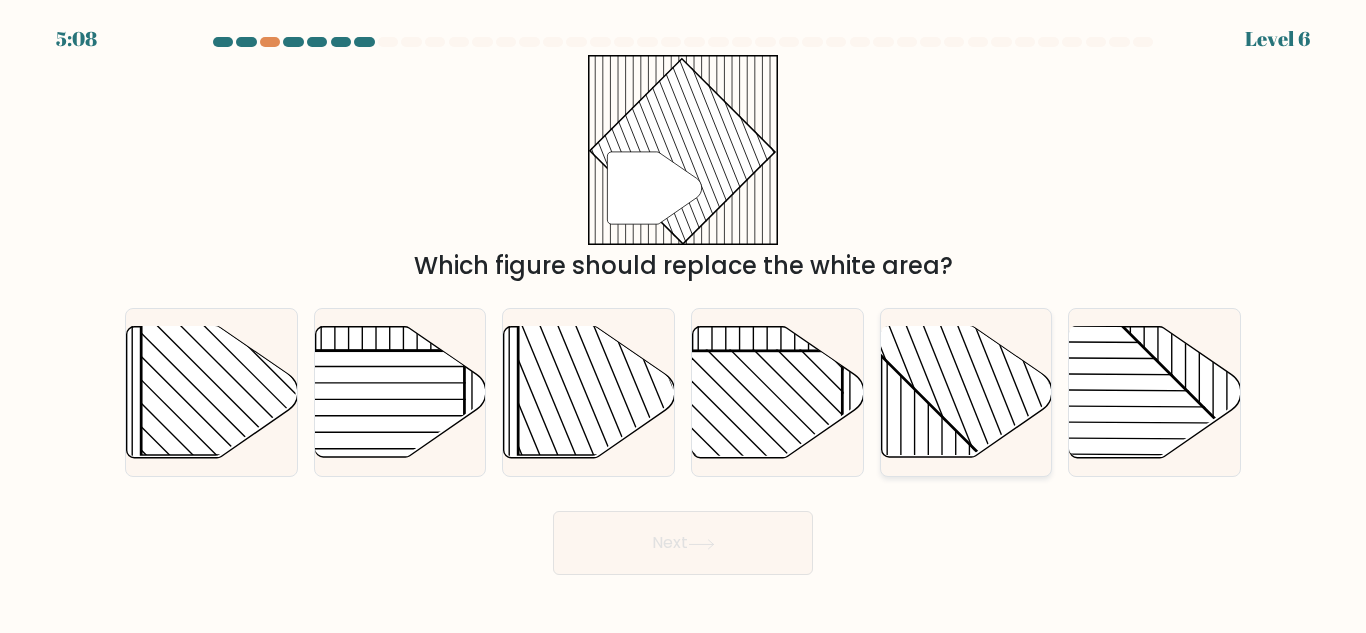 click 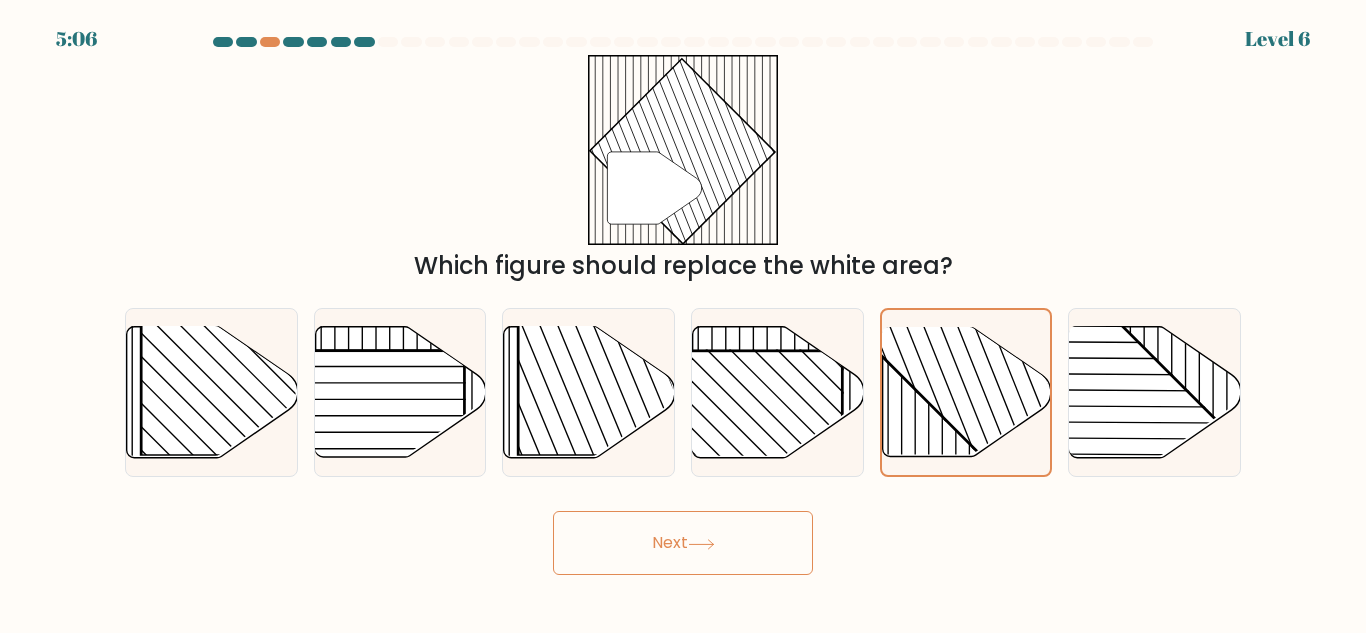 click on "Next" at bounding box center [683, 543] 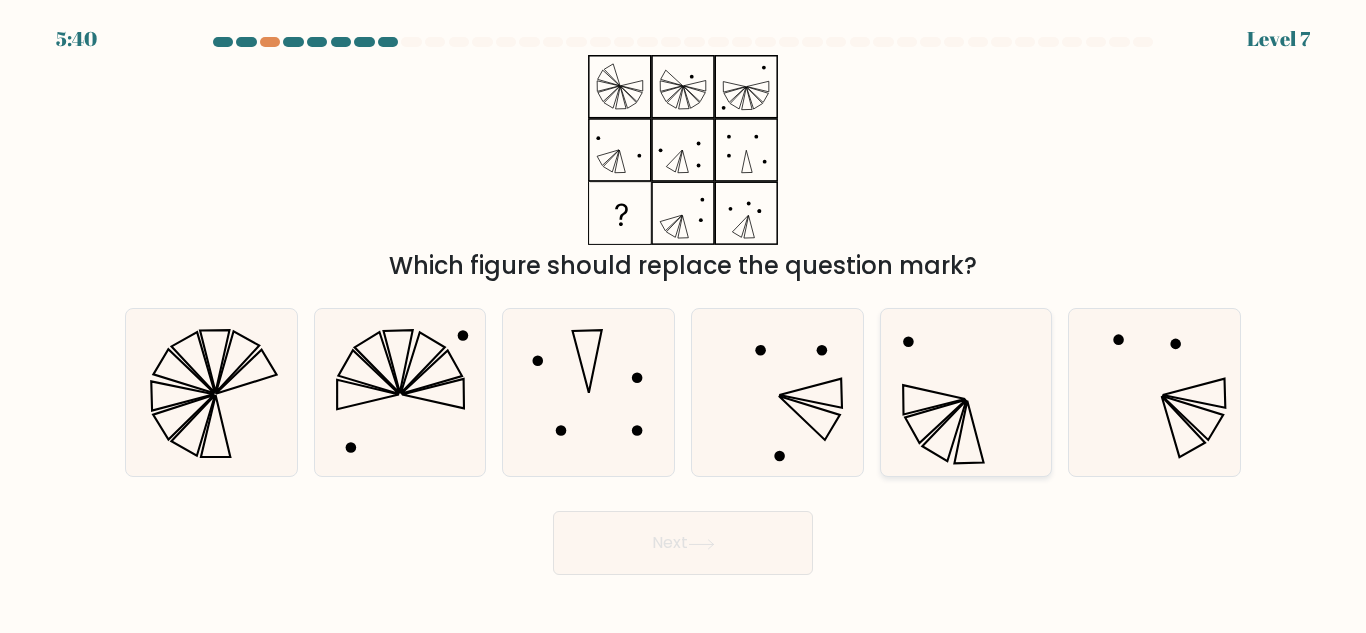 click 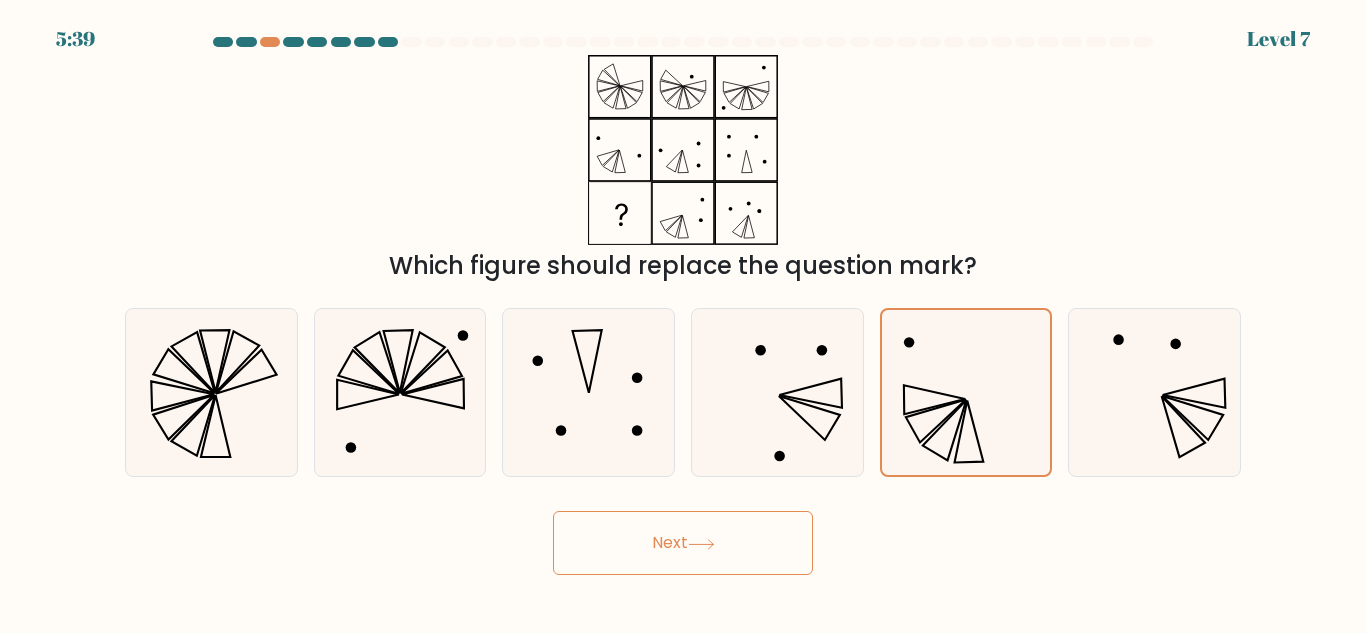 click on "Next" at bounding box center [683, 543] 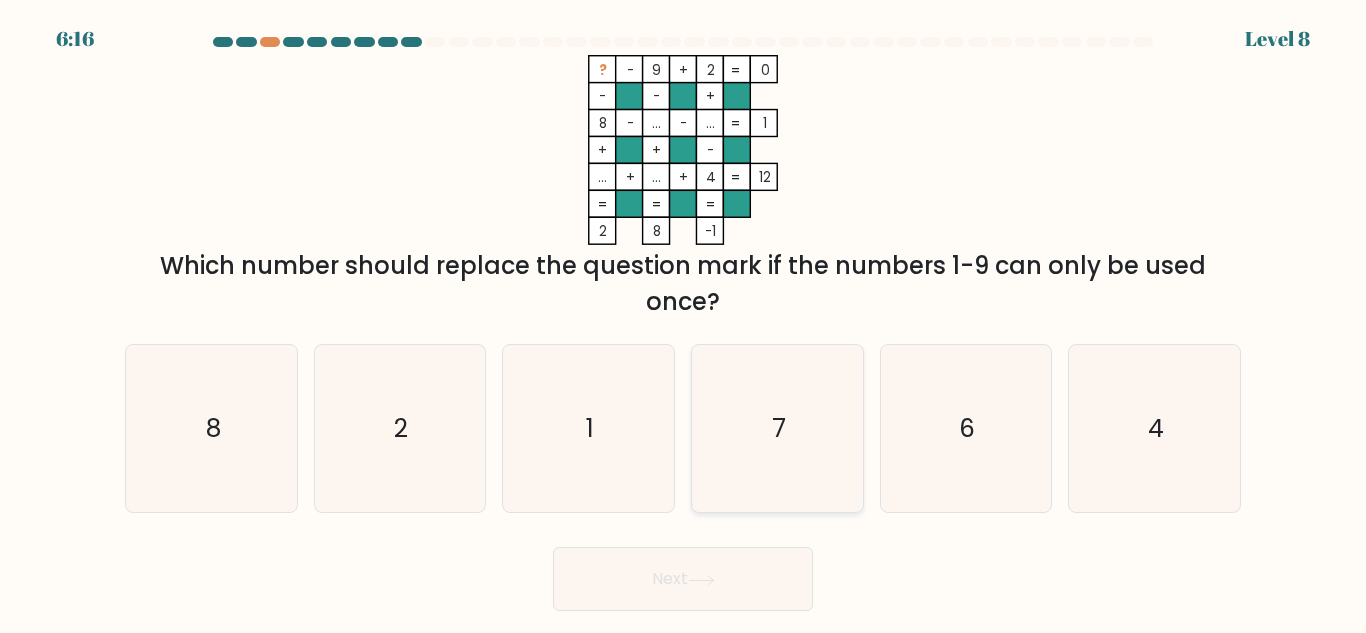 click on "7" 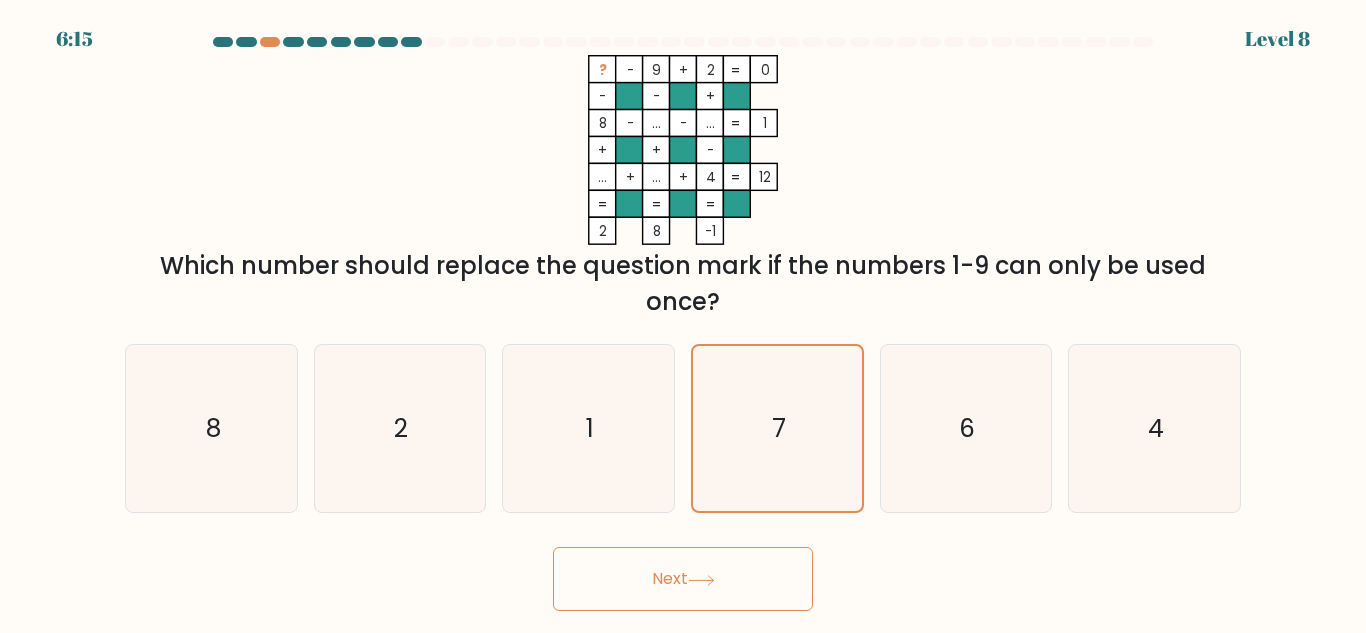 click on "Next" at bounding box center [683, 579] 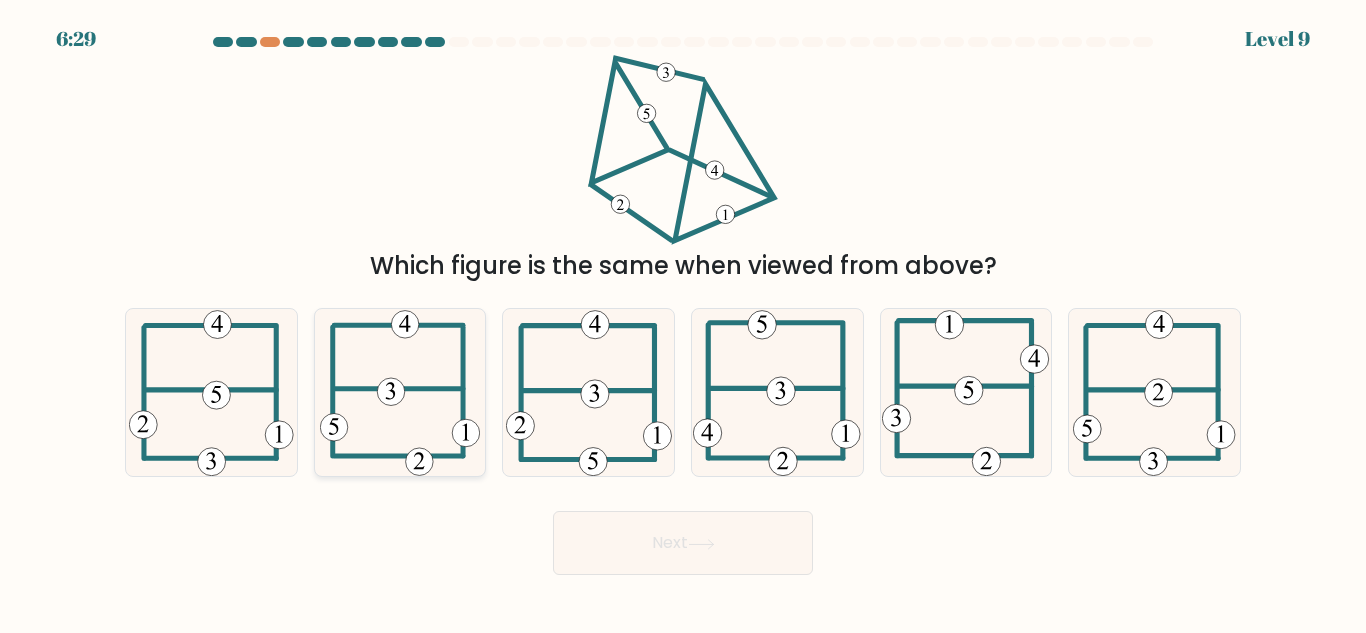 click 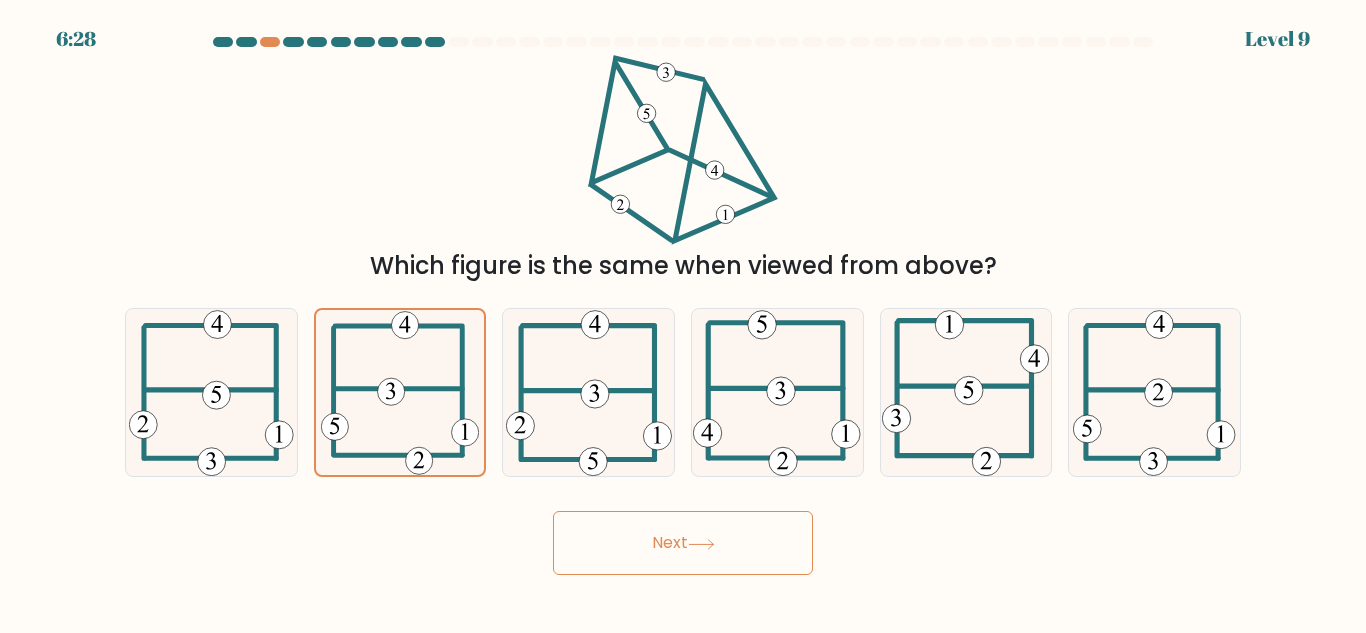 click on "Next" at bounding box center [683, 543] 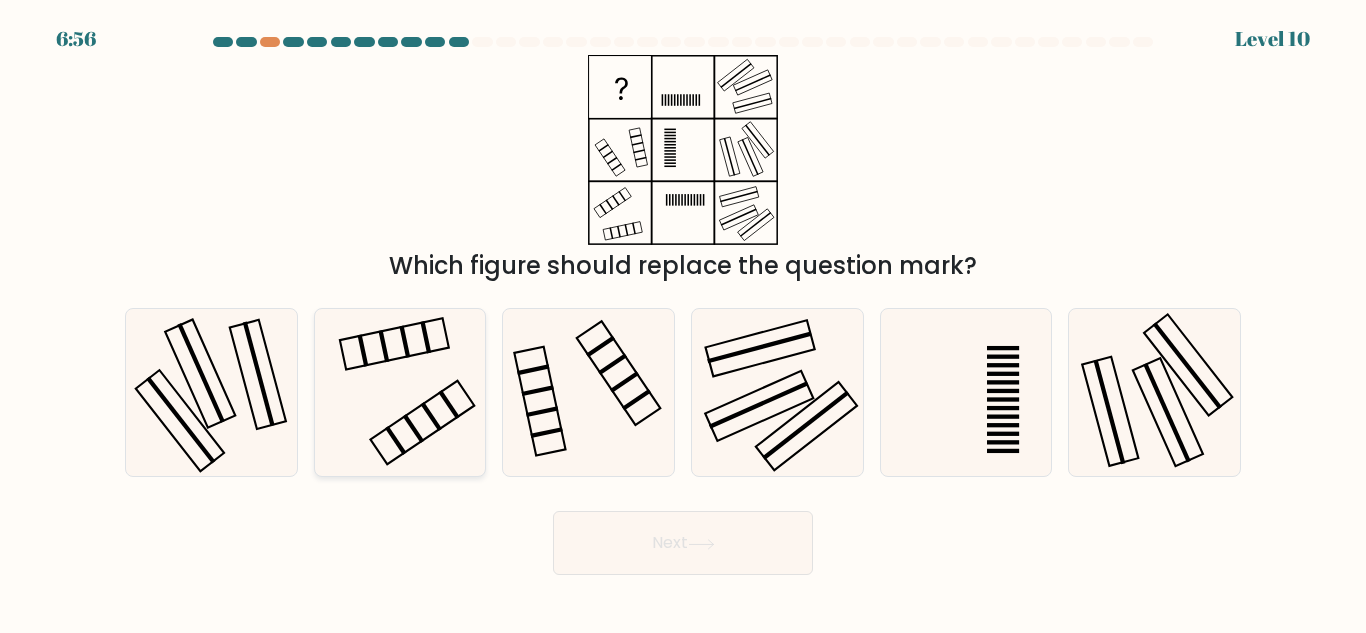 click 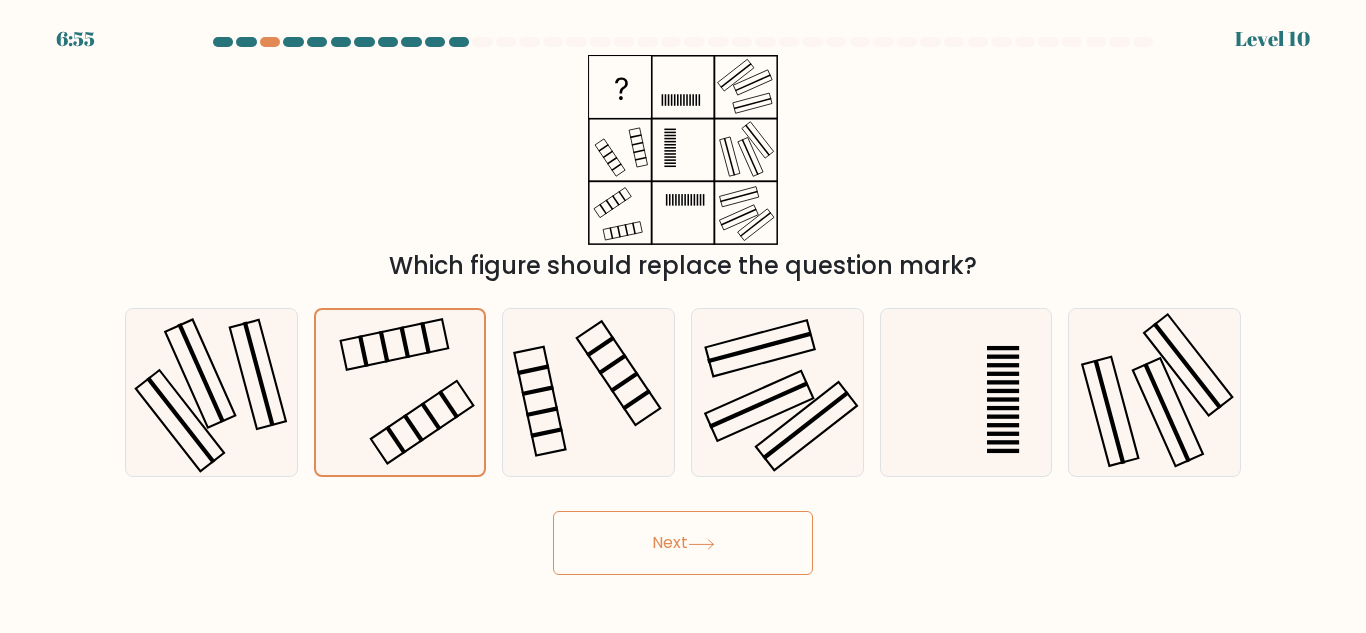 click on "Next" at bounding box center [683, 543] 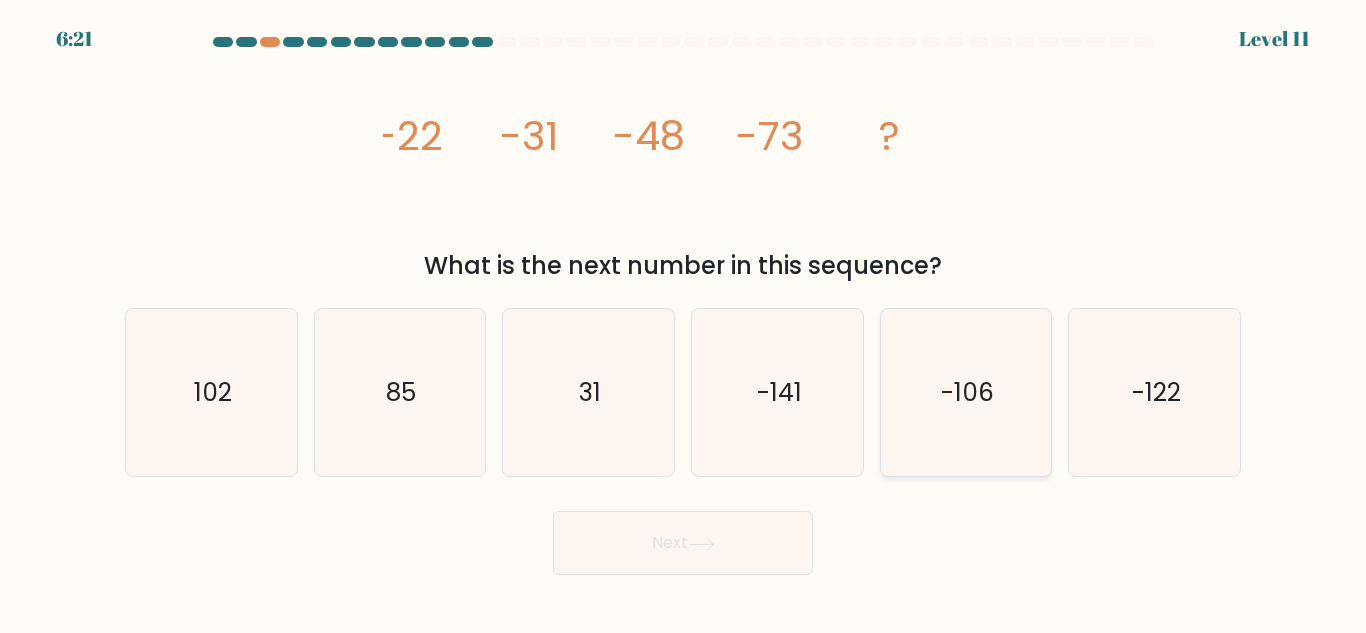 click on "-106" 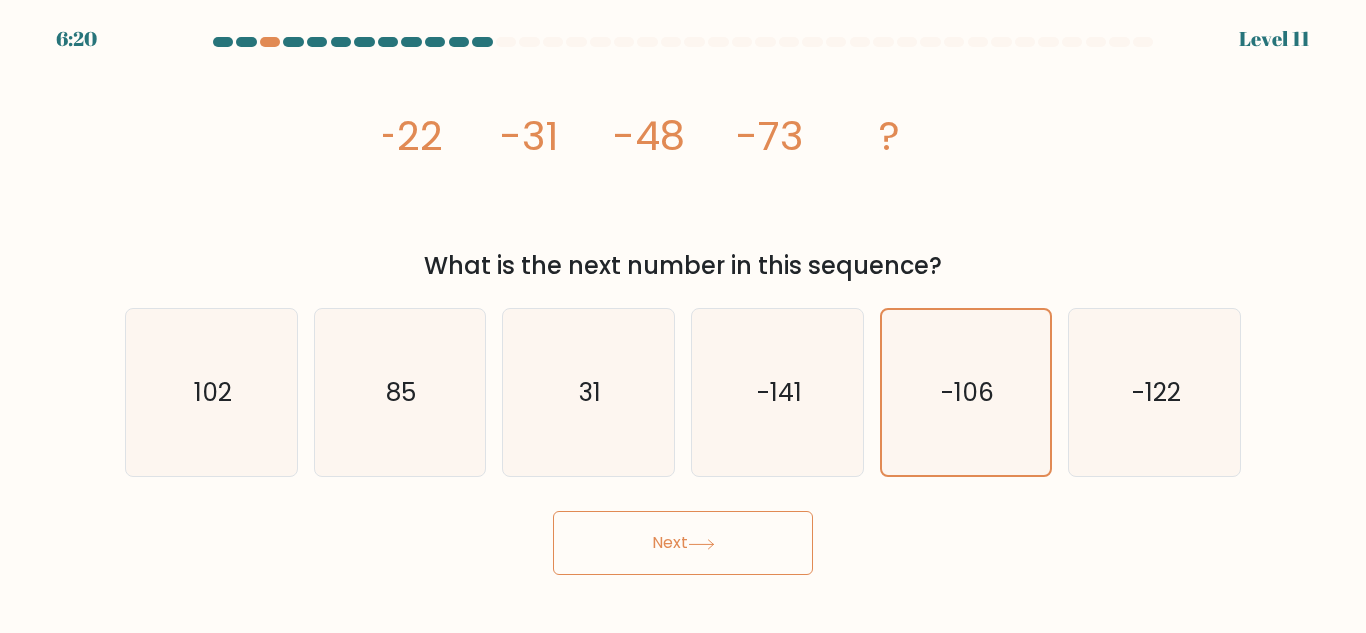 click 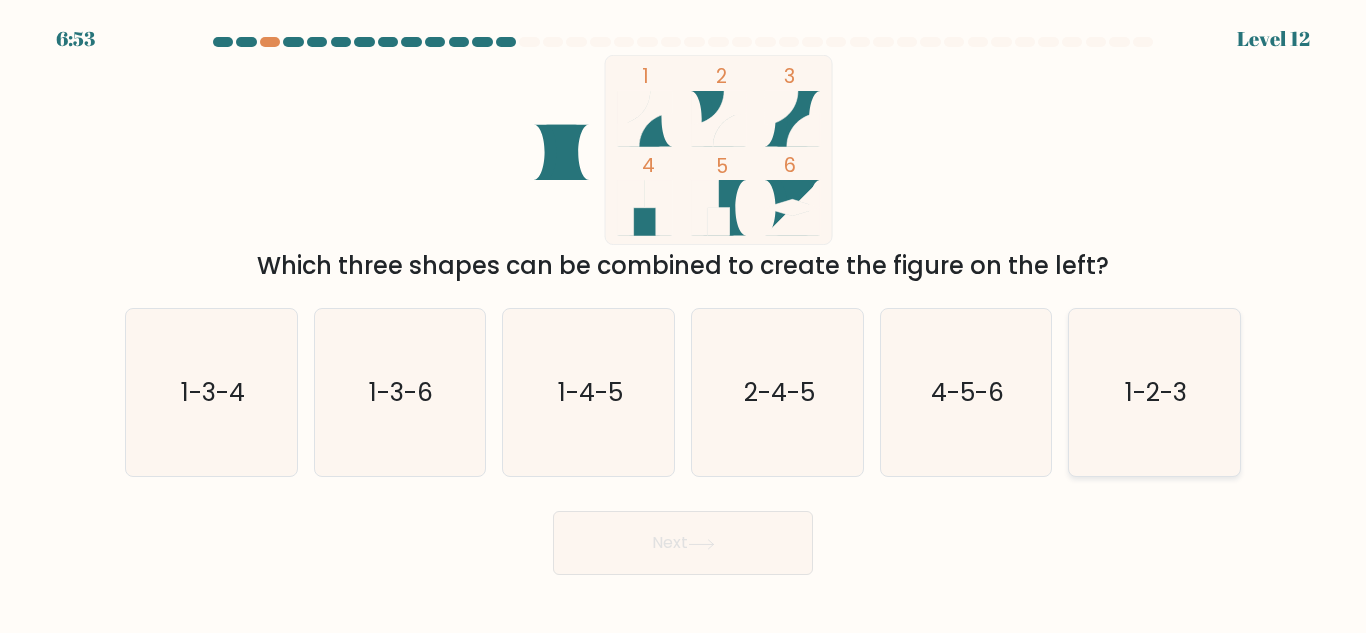 click on "1-2-3" 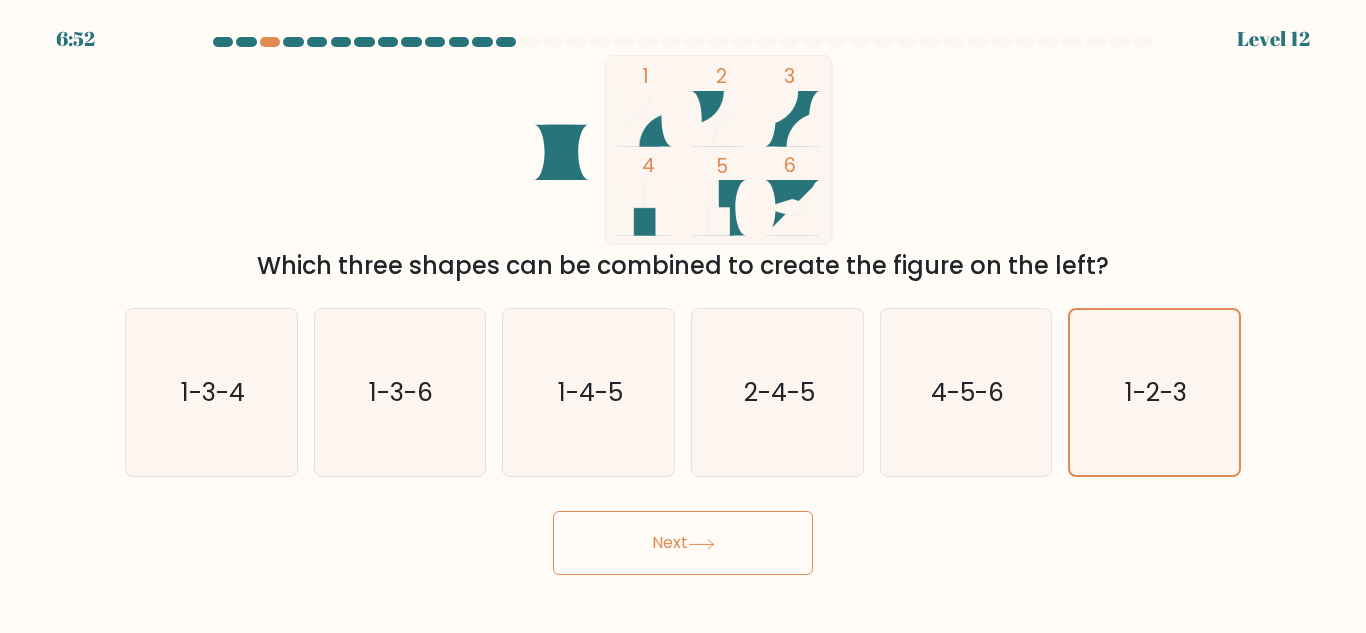 click on "Next" at bounding box center [683, 543] 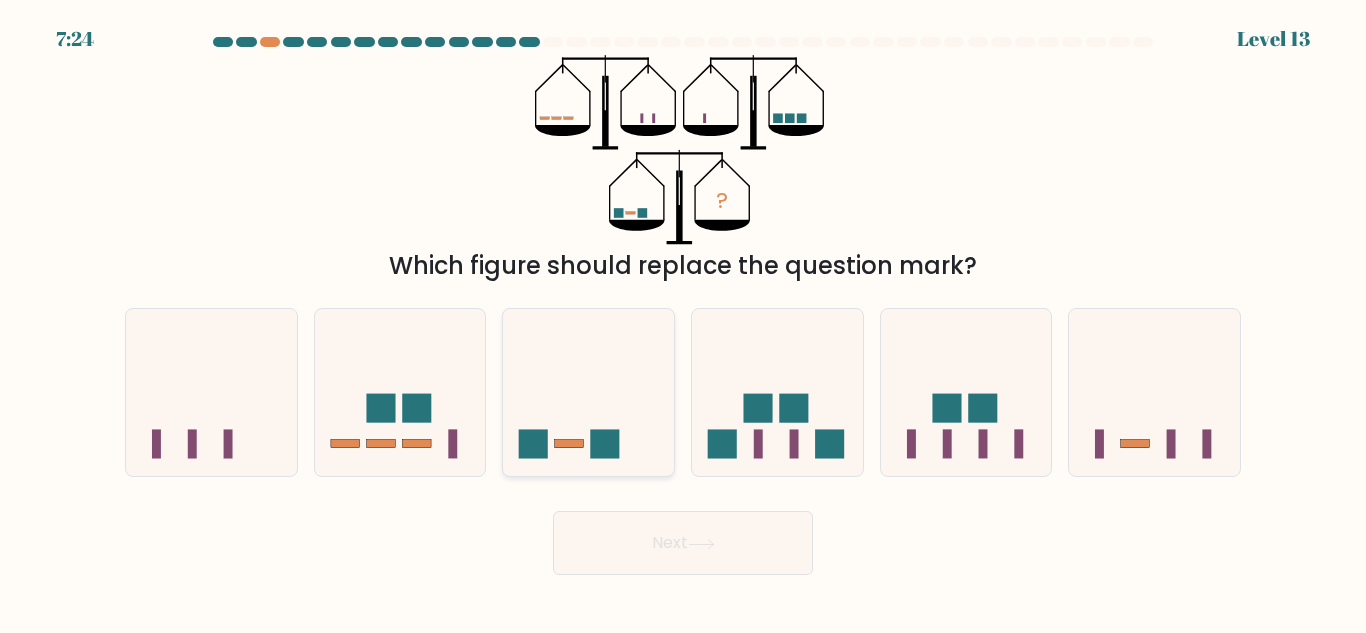 click 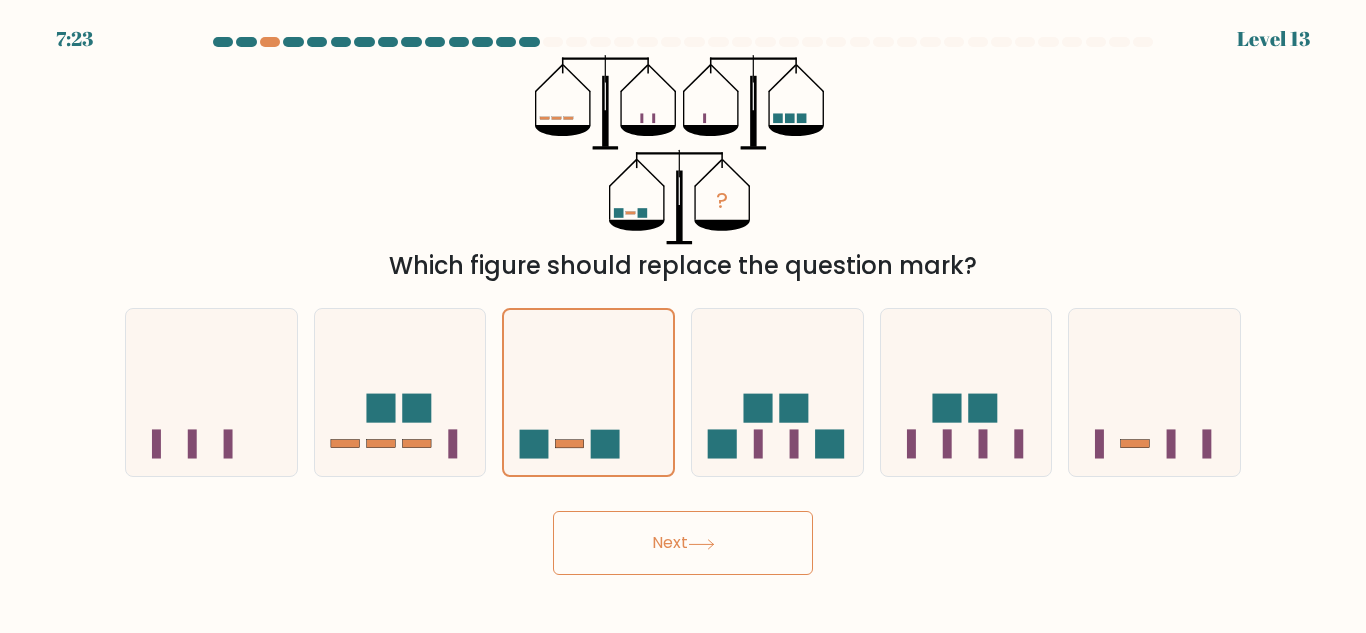 click on "Next" at bounding box center [683, 543] 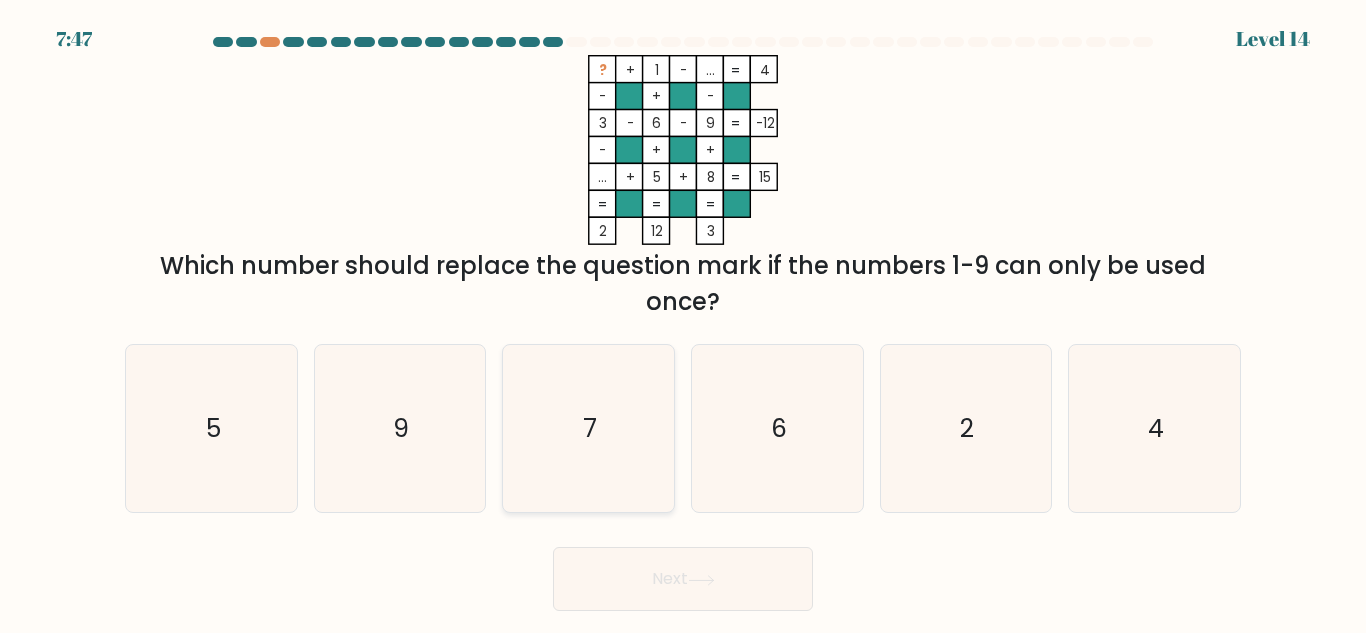 click on "7" 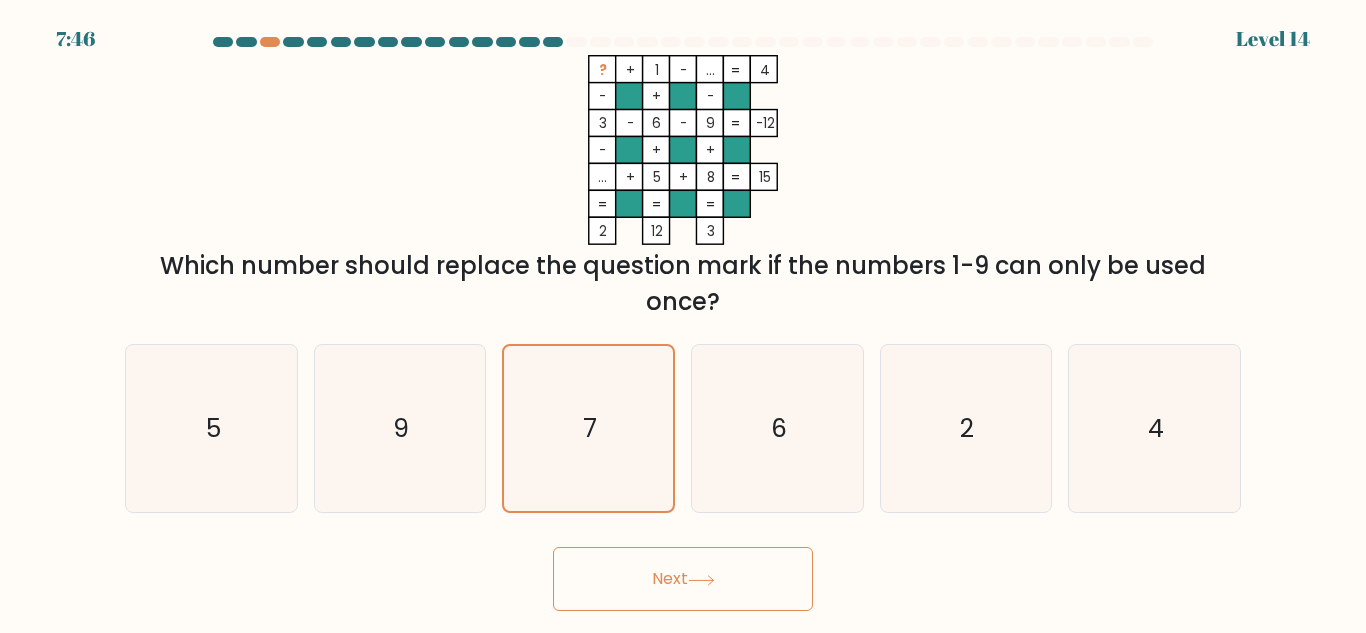 click on "Next" at bounding box center [683, 579] 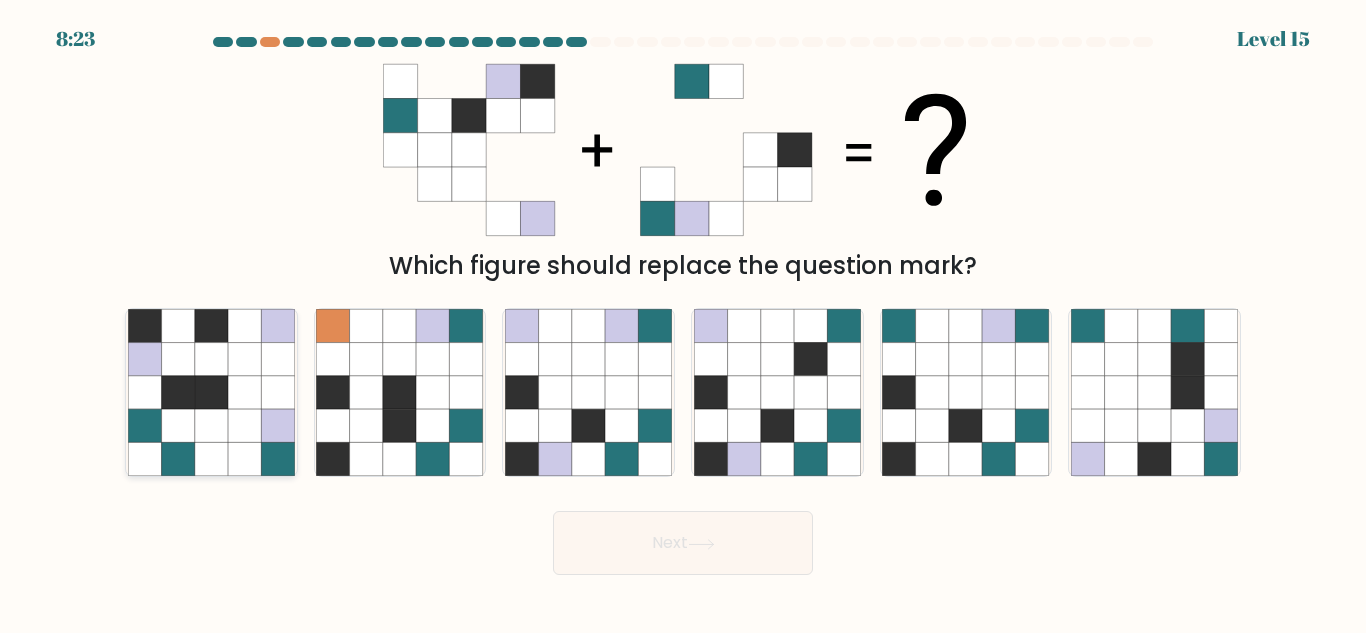 click 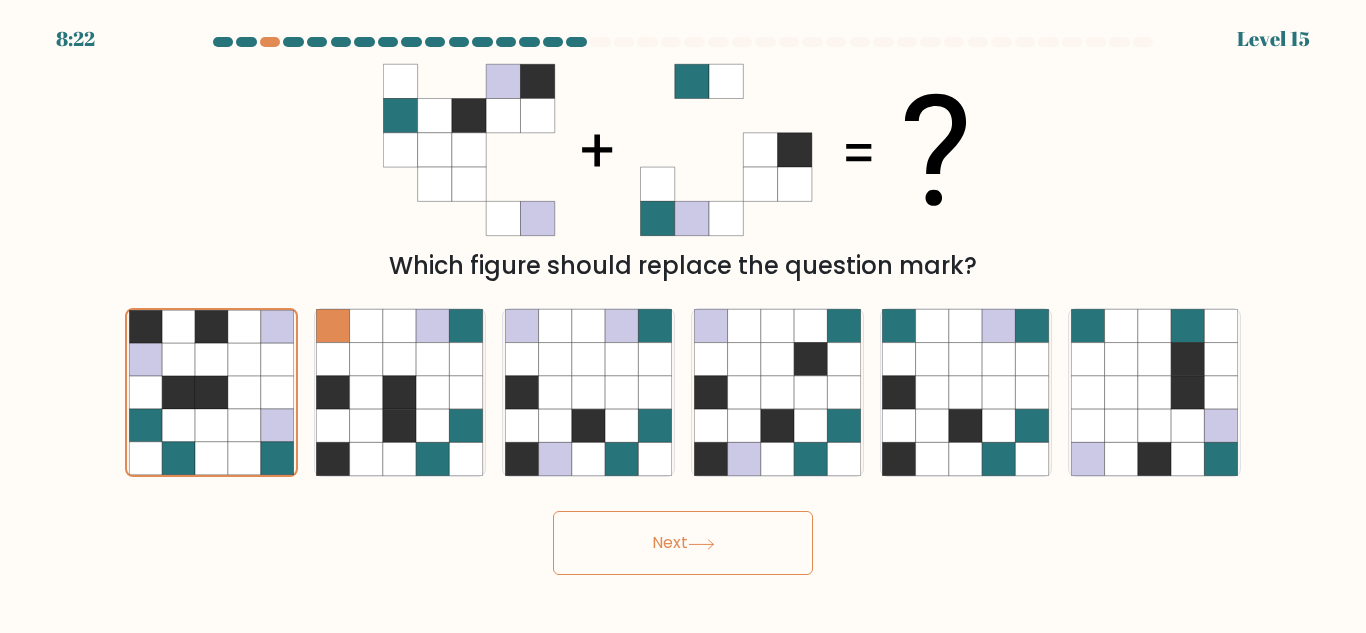 click on "Next" at bounding box center [683, 543] 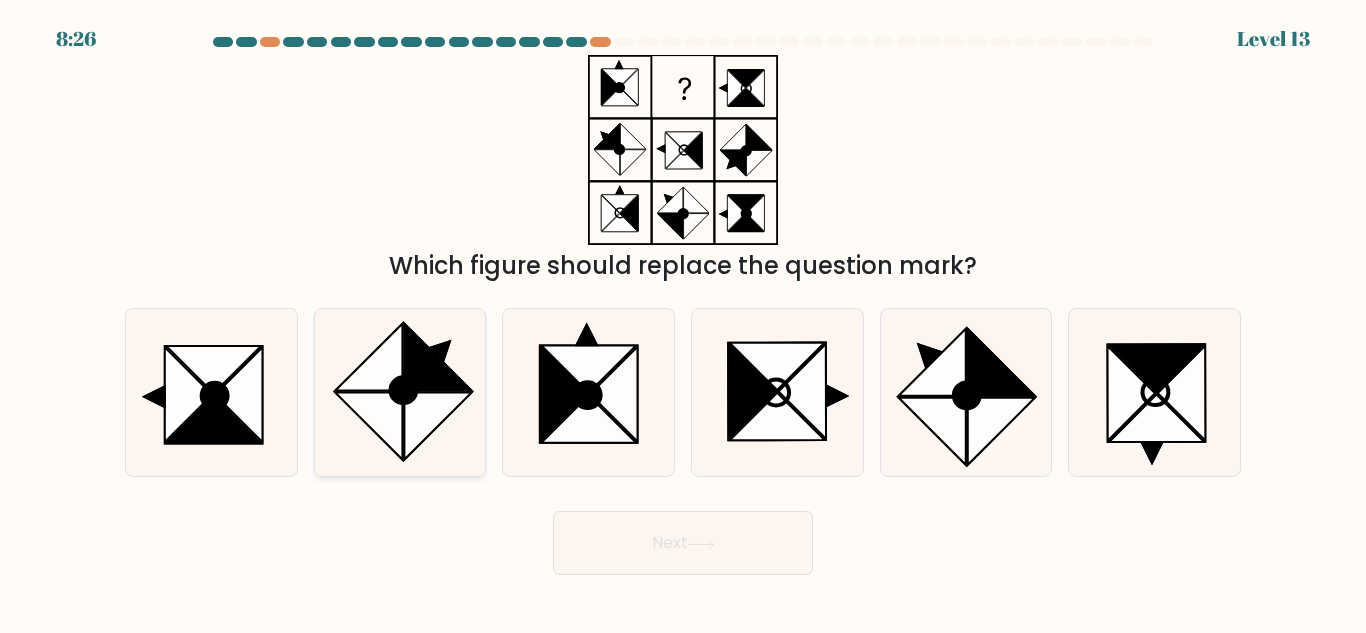 click 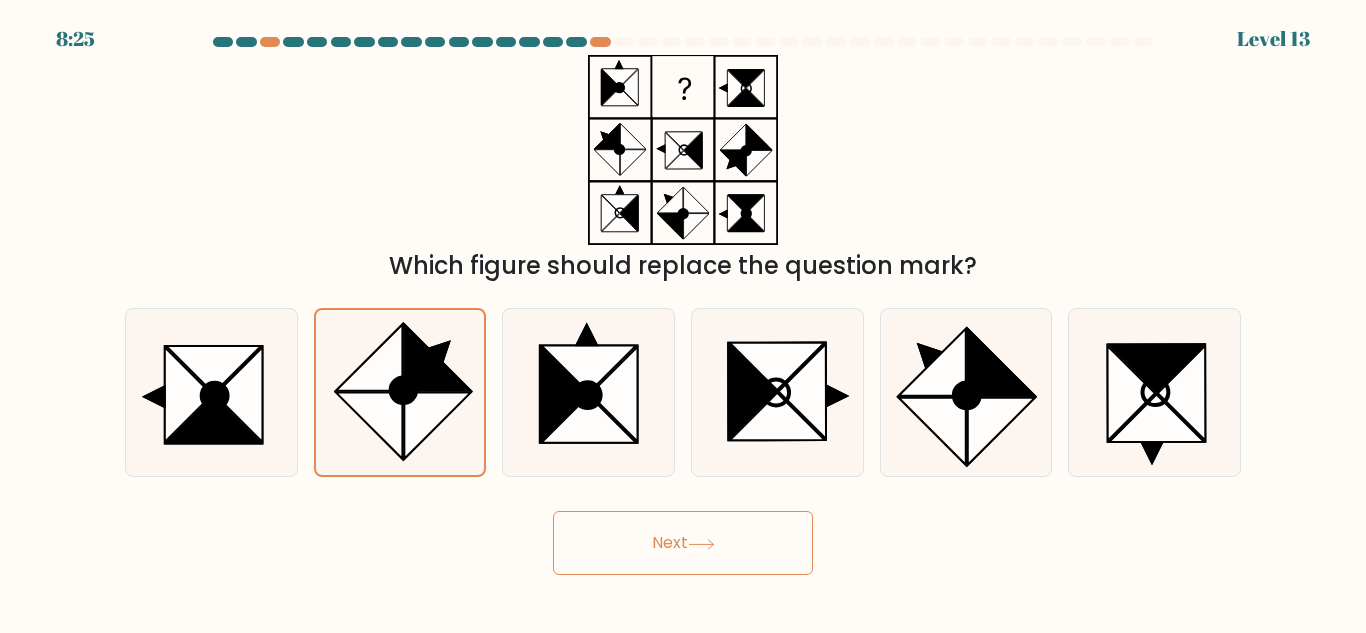 click on "Next" at bounding box center [683, 543] 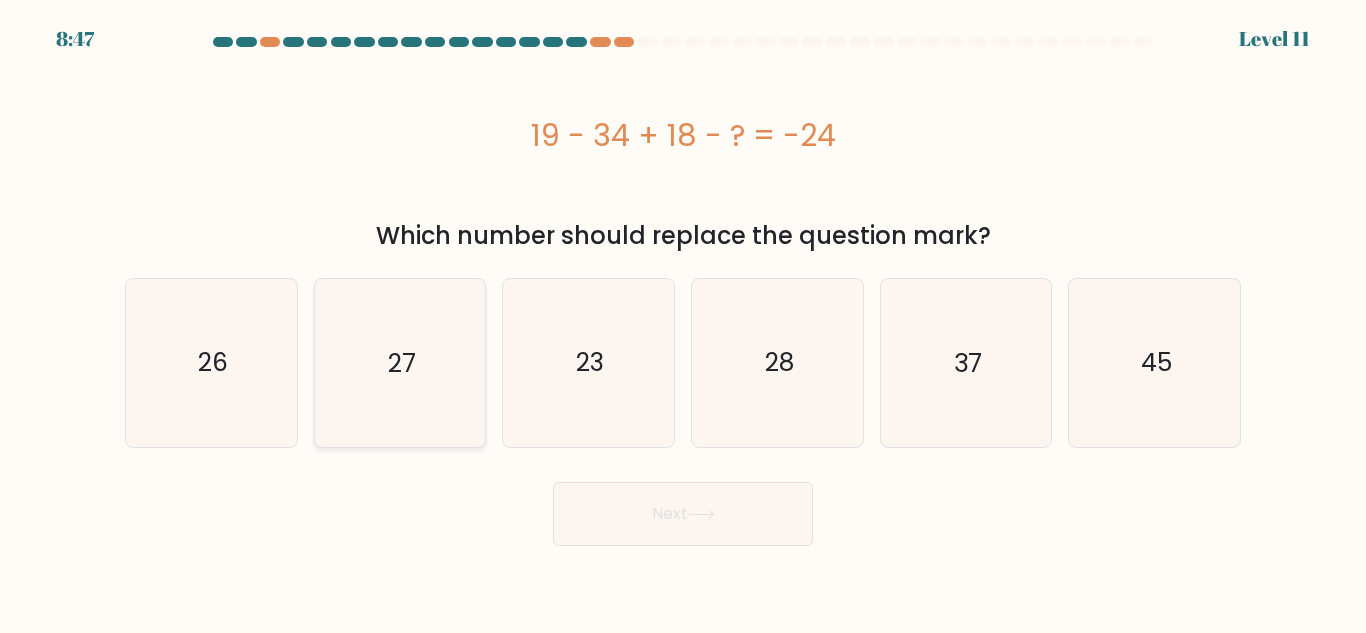 click on "27" 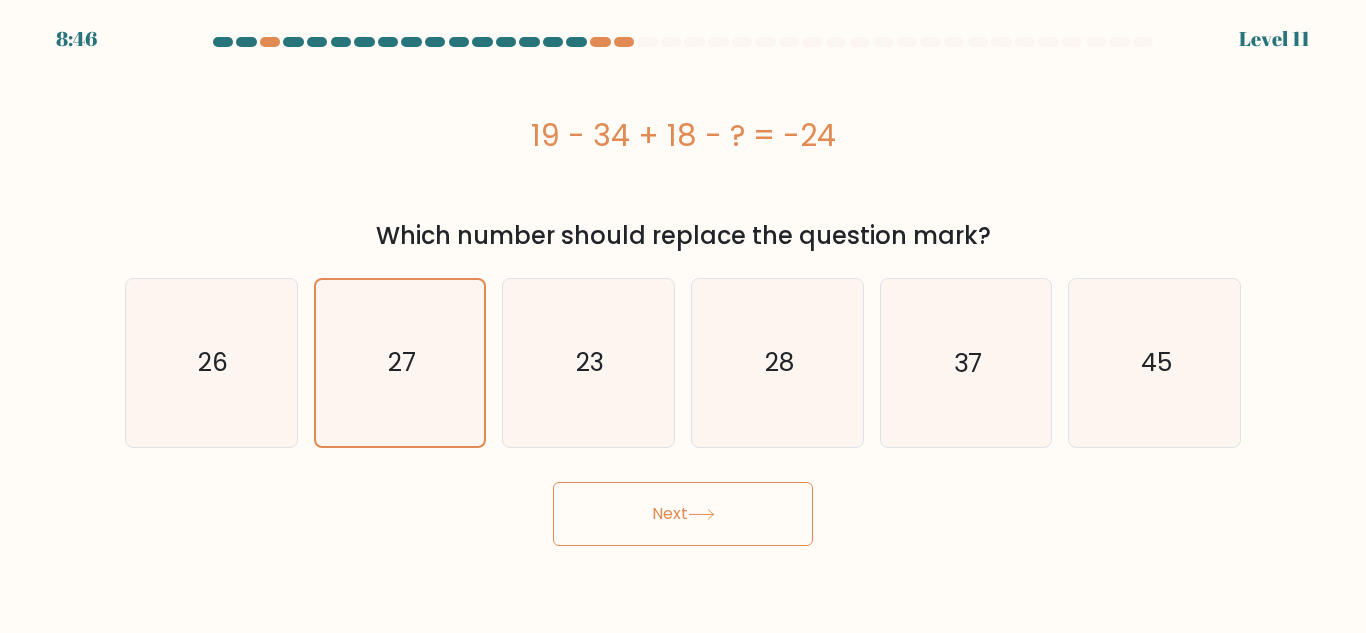 click on "Next" at bounding box center [683, 514] 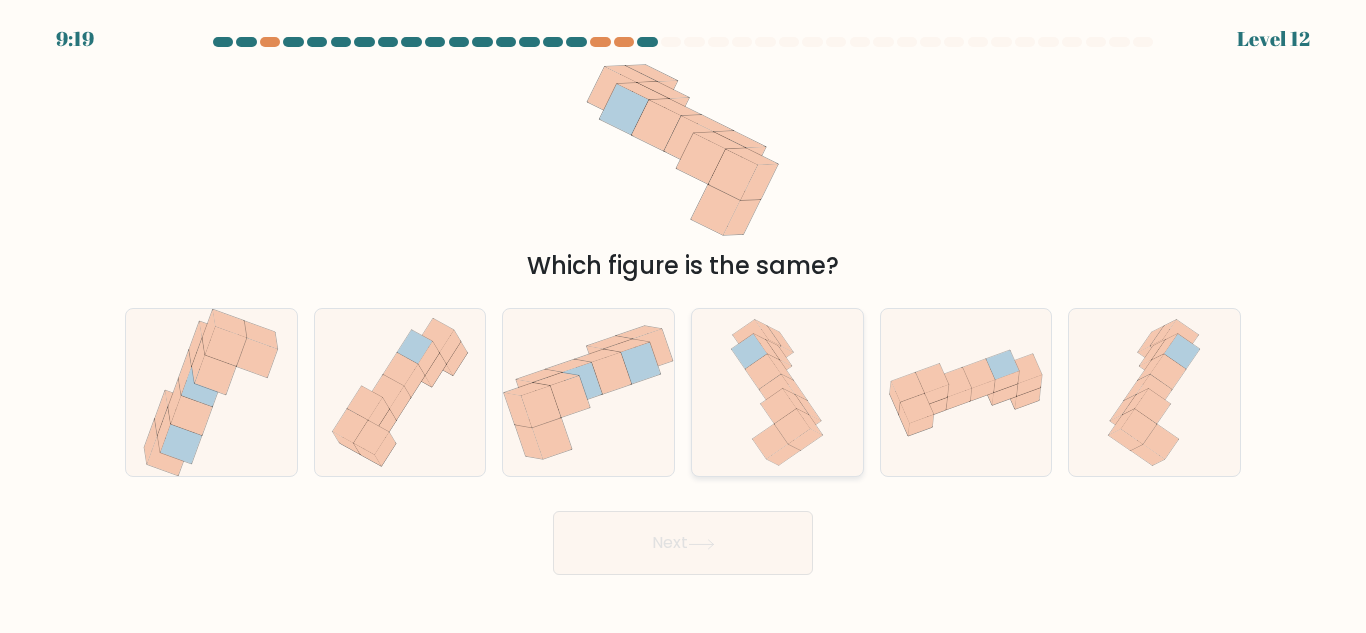 click 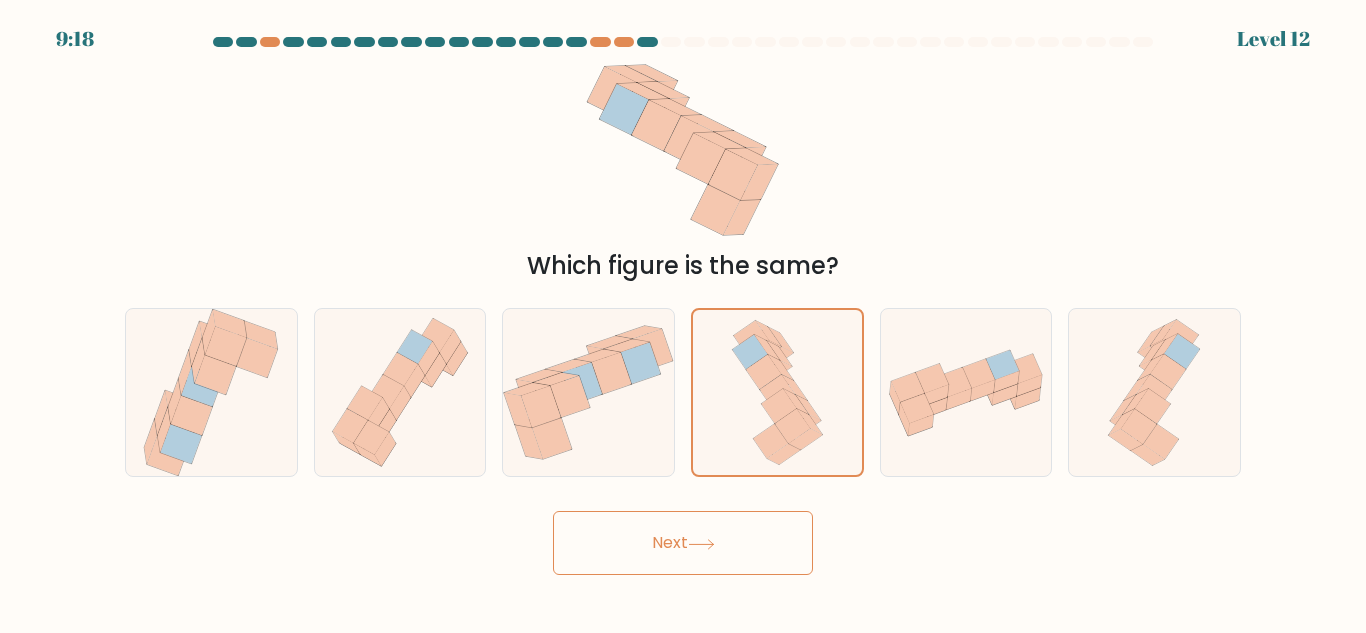 click 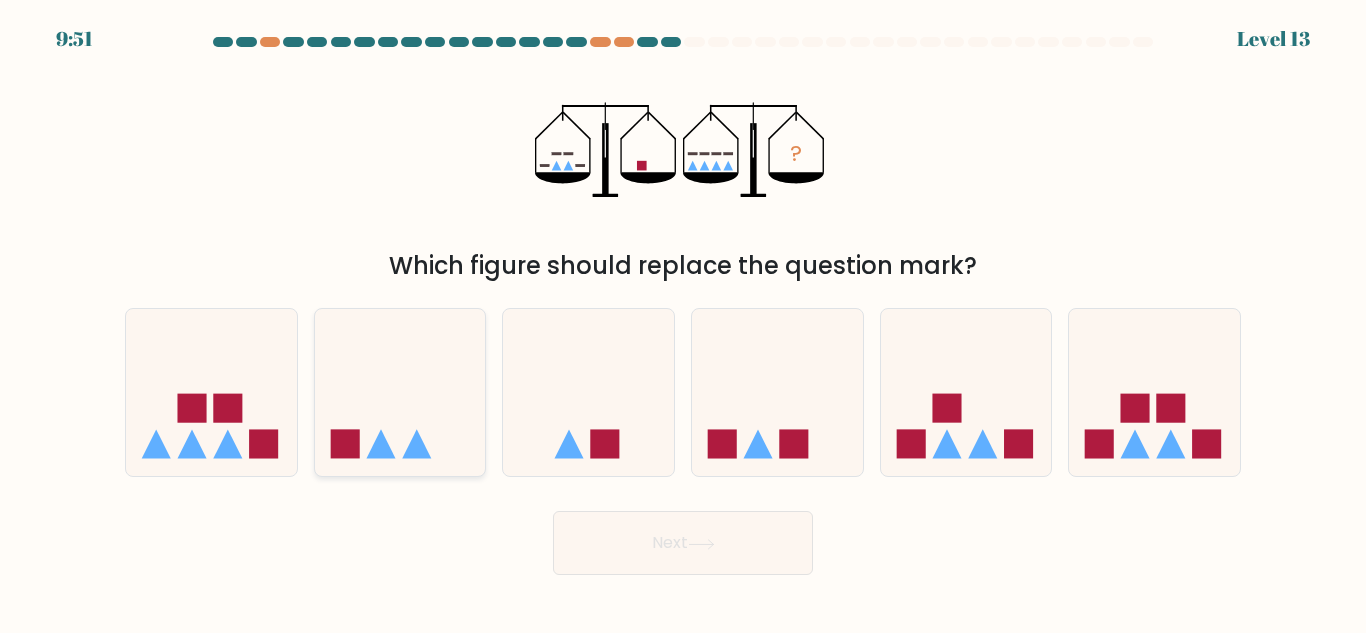 click 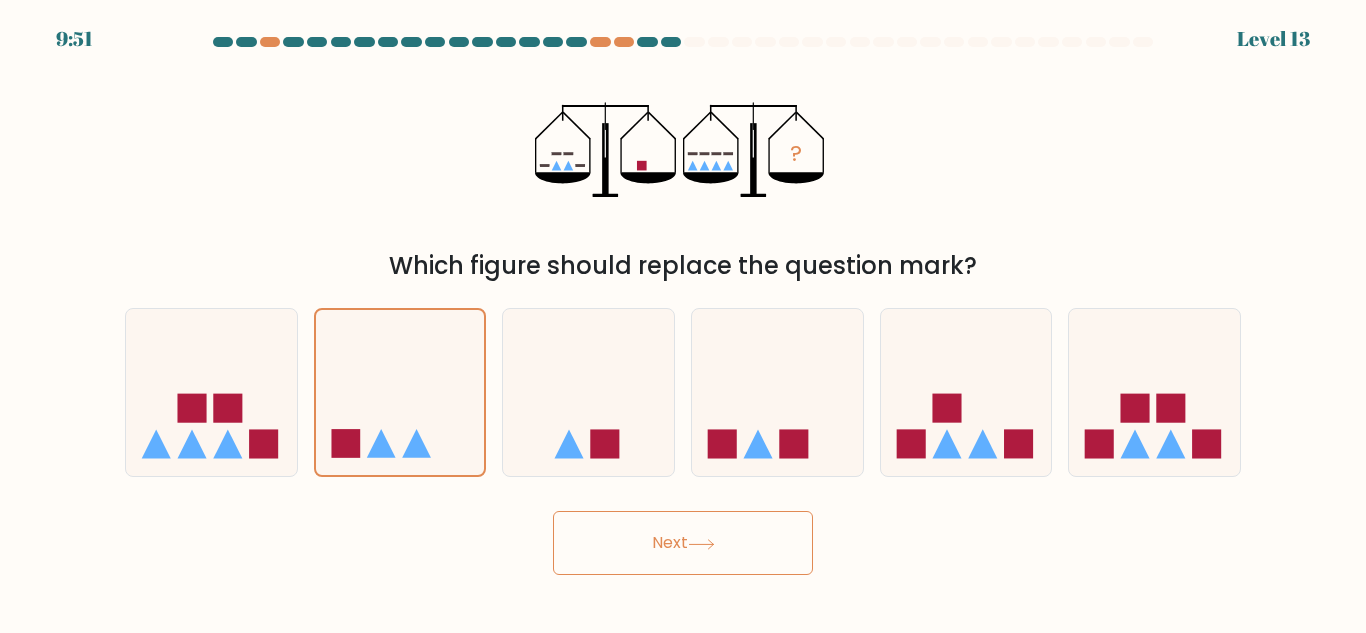 click on "Next" at bounding box center (683, 543) 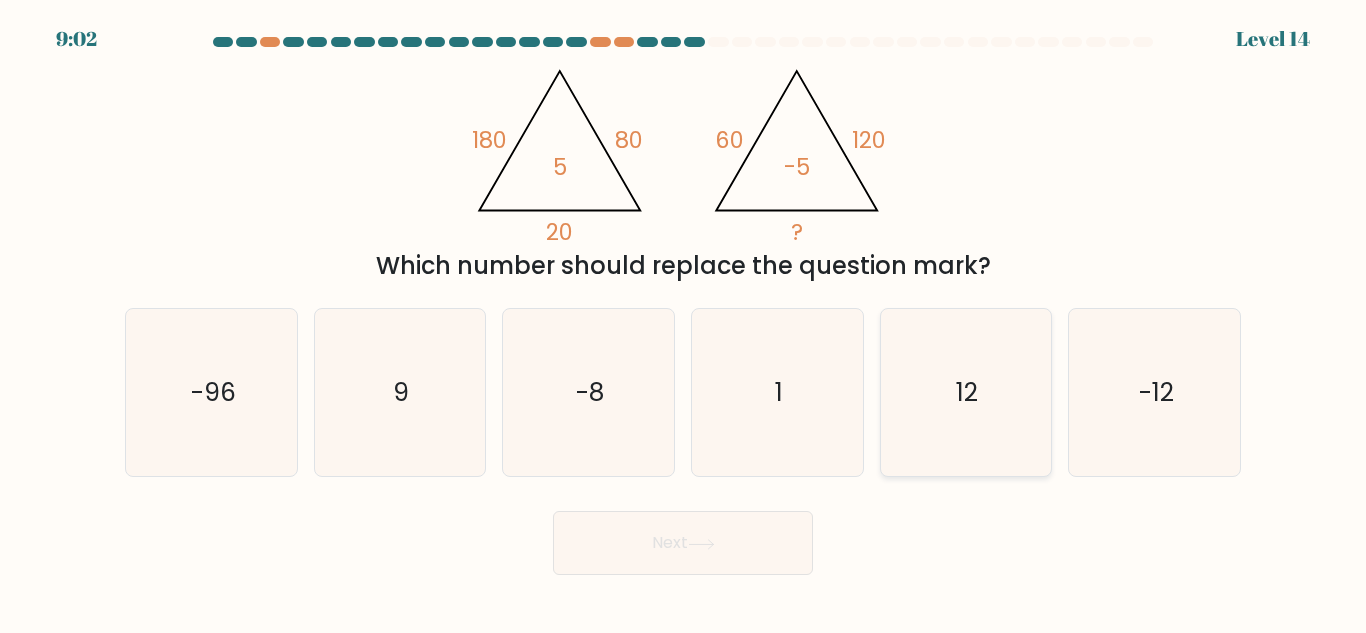 click on "12" 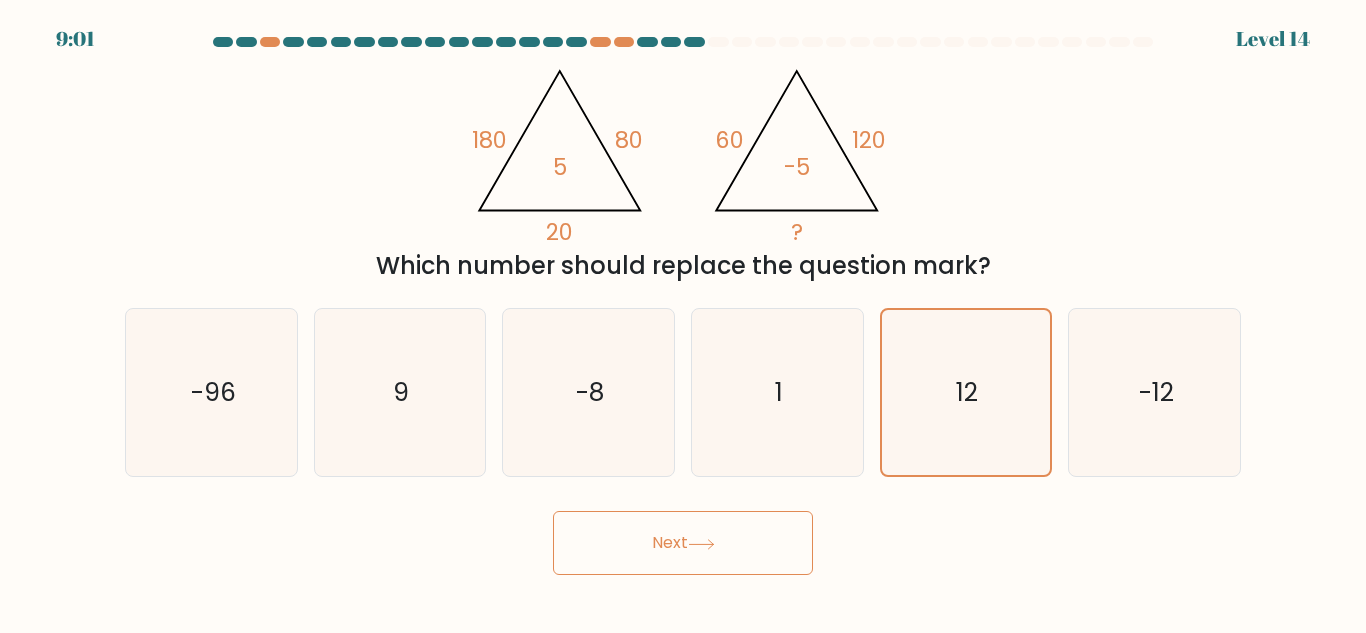 click on "Next" at bounding box center (683, 543) 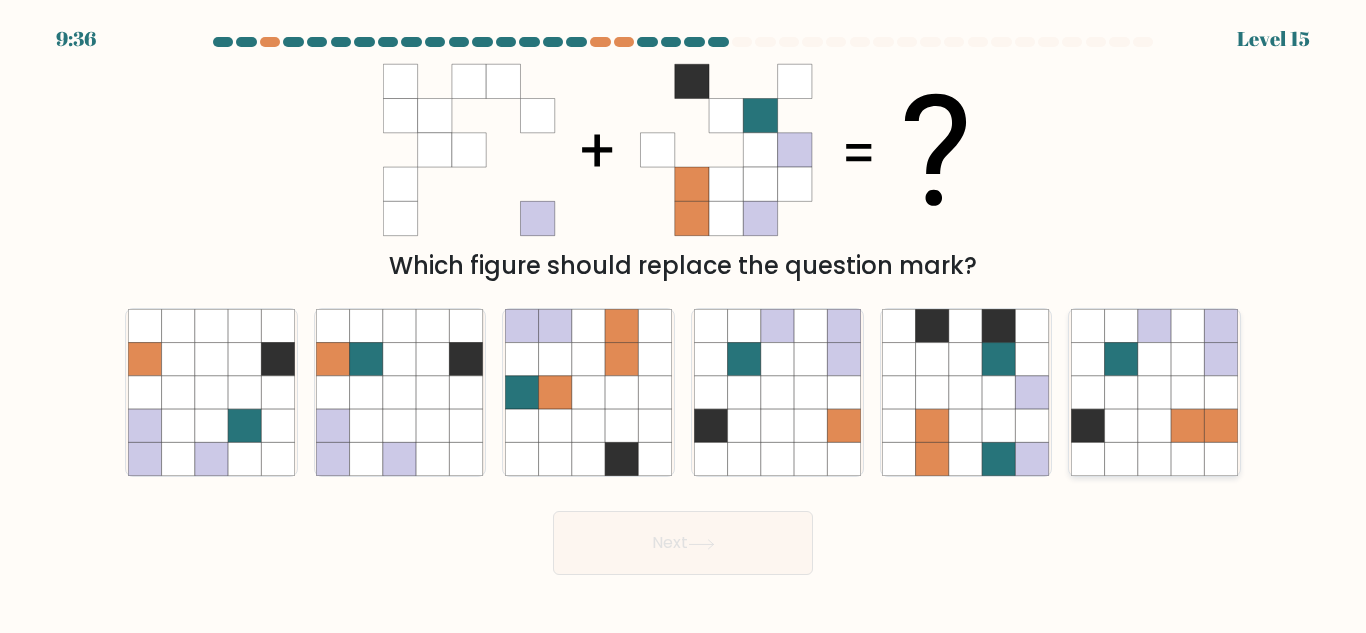 click 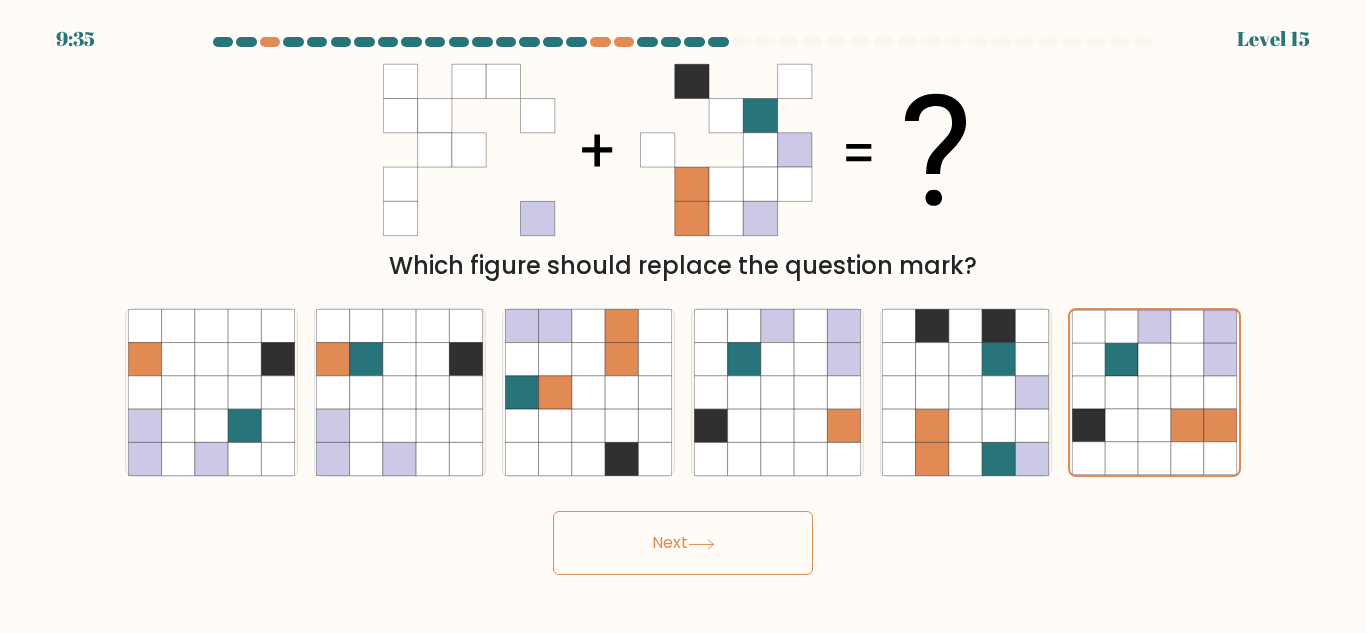 click on "Next" at bounding box center (683, 543) 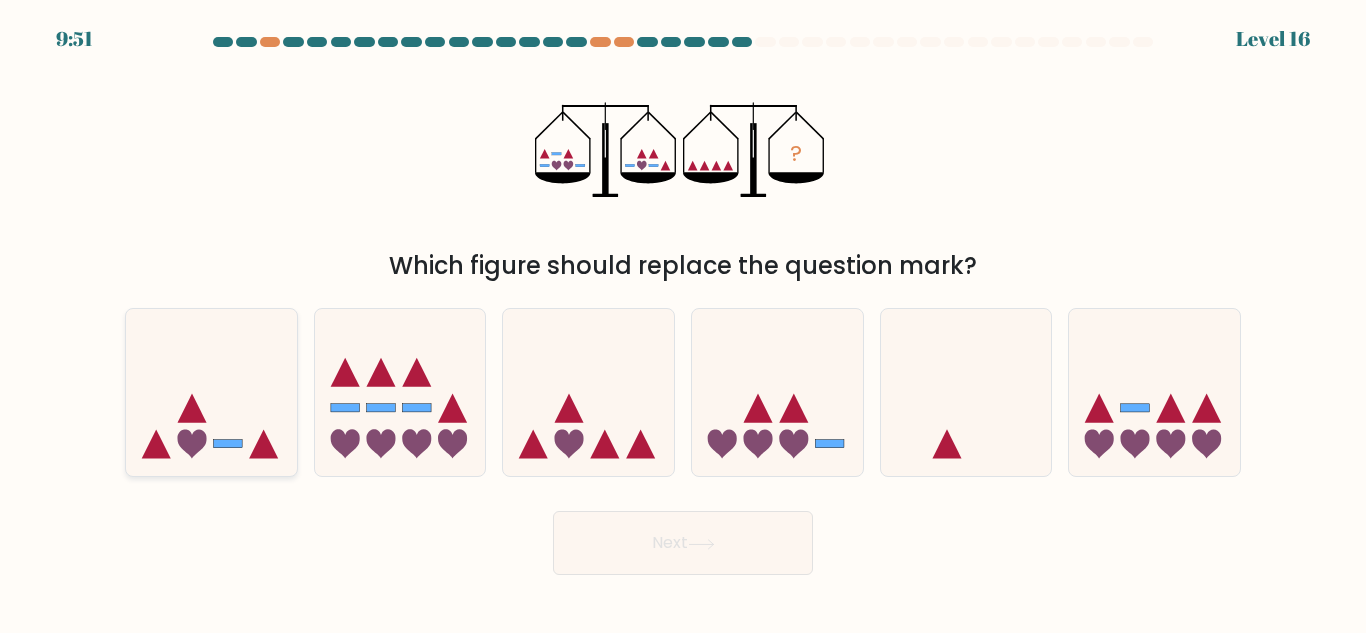 click 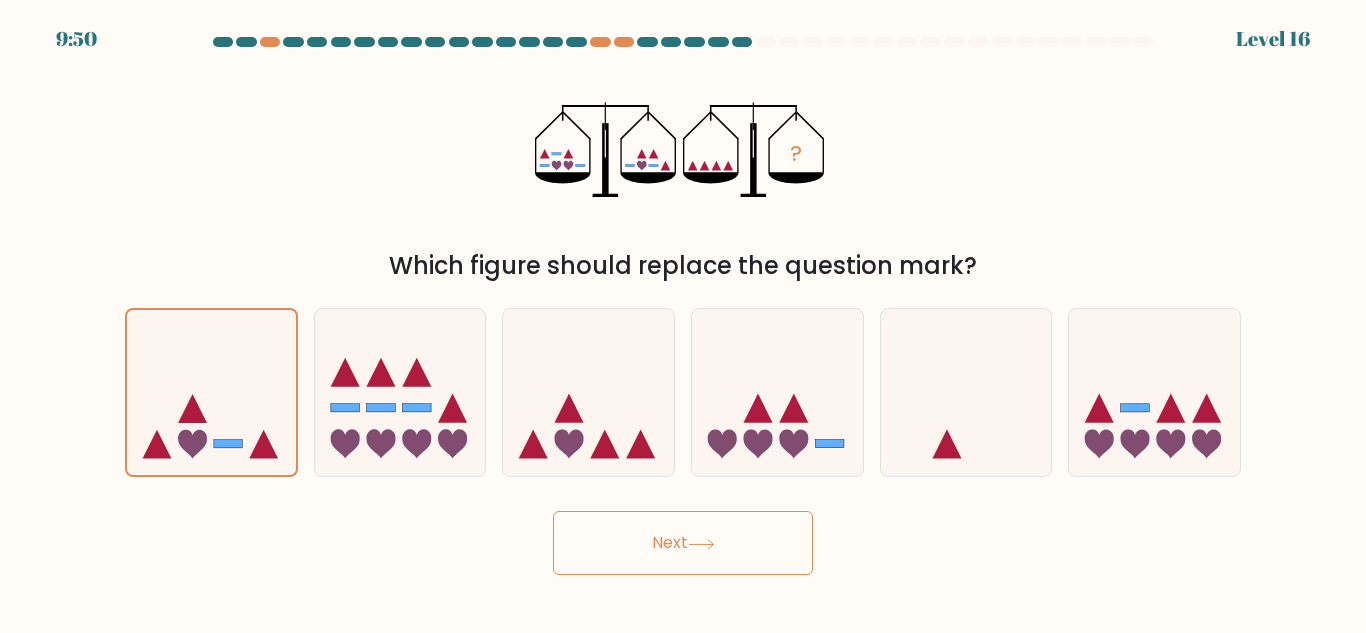 click on "Next" at bounding box center [683, 543] 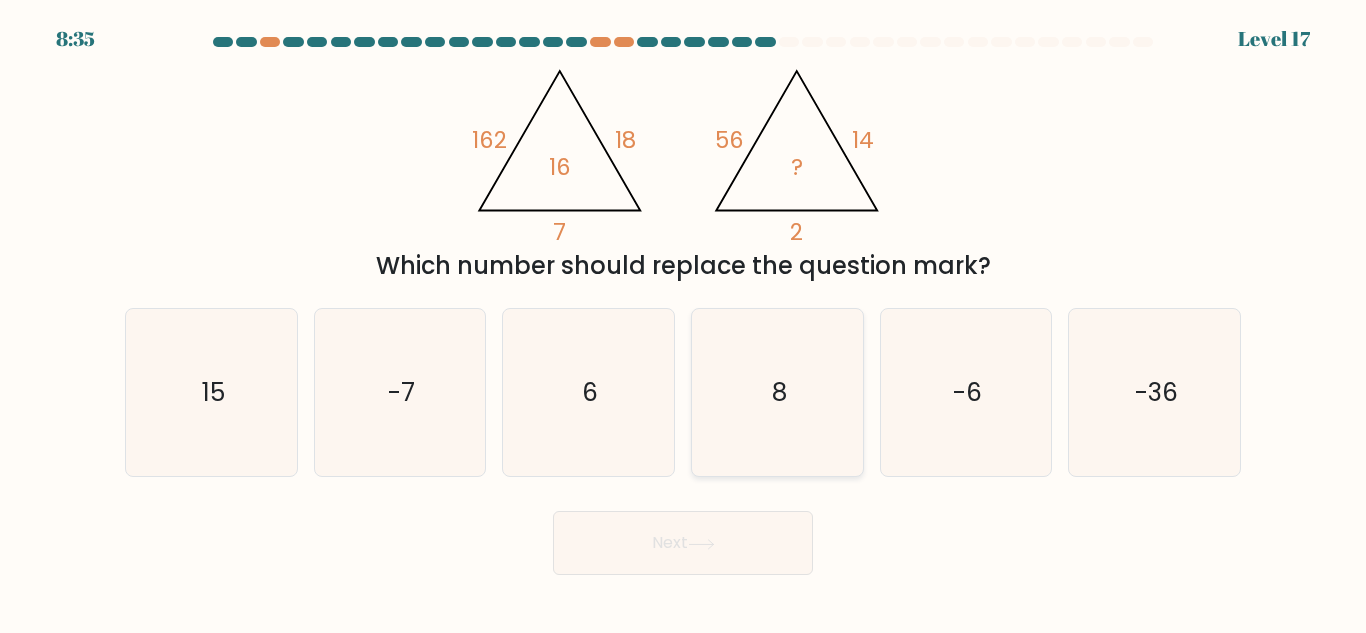 click on "8" 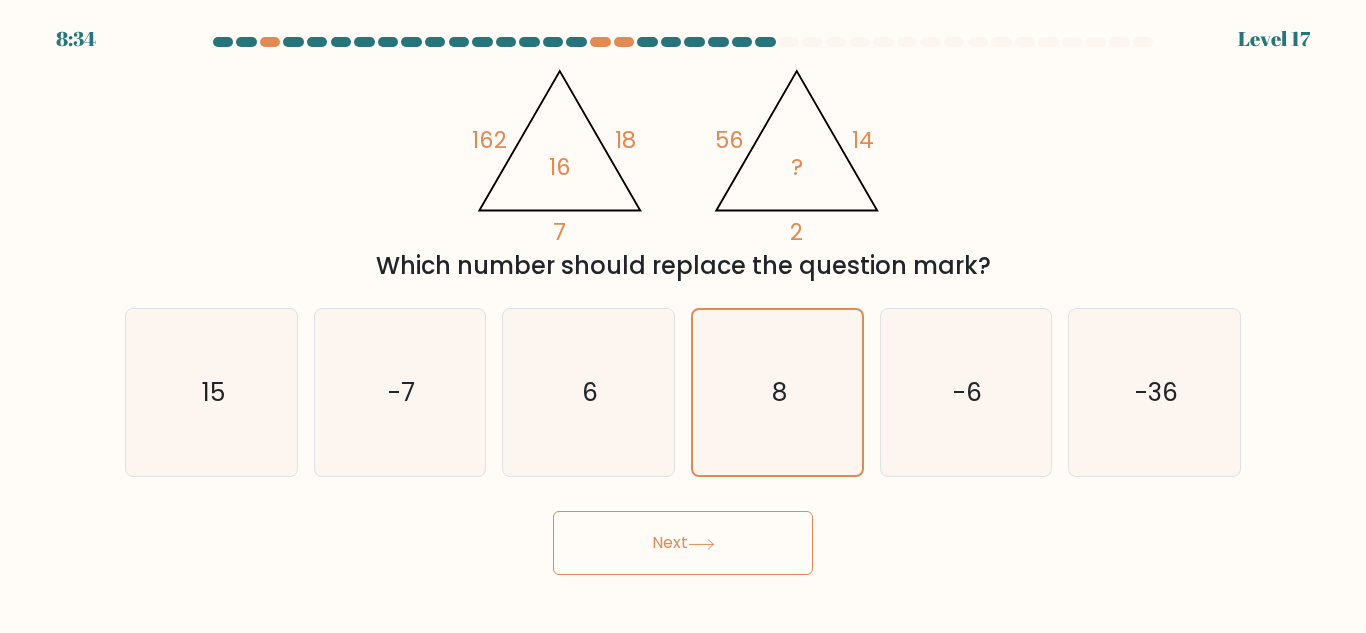 click on "Next" at bounding box center (683, 543) 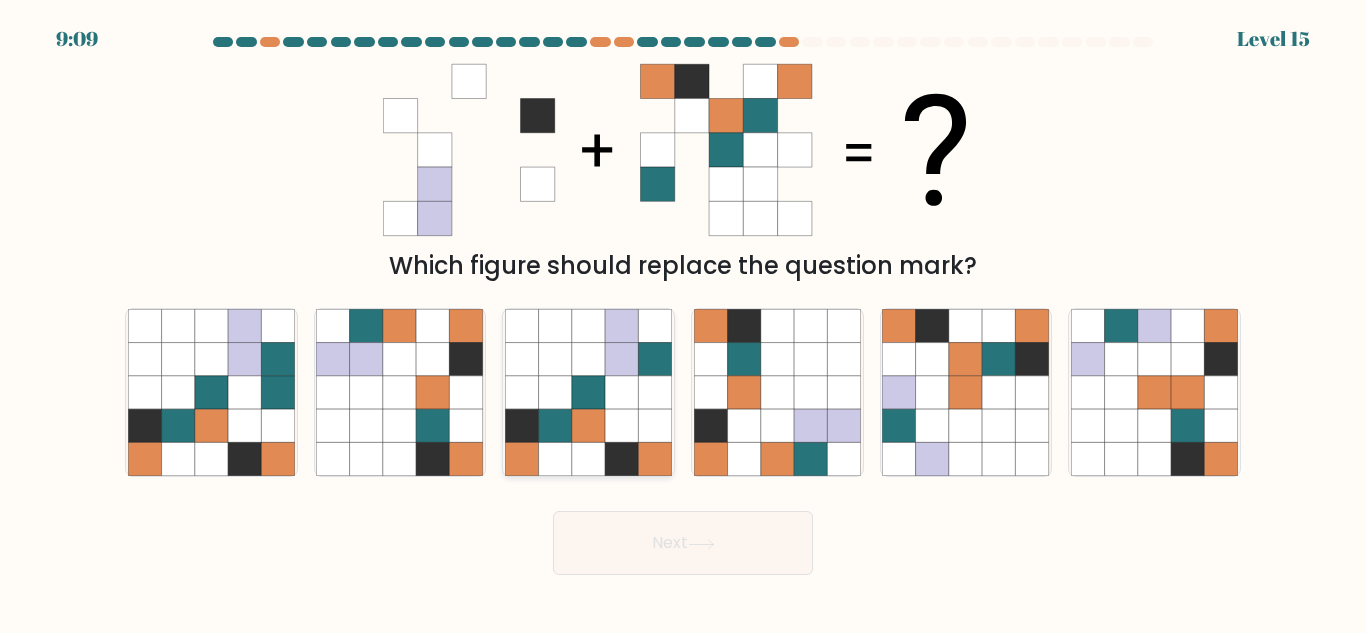 click 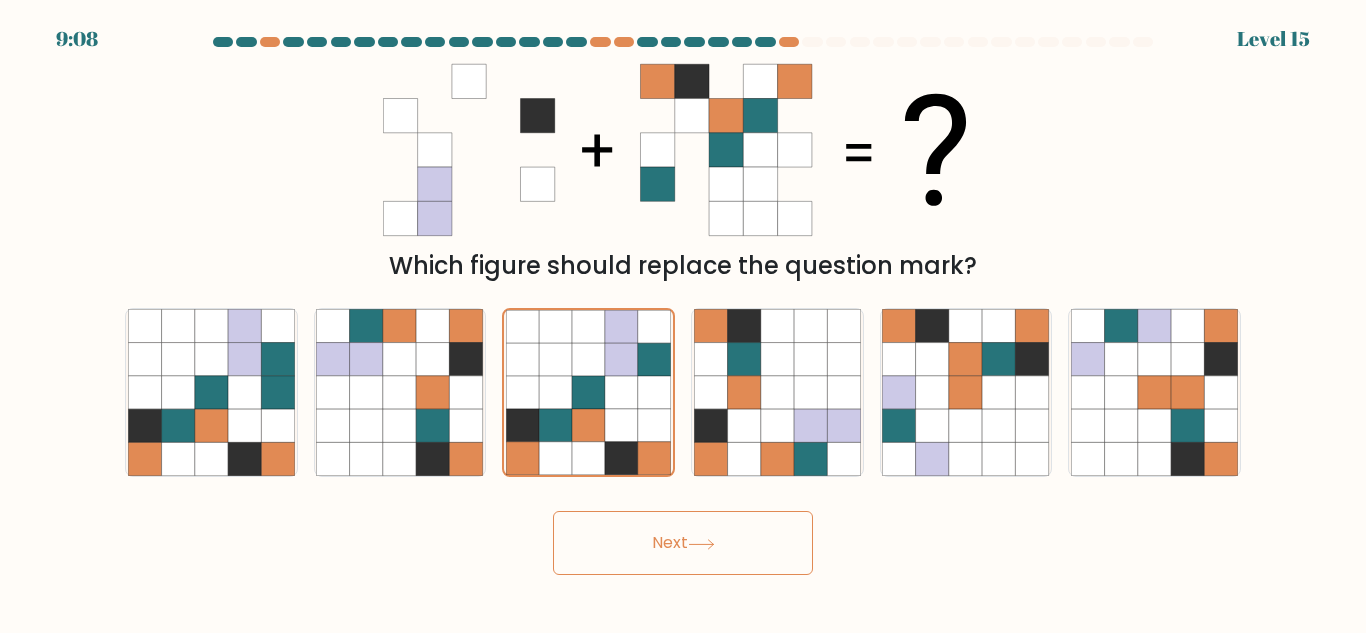 click on "Next" at bounding box center [683, 543] 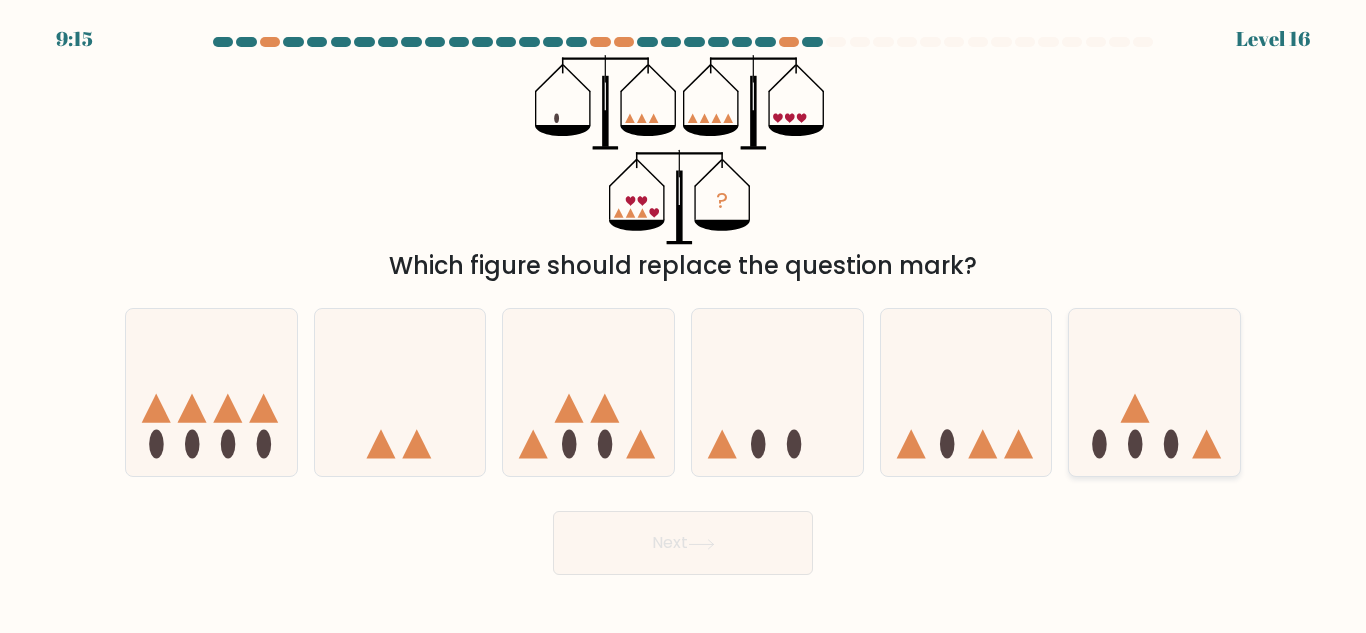 click 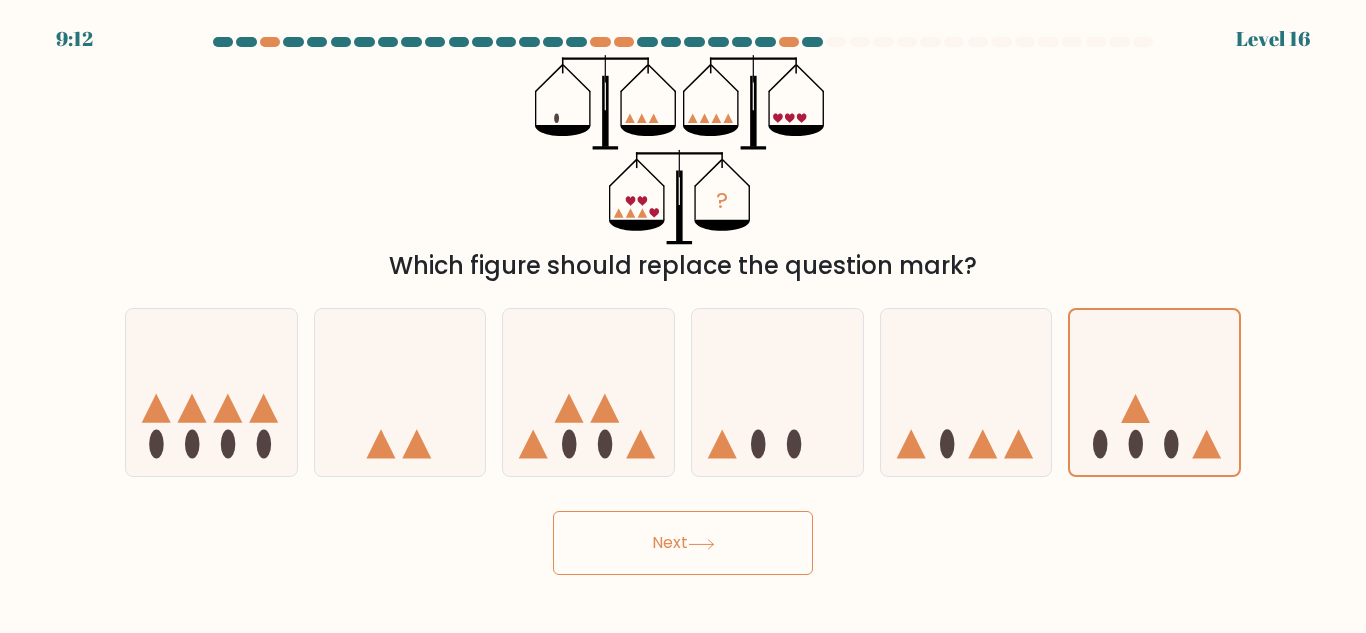 click on "Next" at bounding box center [683, 543] 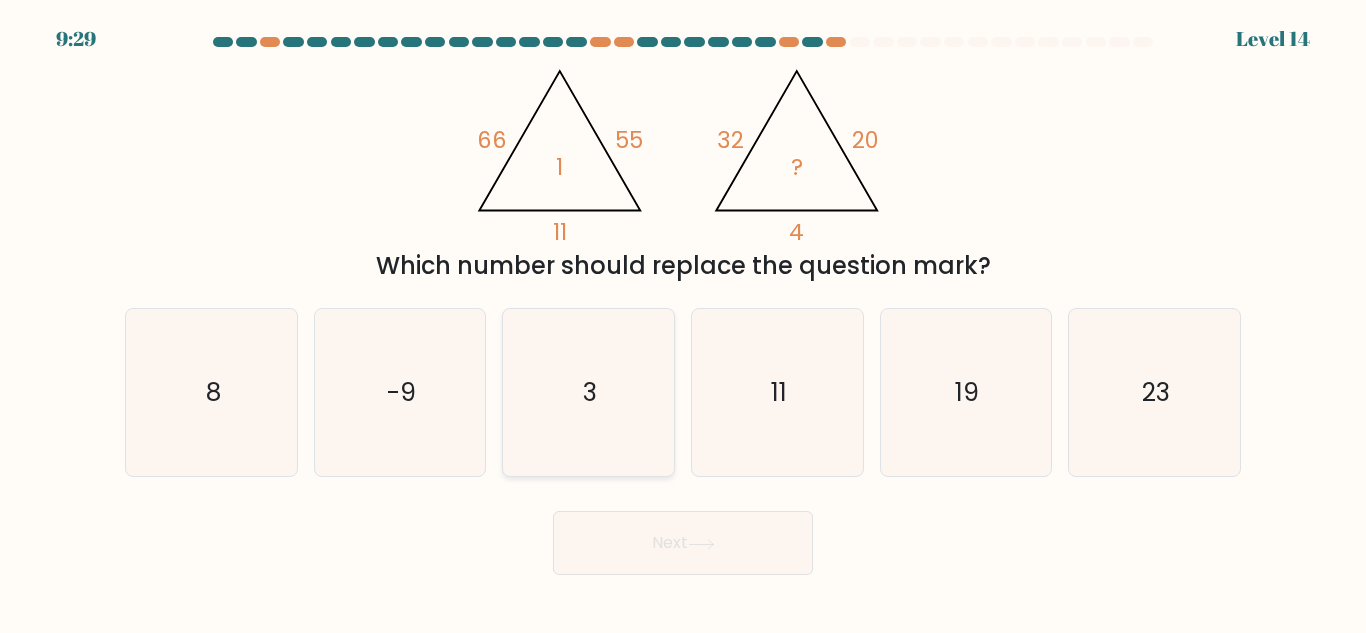 click on "3" 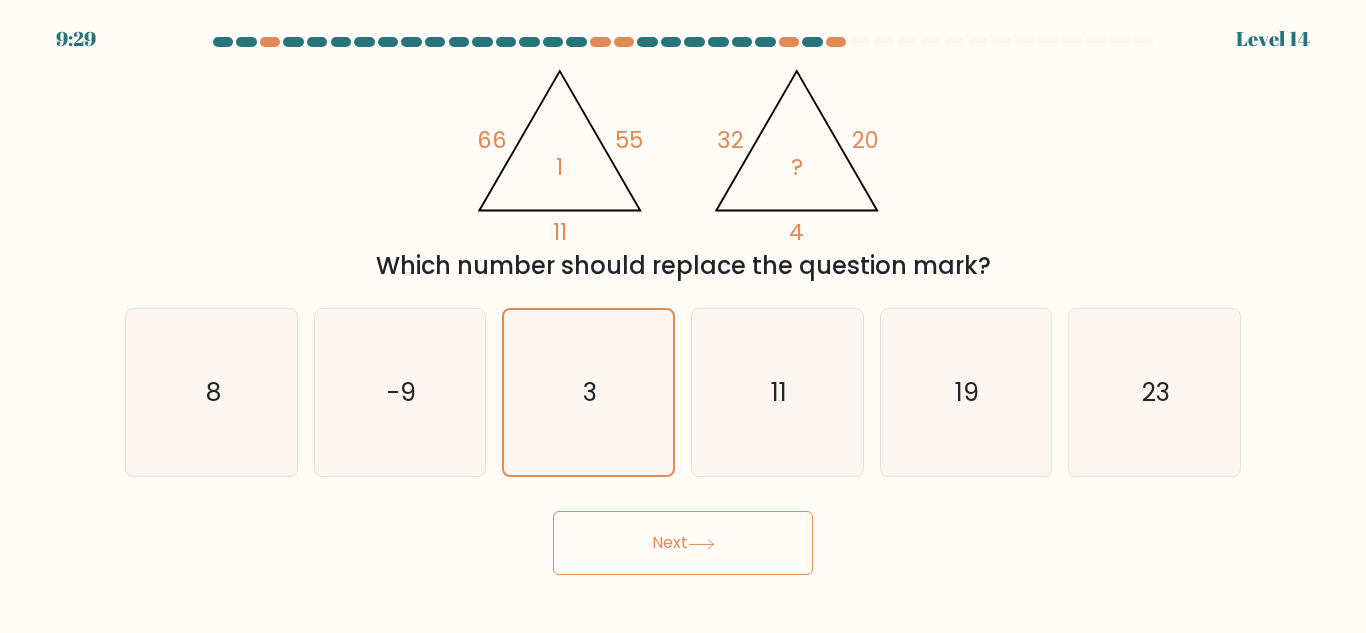 click on "Next" at bounding box center (683, 543) 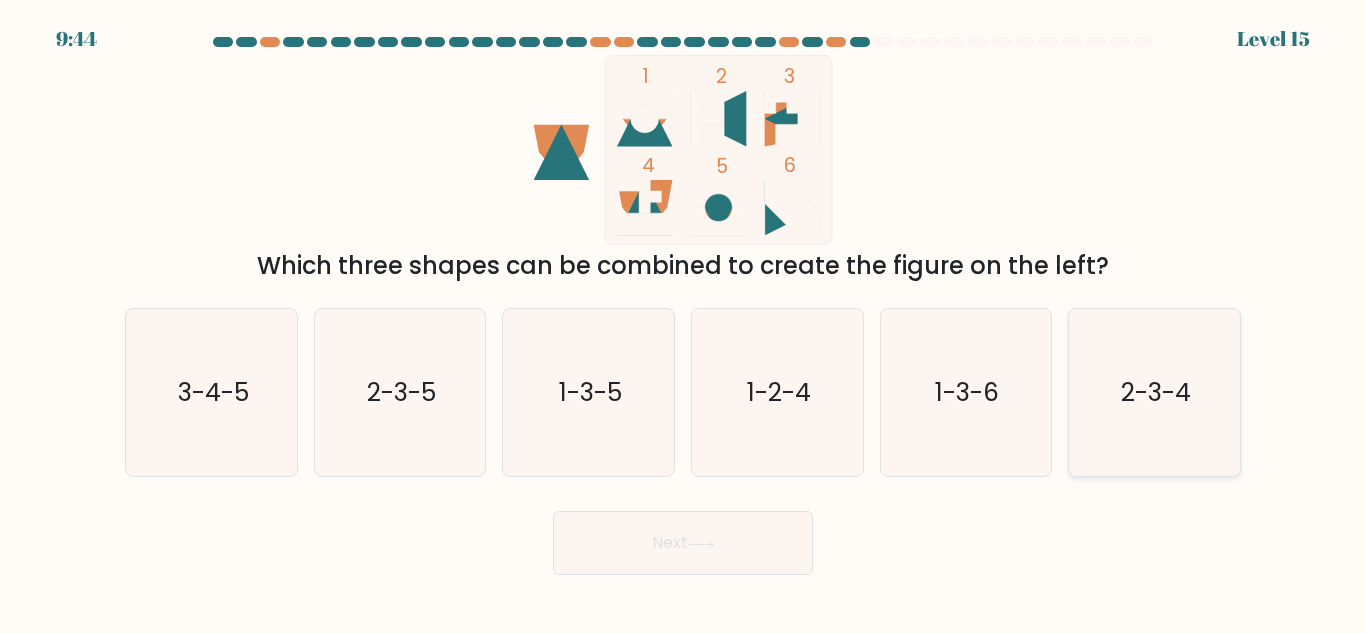 click on "2-3-4" 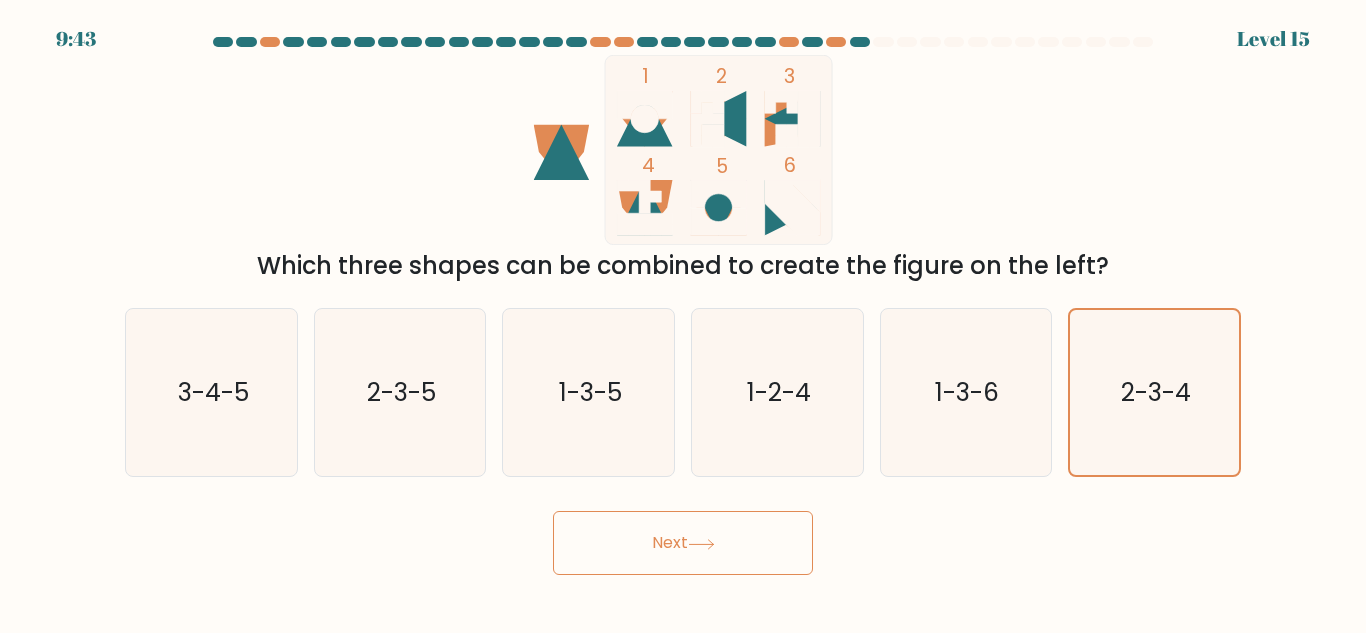 click on "Next" at bounding box center (683, 543) 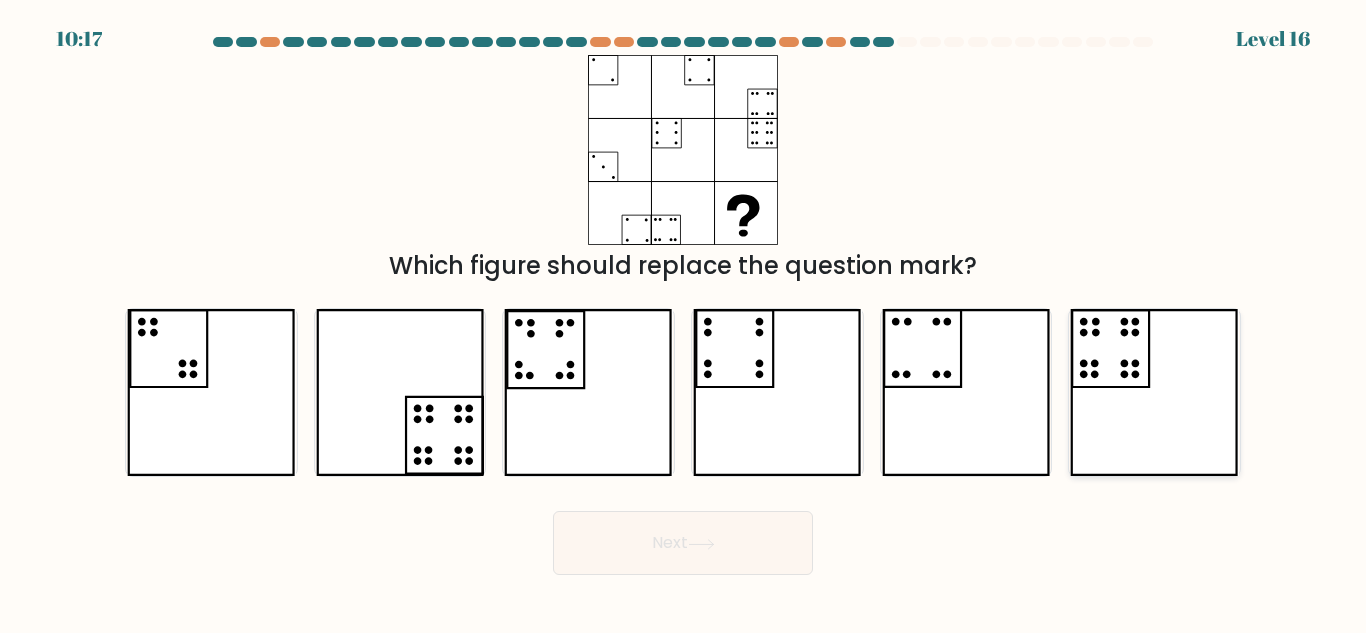 click 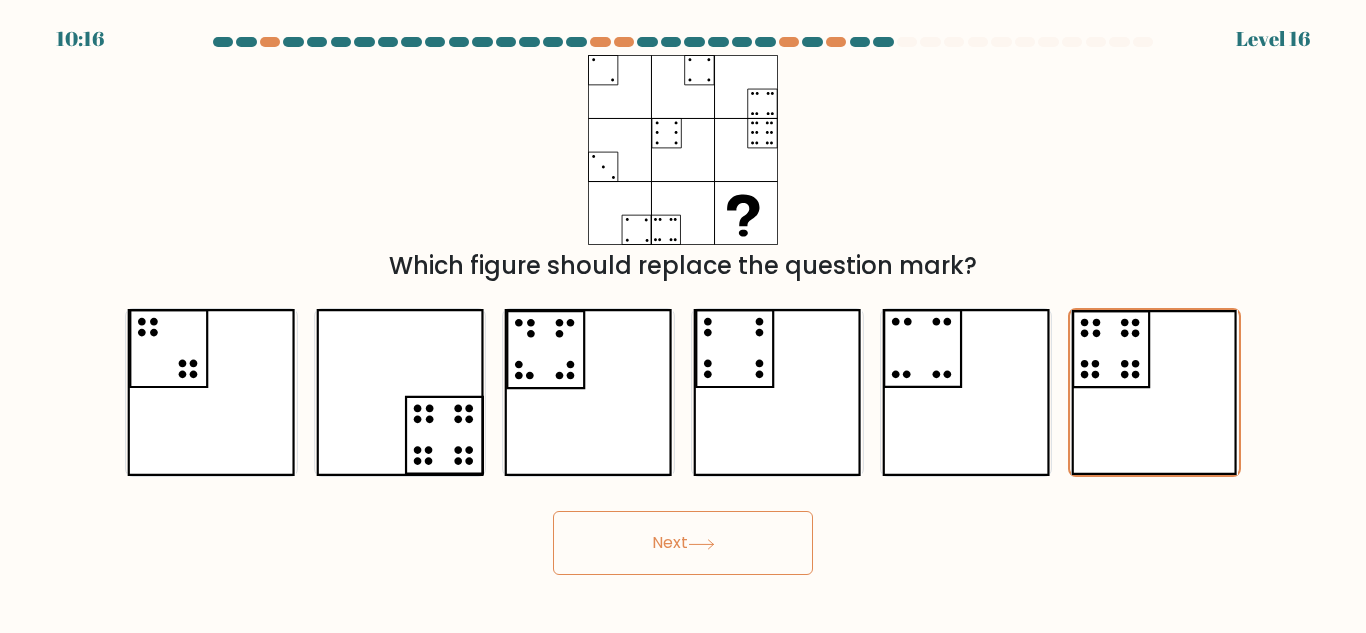 click on "Next" at bounding box center [683, 543] 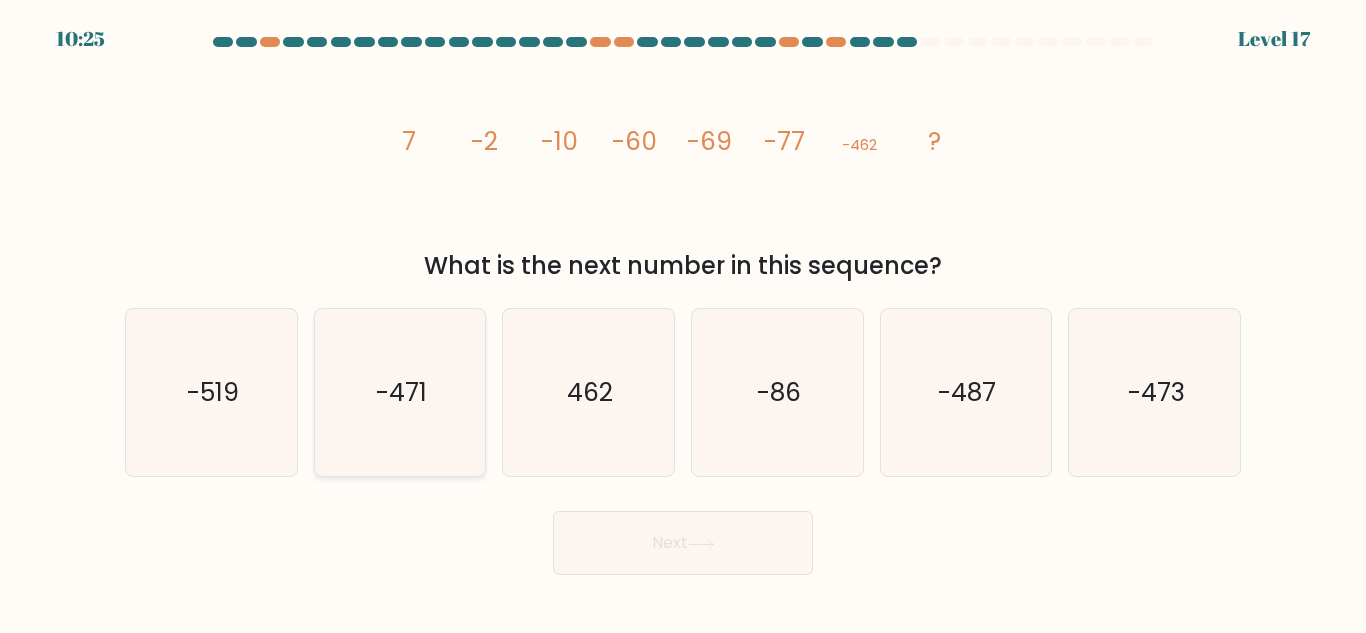 click on "-471" 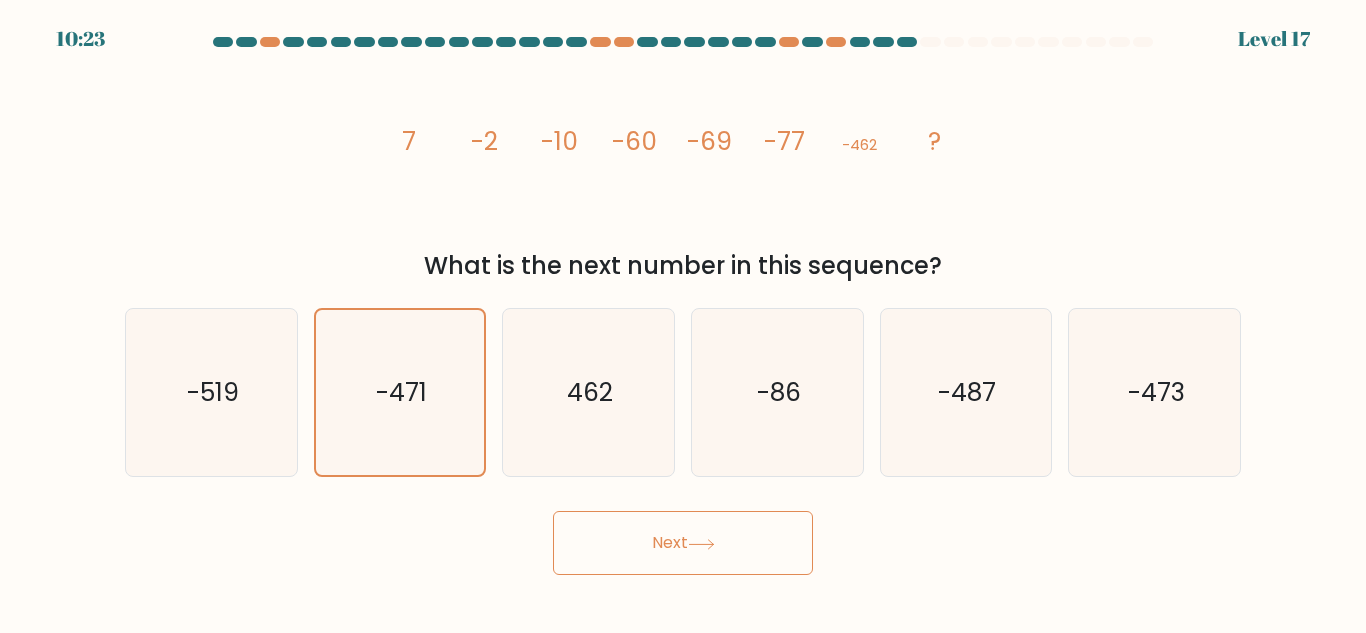 drag, startPoint x: 702, startPoint y: 578, endPoint x: 710, endPoint y: 535, distance: 43.737854 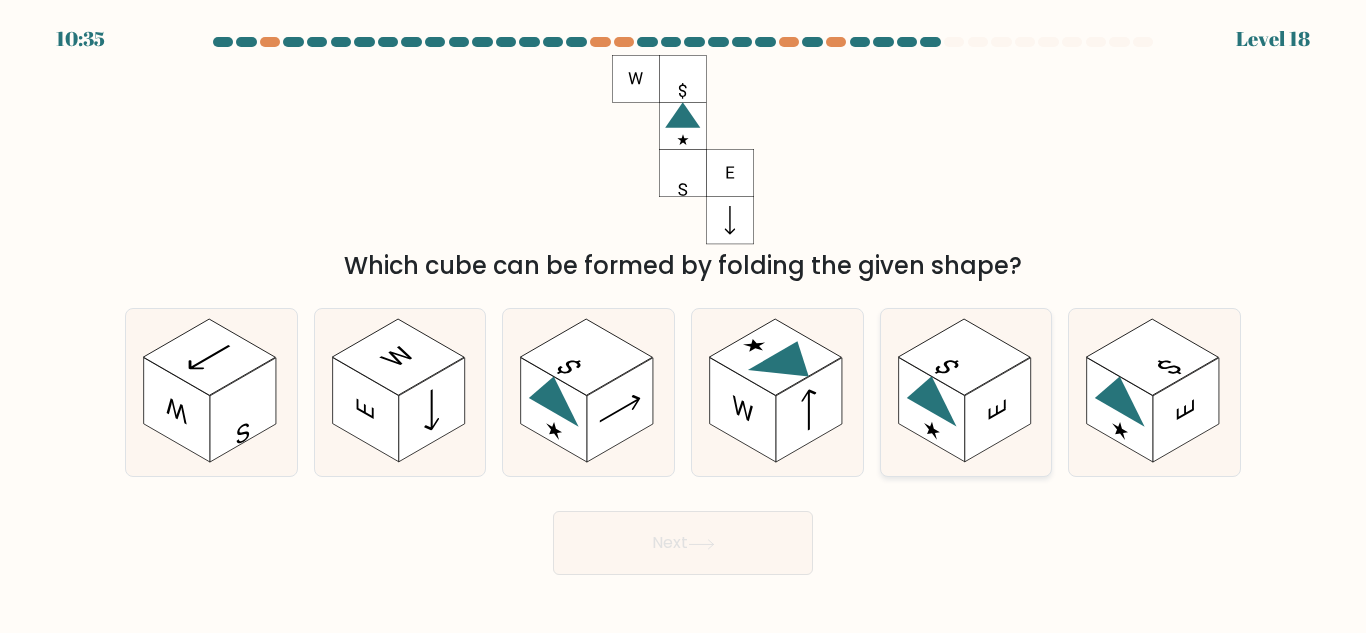 click 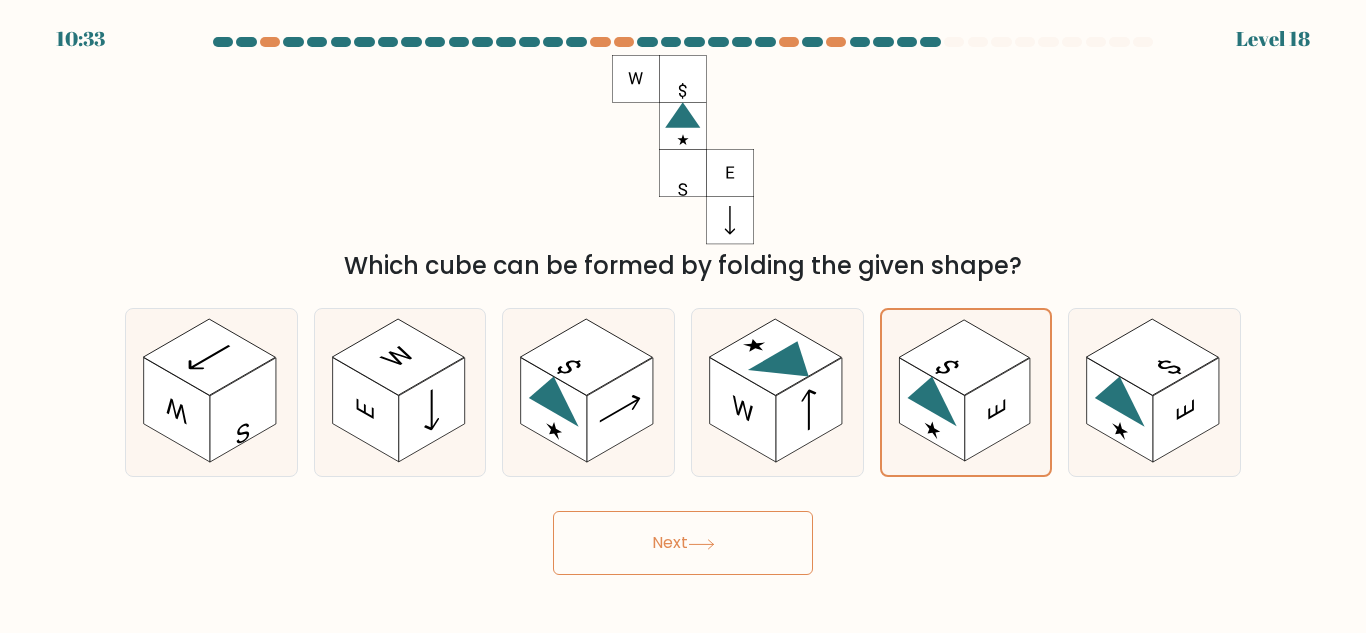 click 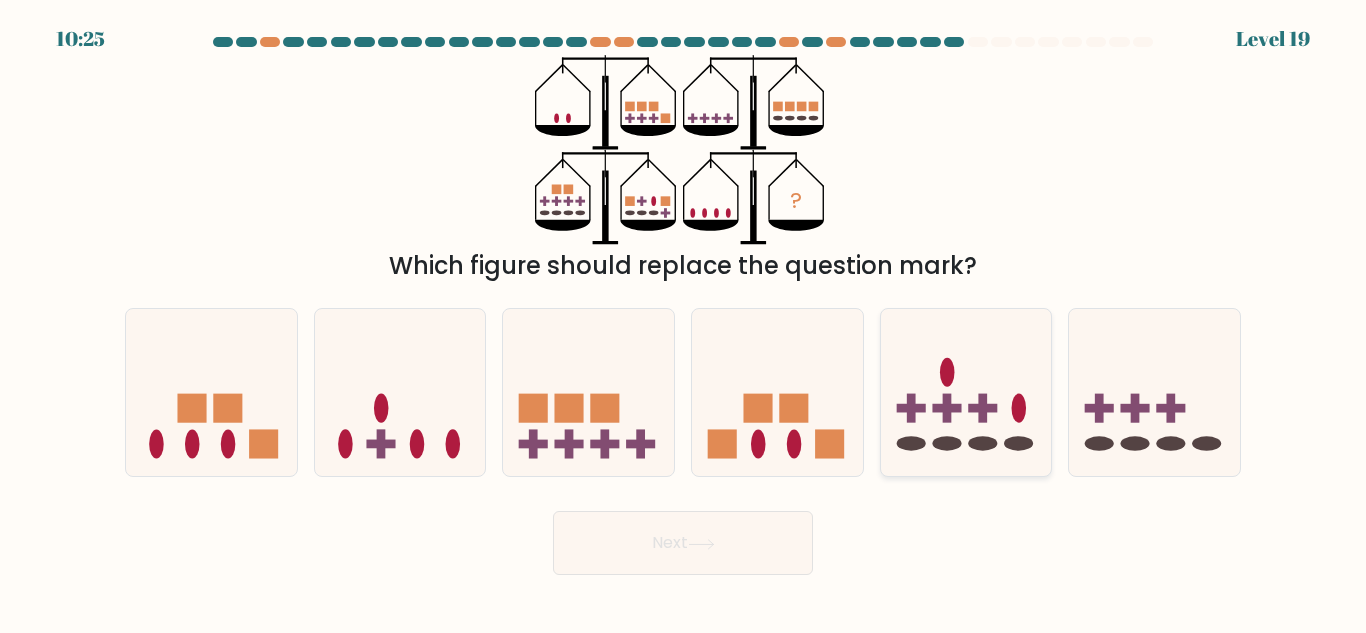 click 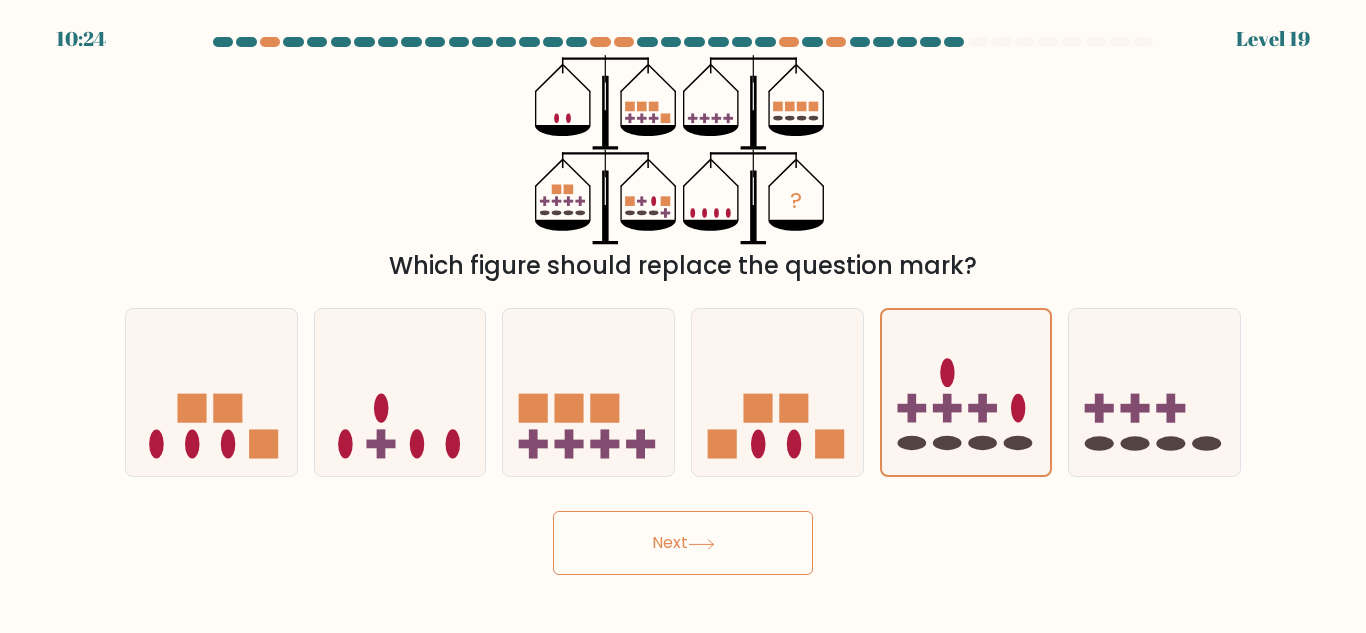 click on "Next" at bounding box center [683, 543] 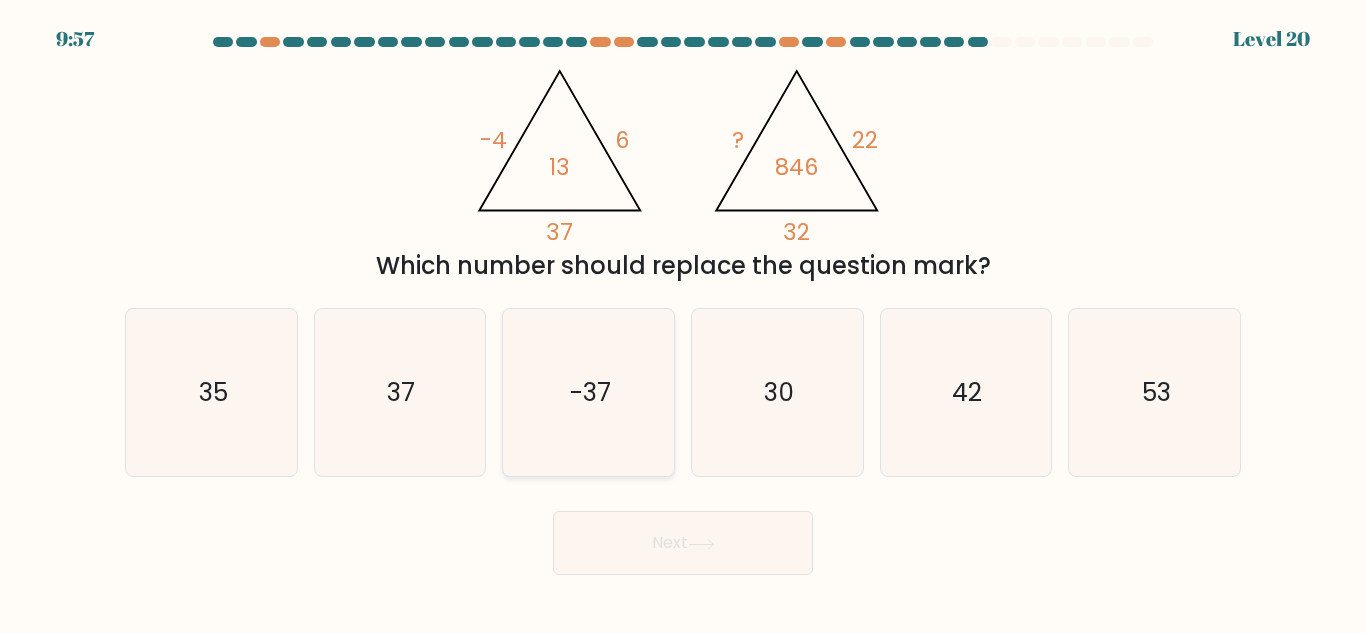click on "-37" 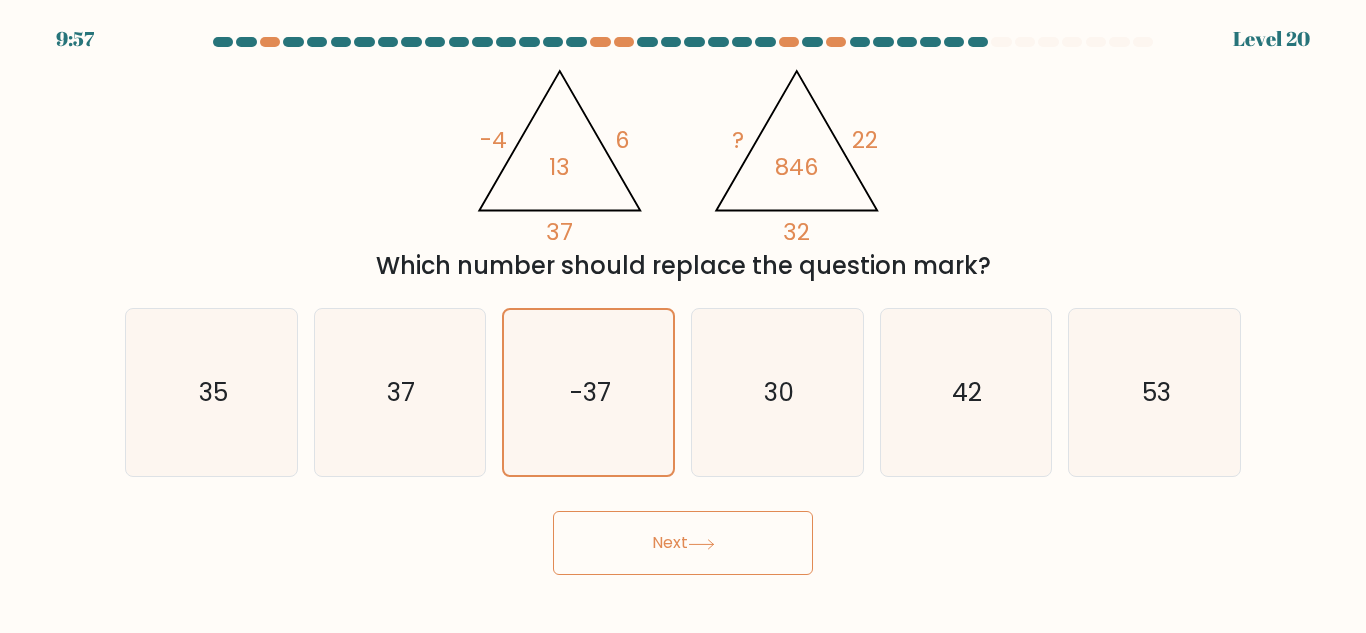 click on "Next" at bounding box center [683, 543] 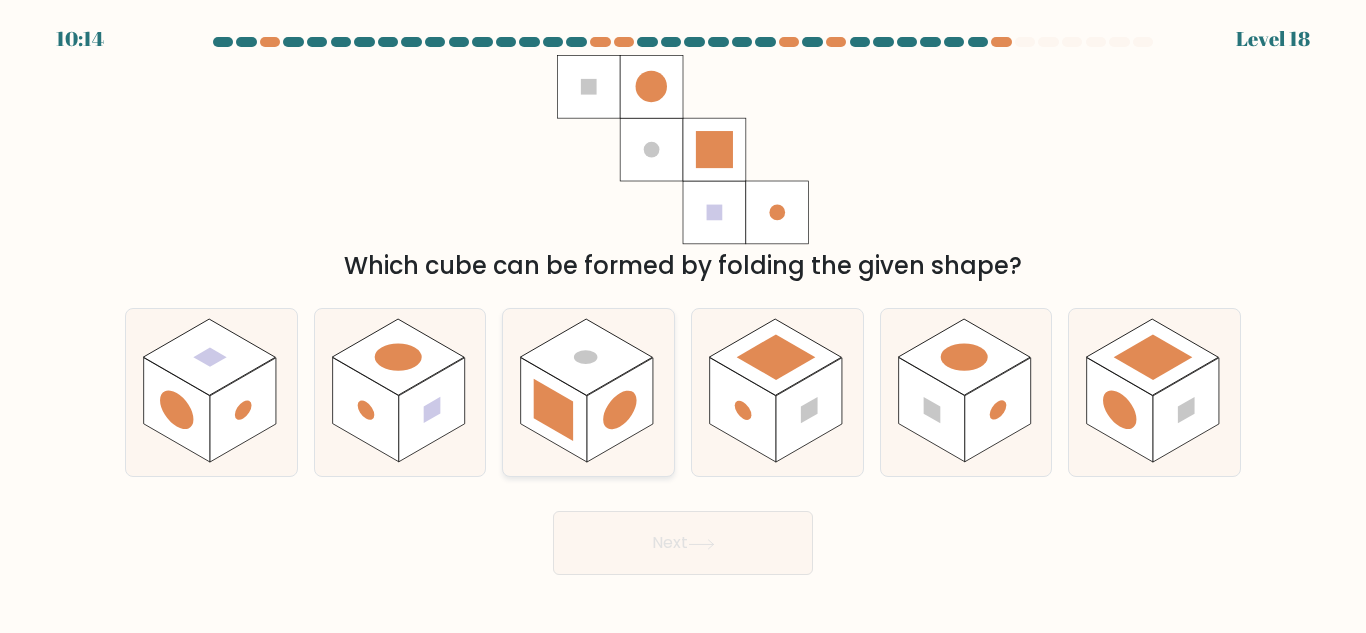 click 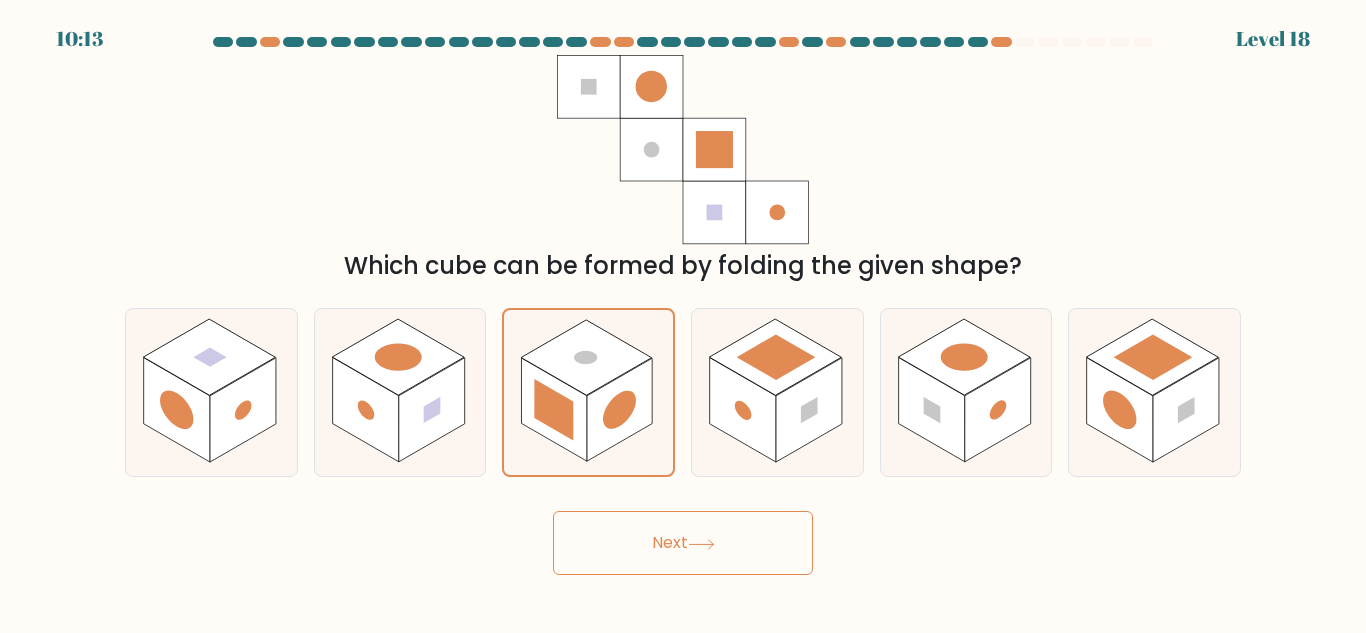 click on "Next" at bounding box center (683, 543) 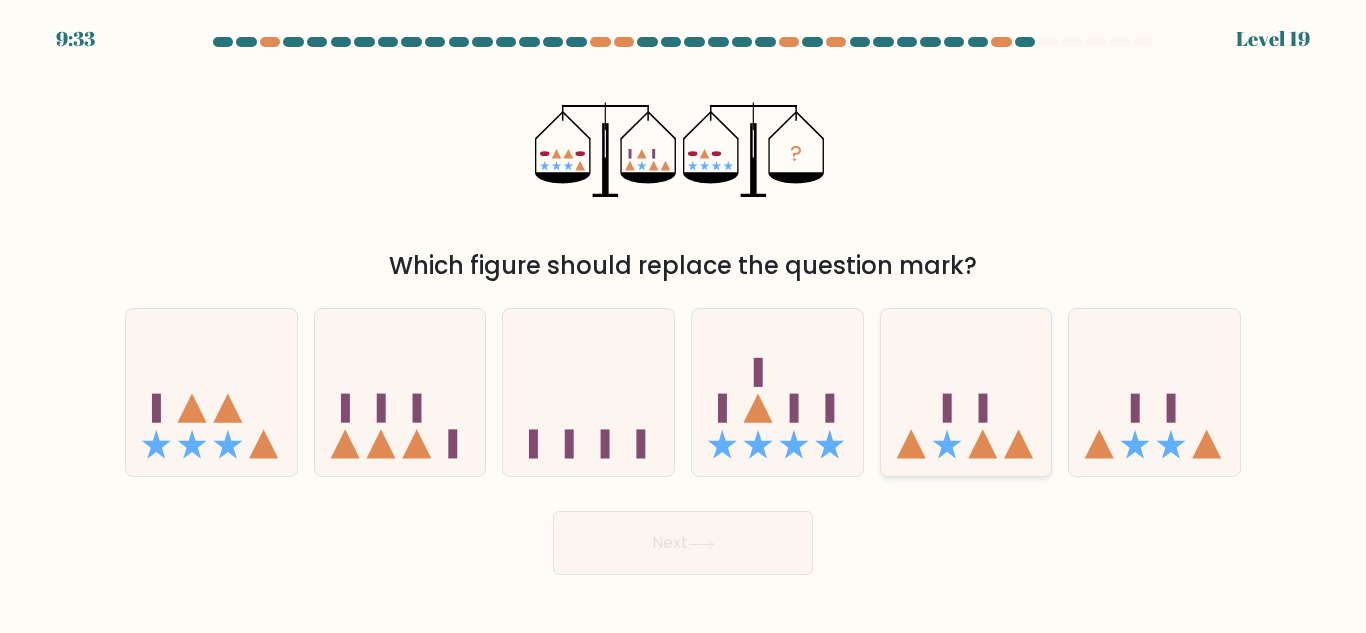 click 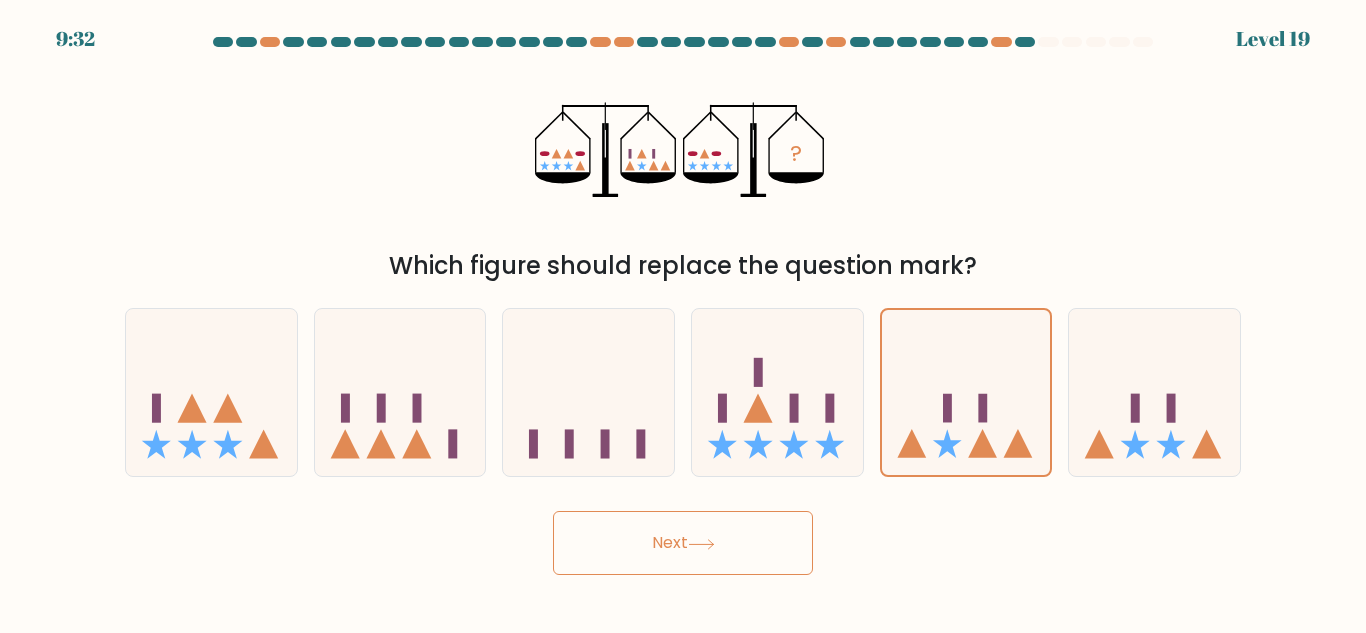 click on "Next" at bounding box center (683, 543) 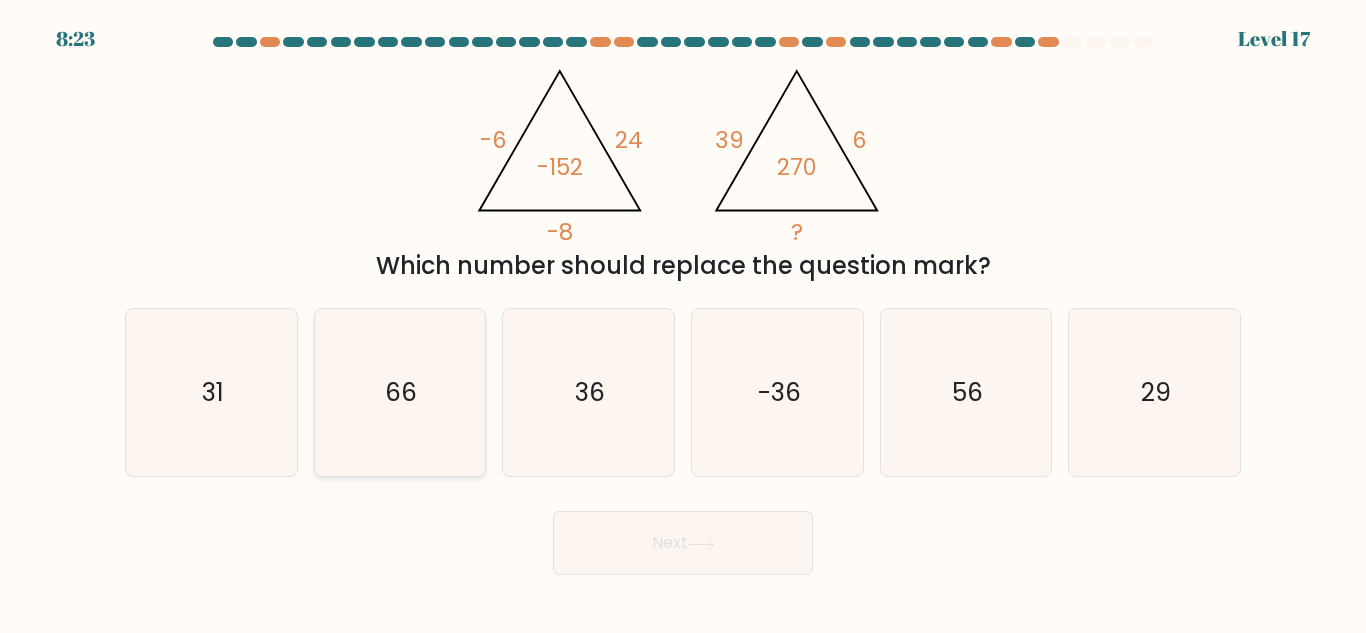 click on "66" 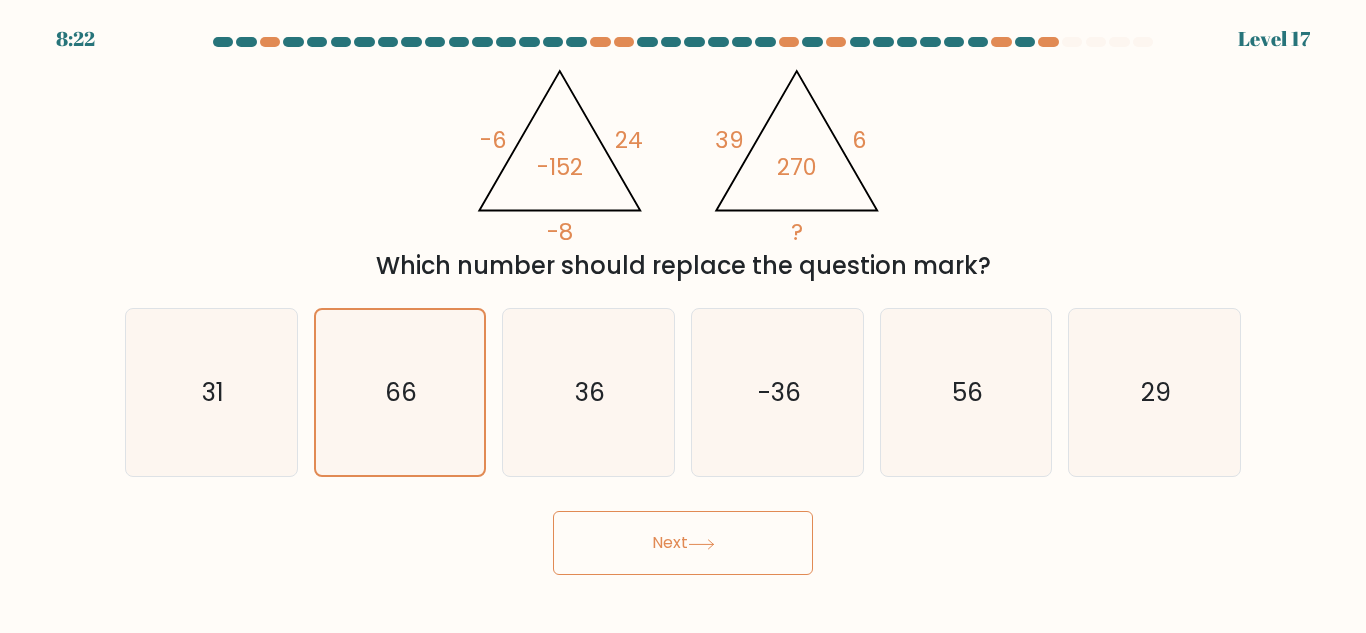 click on "Next" at bounding box center [683, 543] 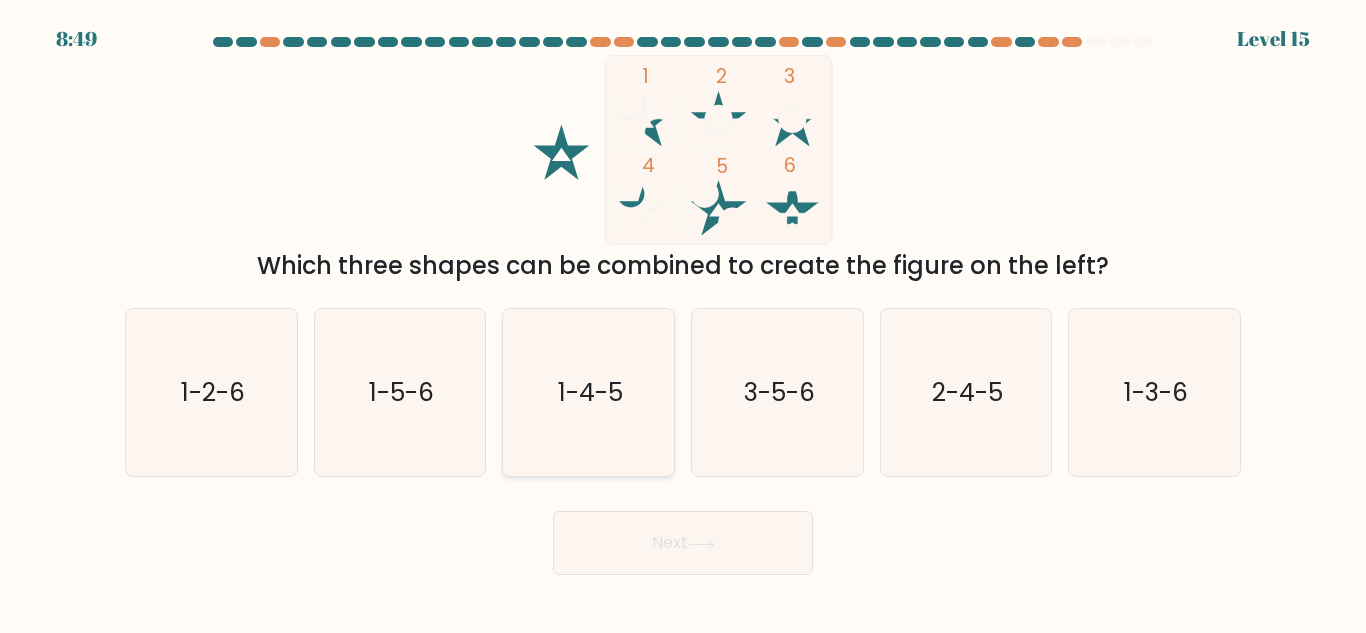 click on "1-4-5" 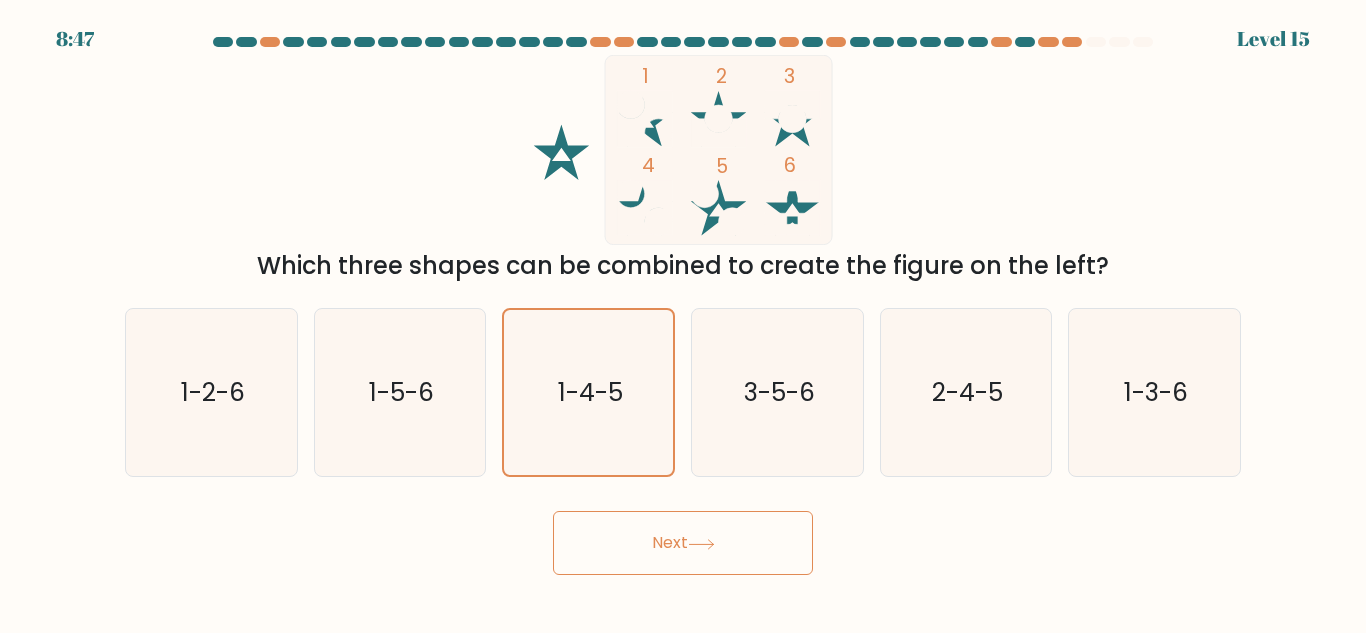 click on "Next" at bounding box center [683, 543] 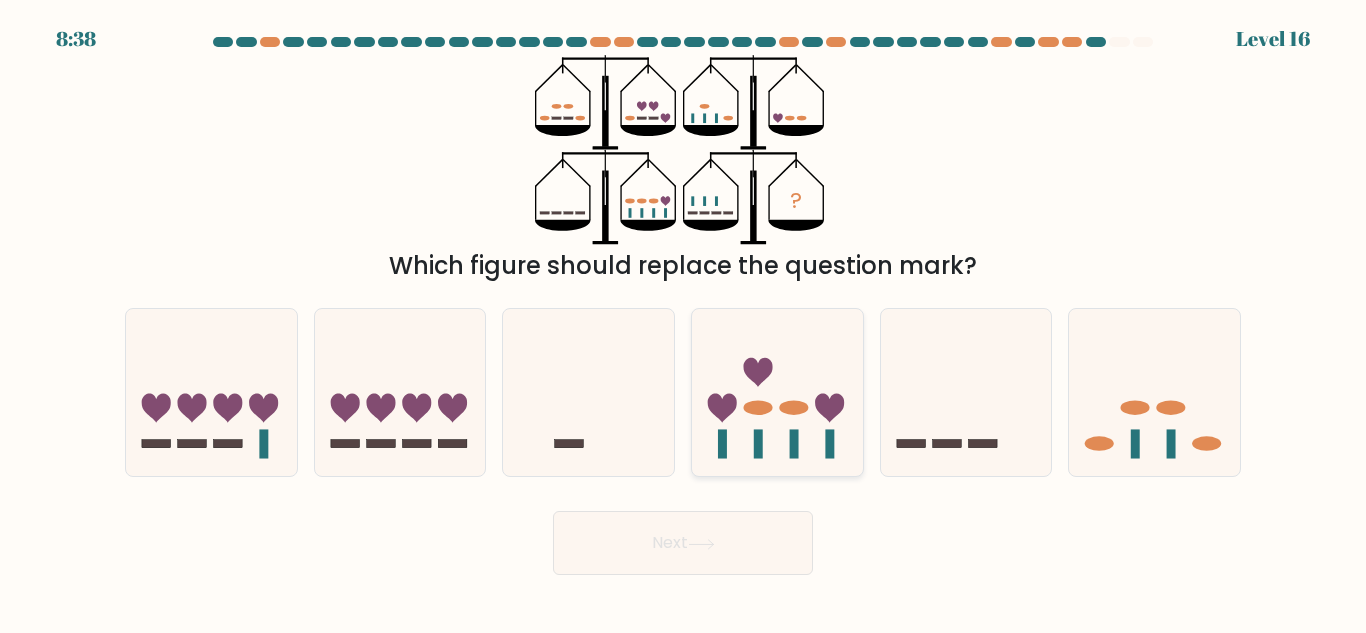 click 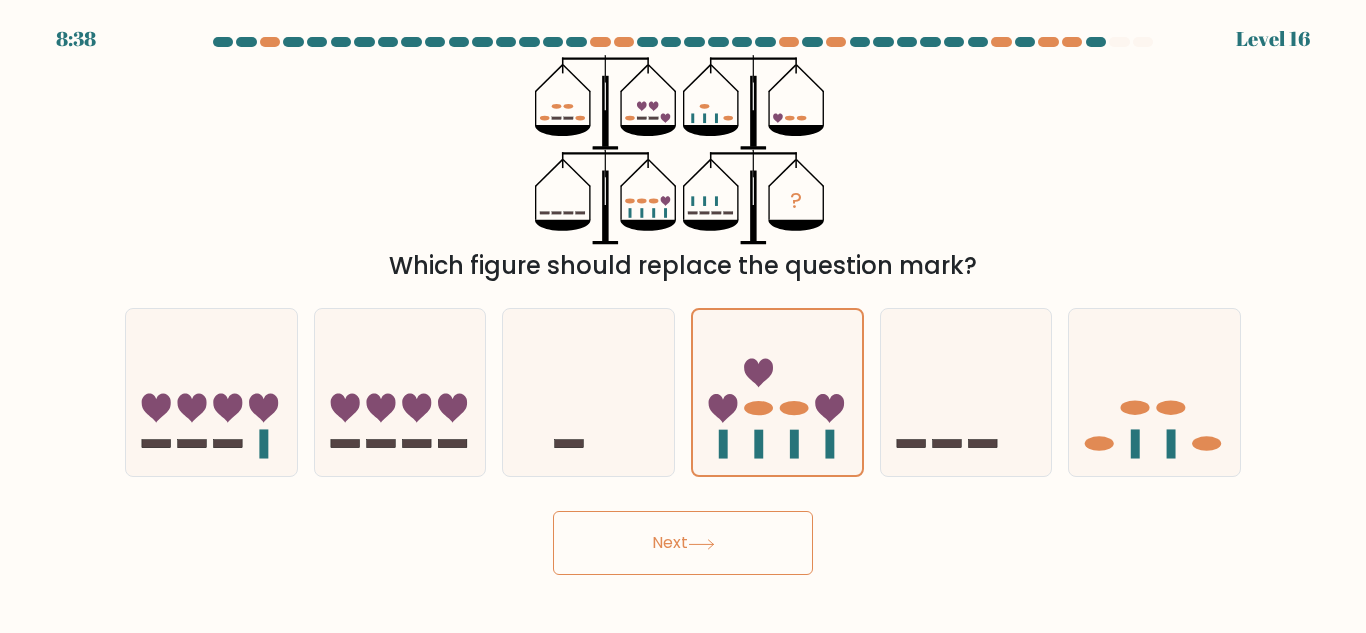 click on "Next" at bounding box center (683, 543) 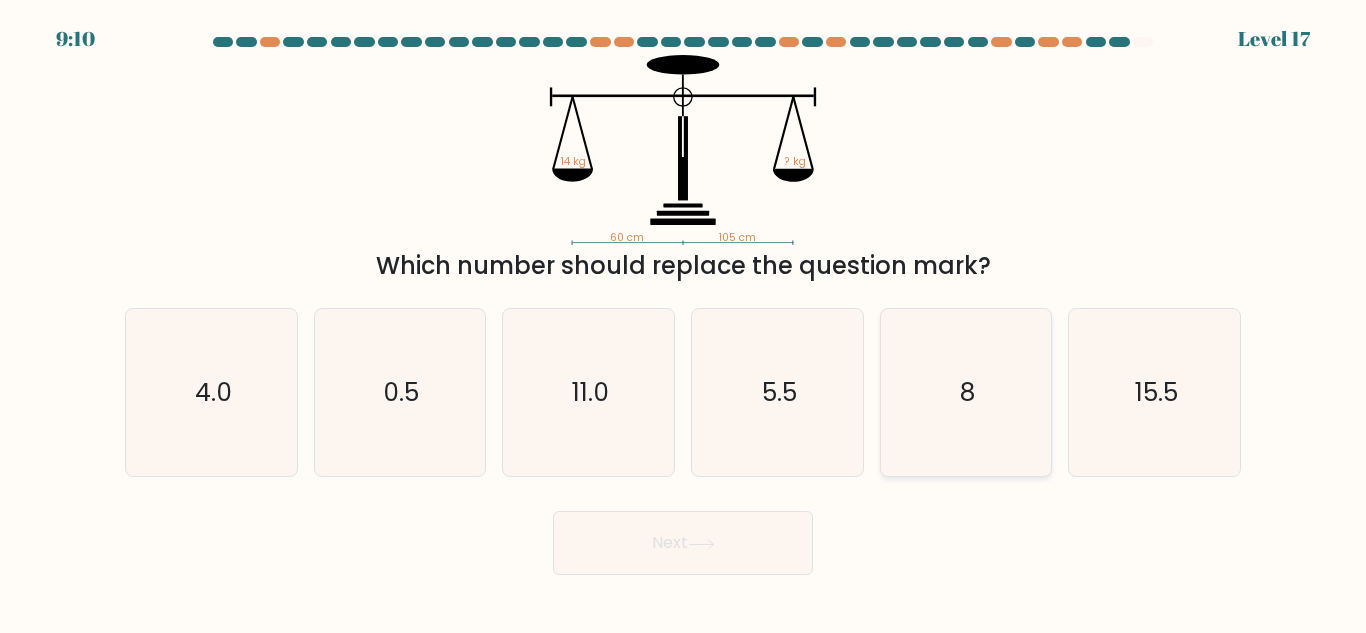 click on "8" 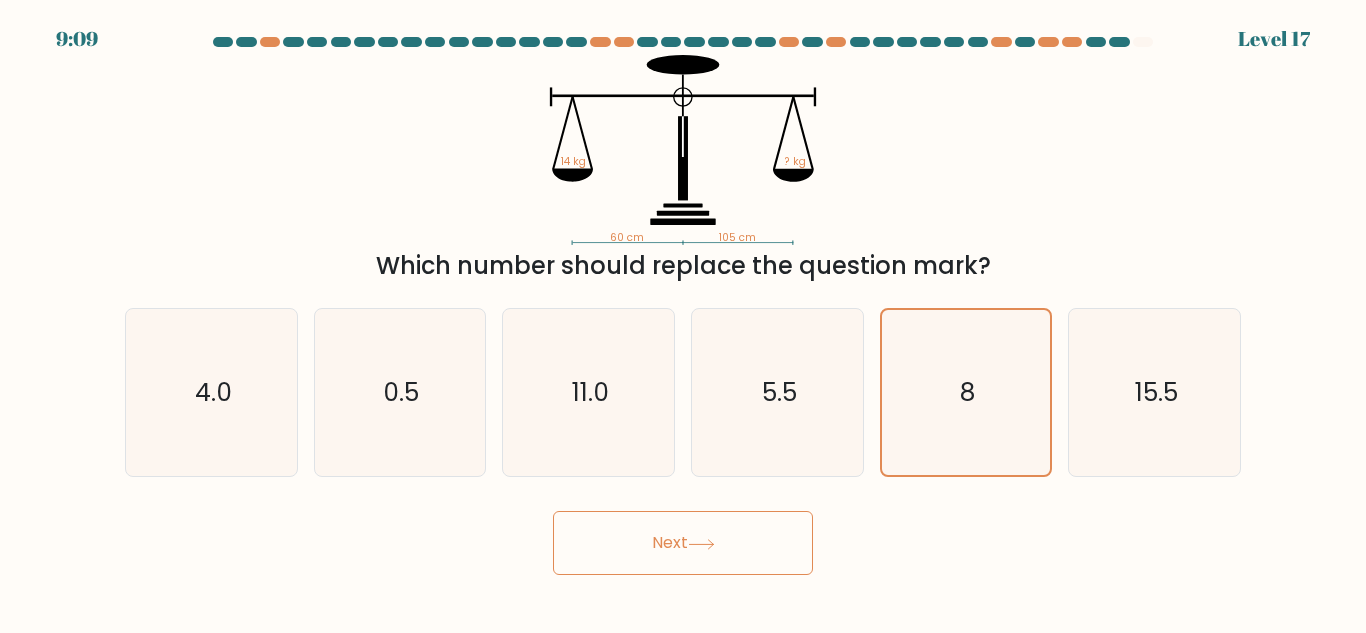 click on "Next" at bounding box center [683, 543] 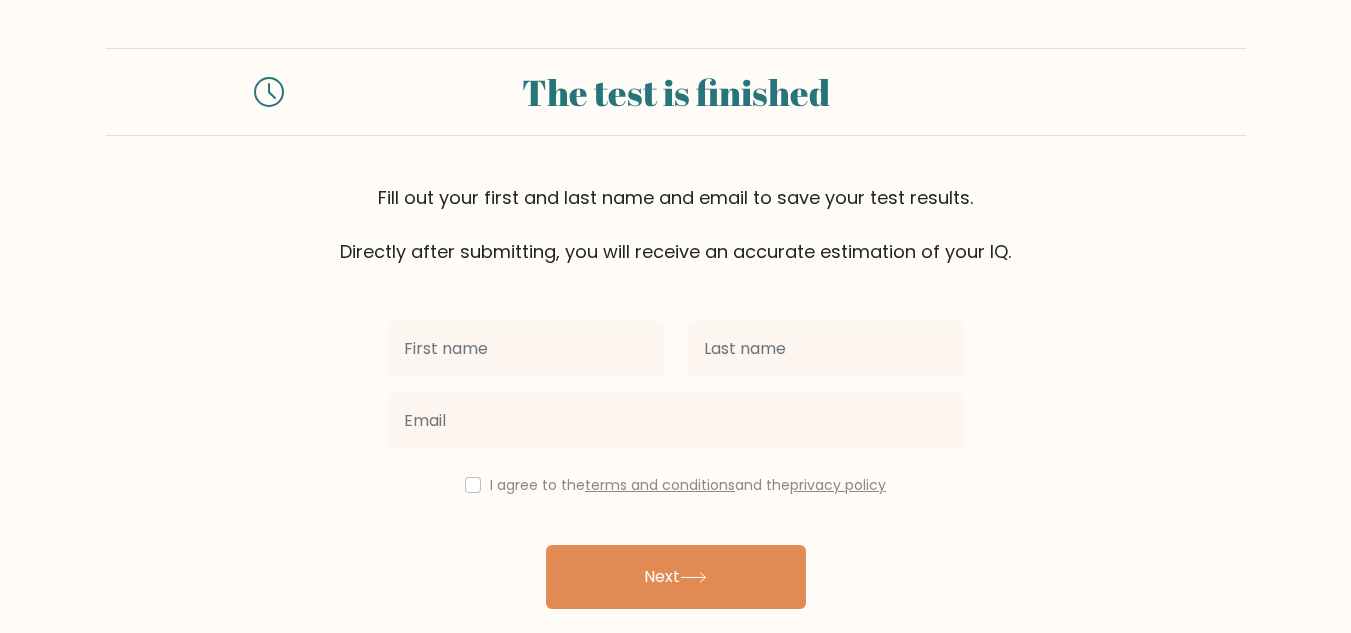 scroll, scrollTop: 0, scrollLeft: 0, axis: both 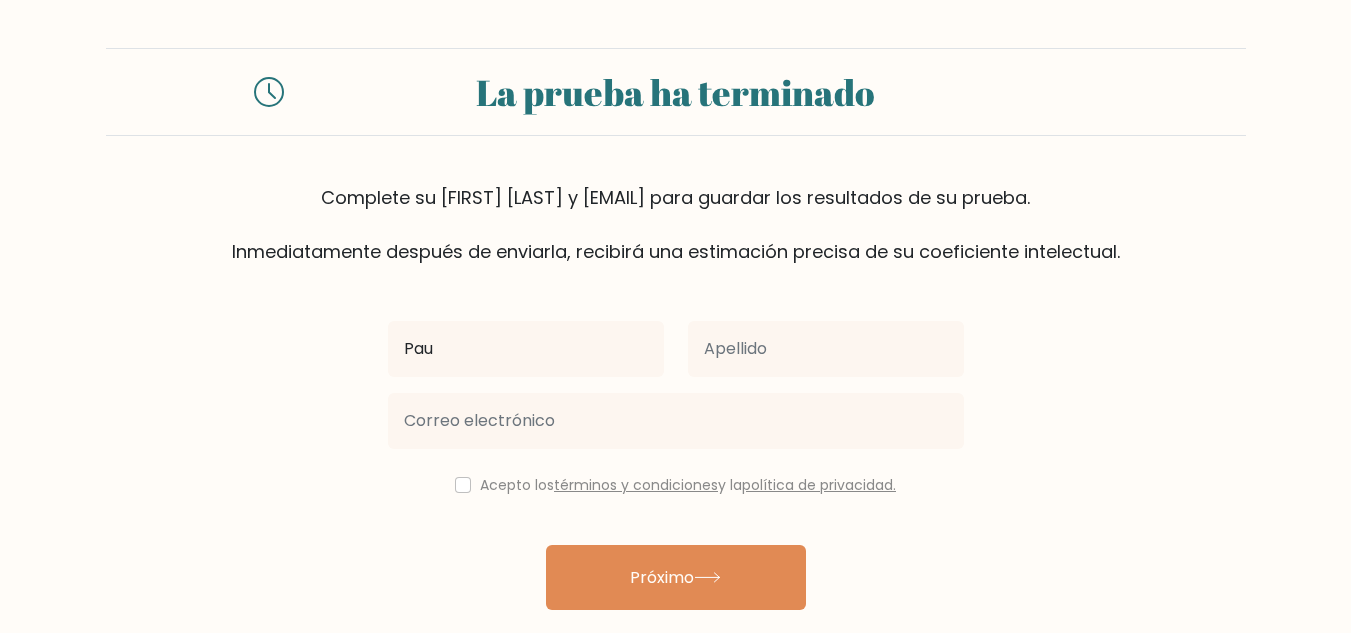 type on "Pau" 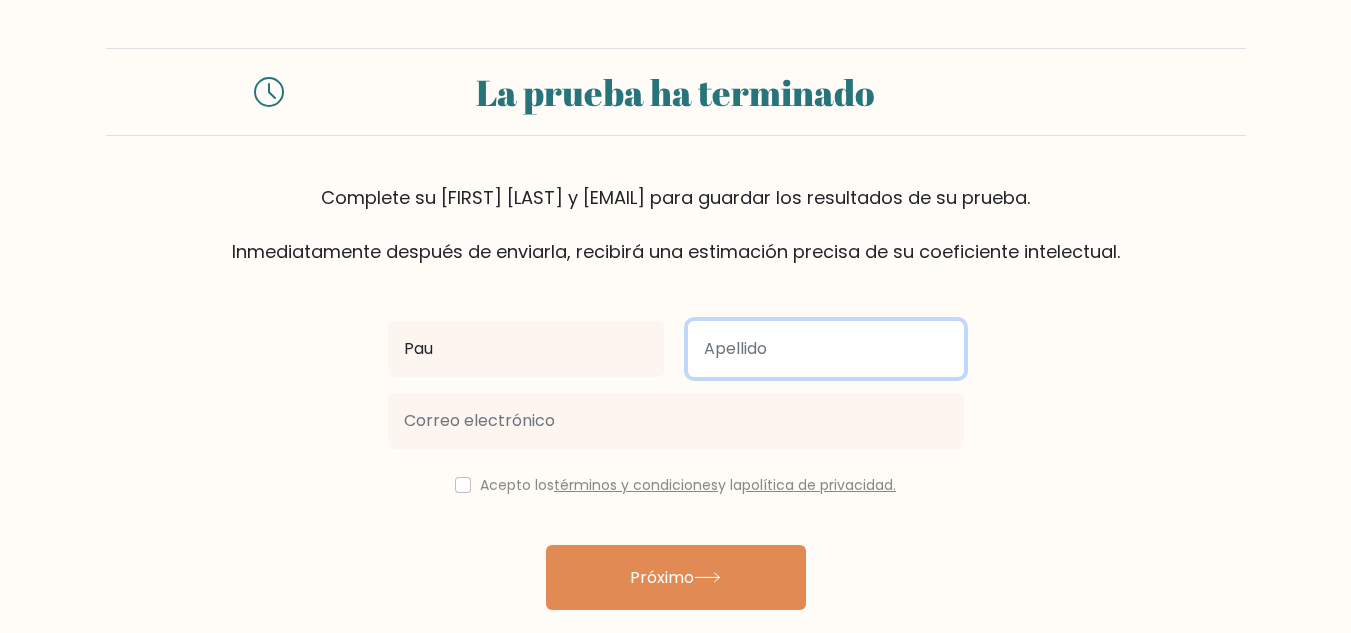 click at bounding box center (826, 349) 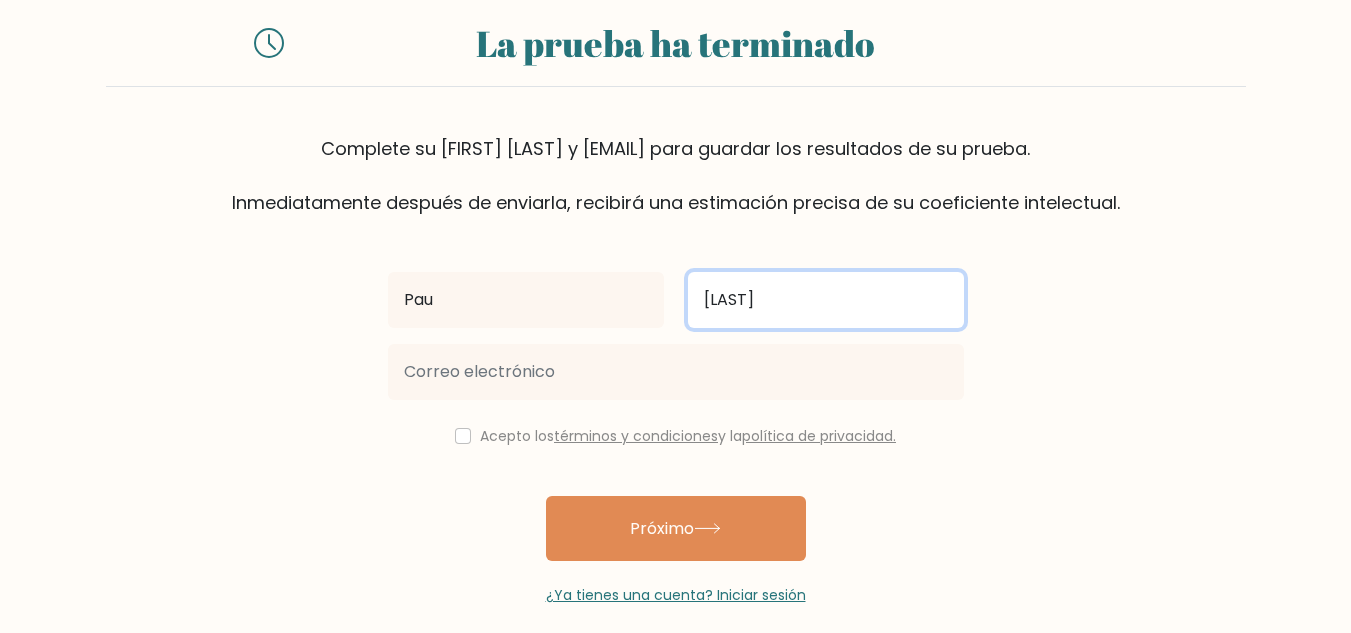 scroll, scrollTop: 54, scrollLeft: 0, axis: vertical 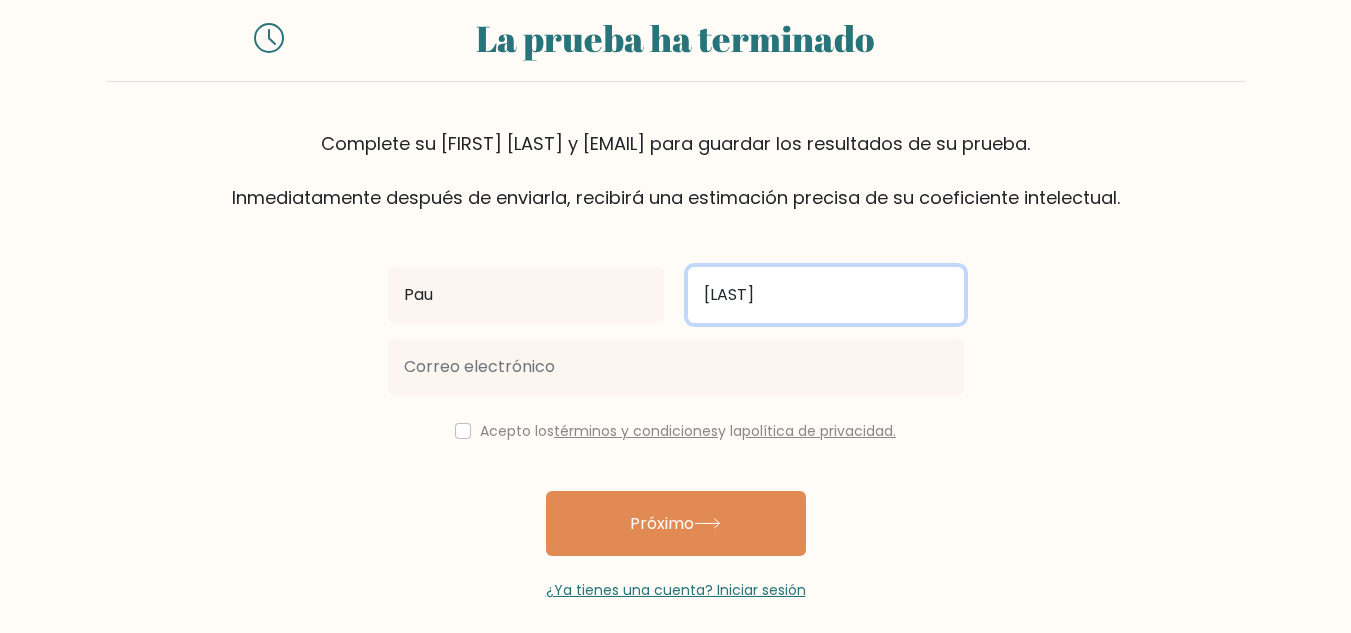 type on "Sánchez" 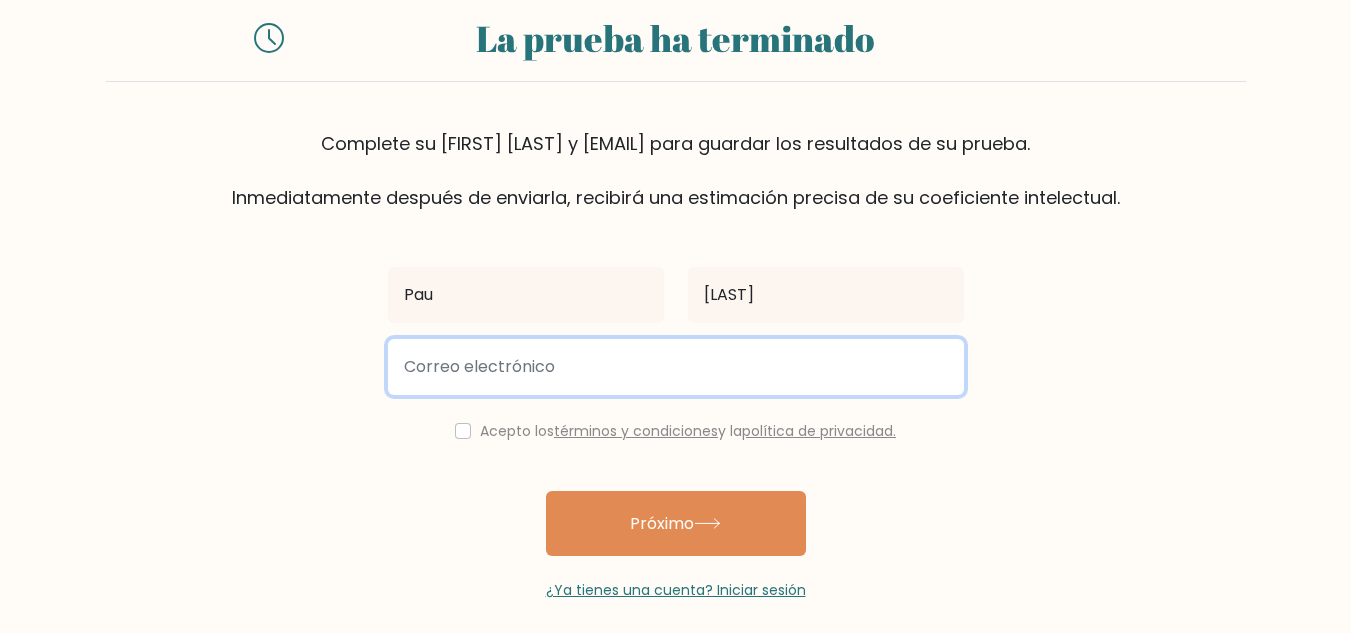 click at bounding box center [676, 367] 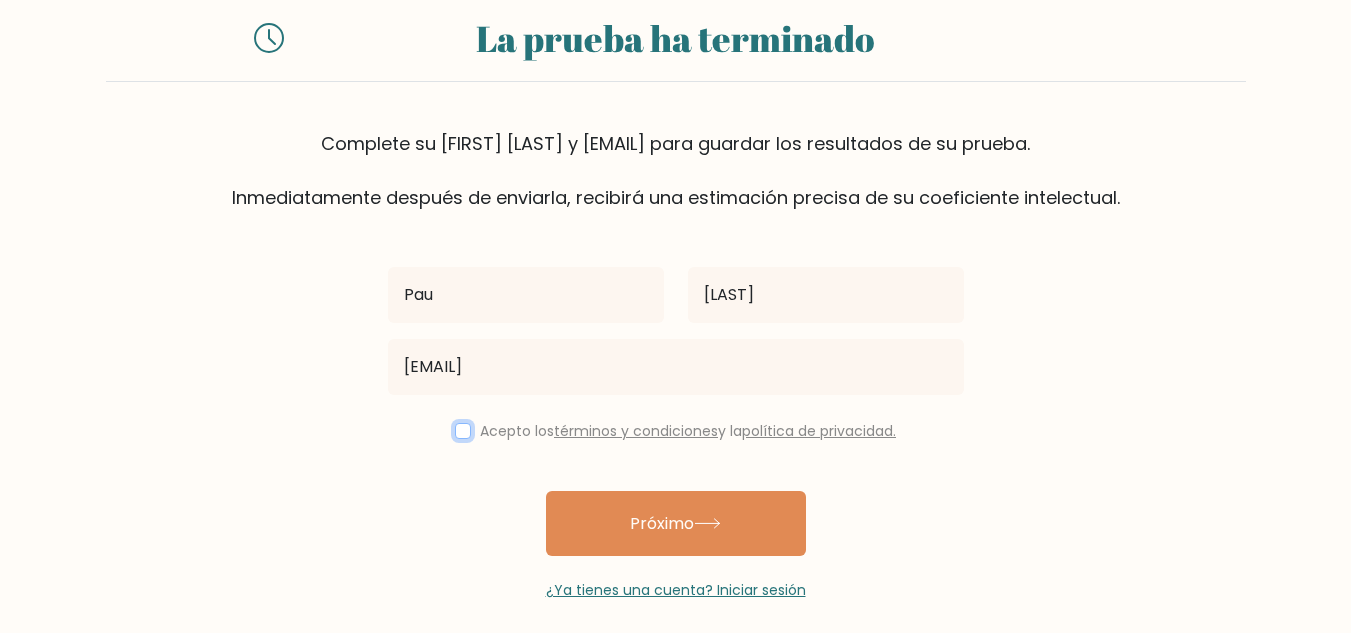 click at bounding box center [463, 431] 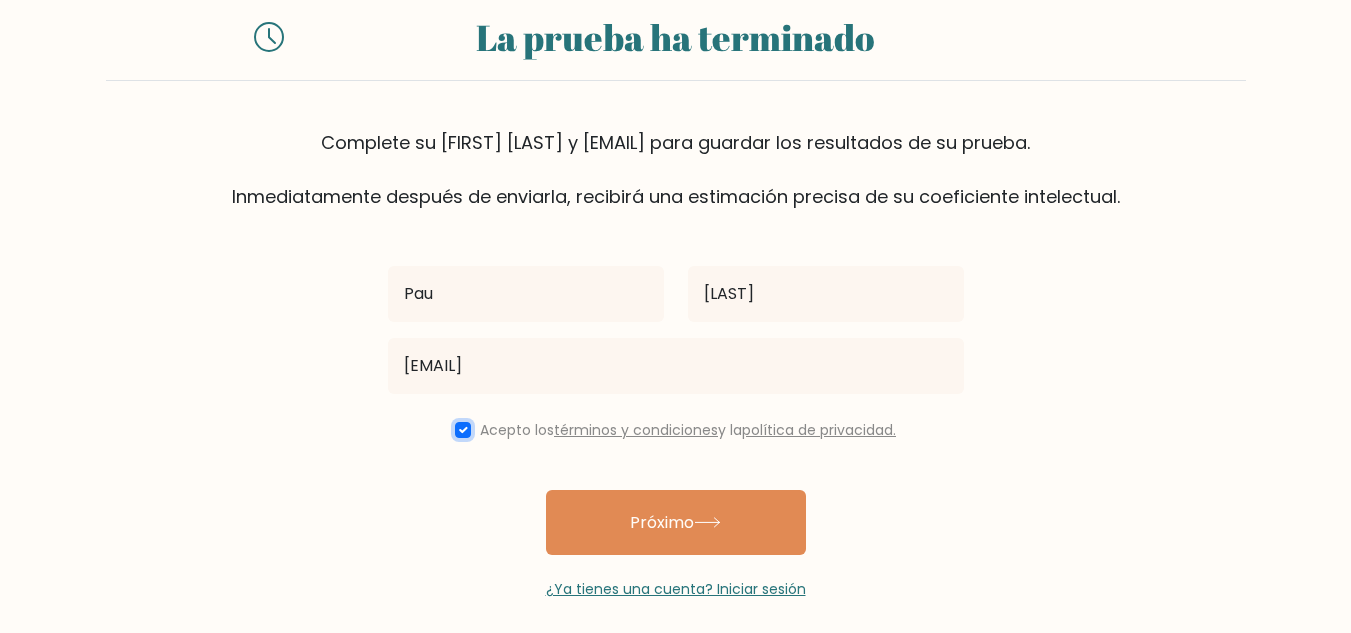 scroll, scrollTop: 70, scrollLeft: 0, axis: vertical 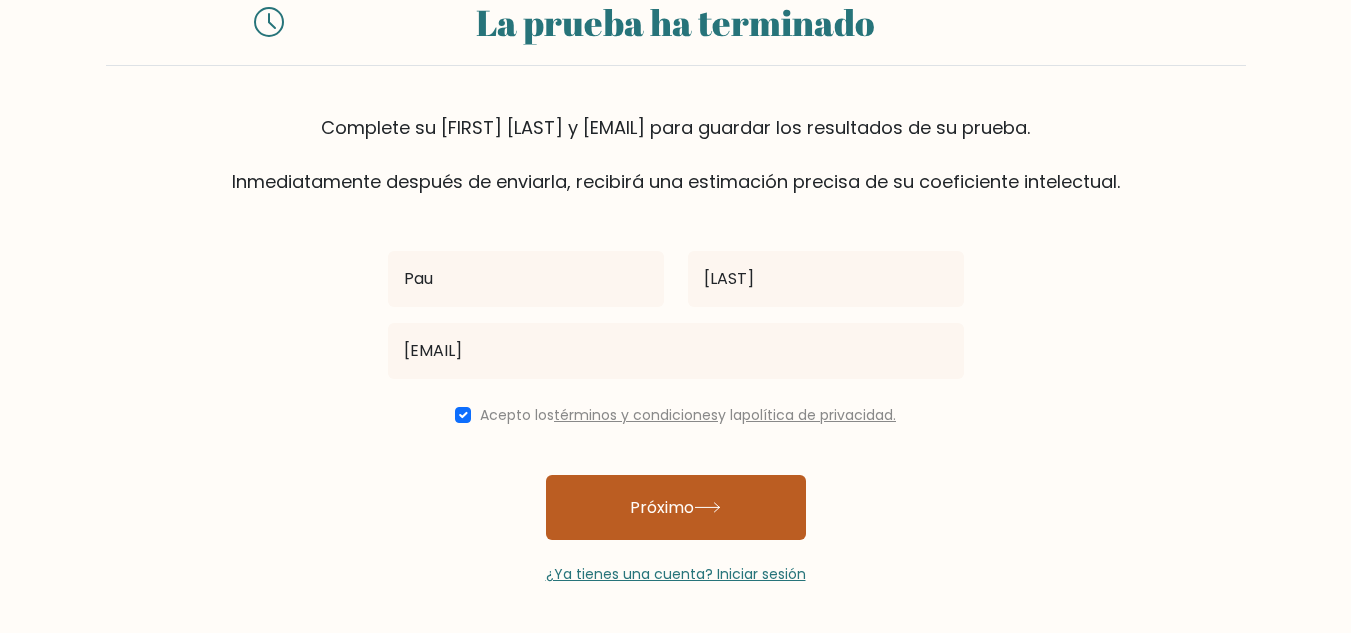 click on "Próximo" at bounding box center [676, 507] 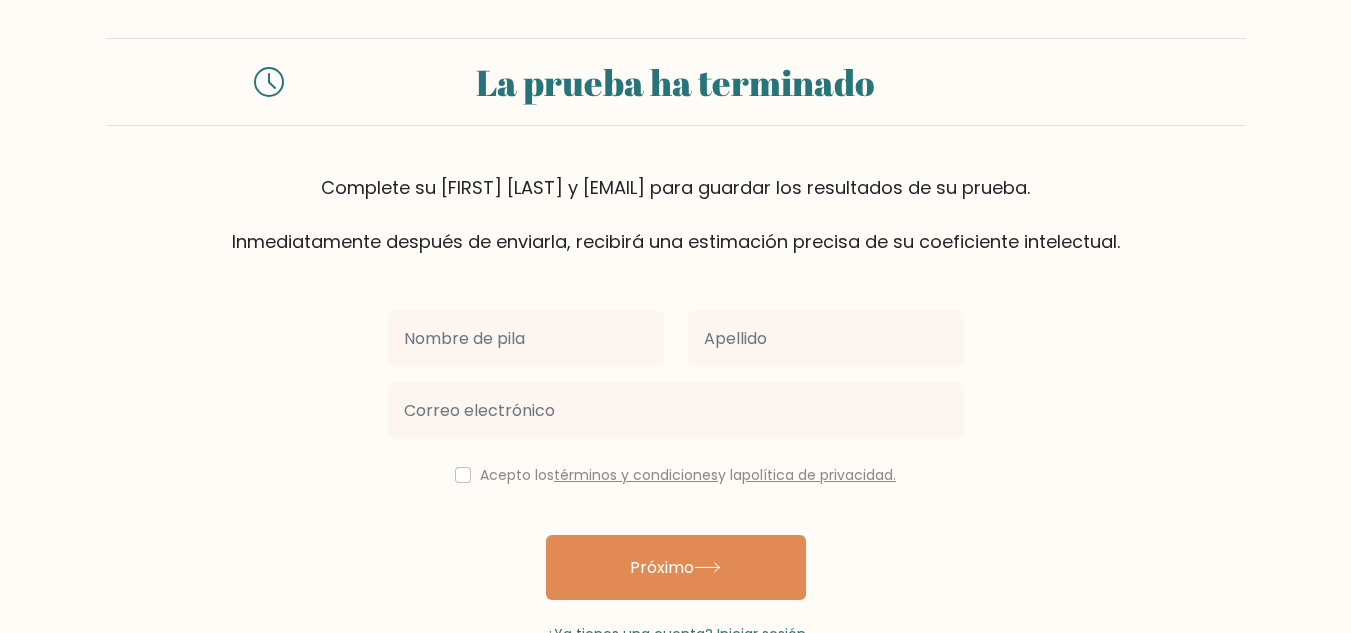 scroll, scrollTop: 128, scrollLeft: 0, axis: vertical 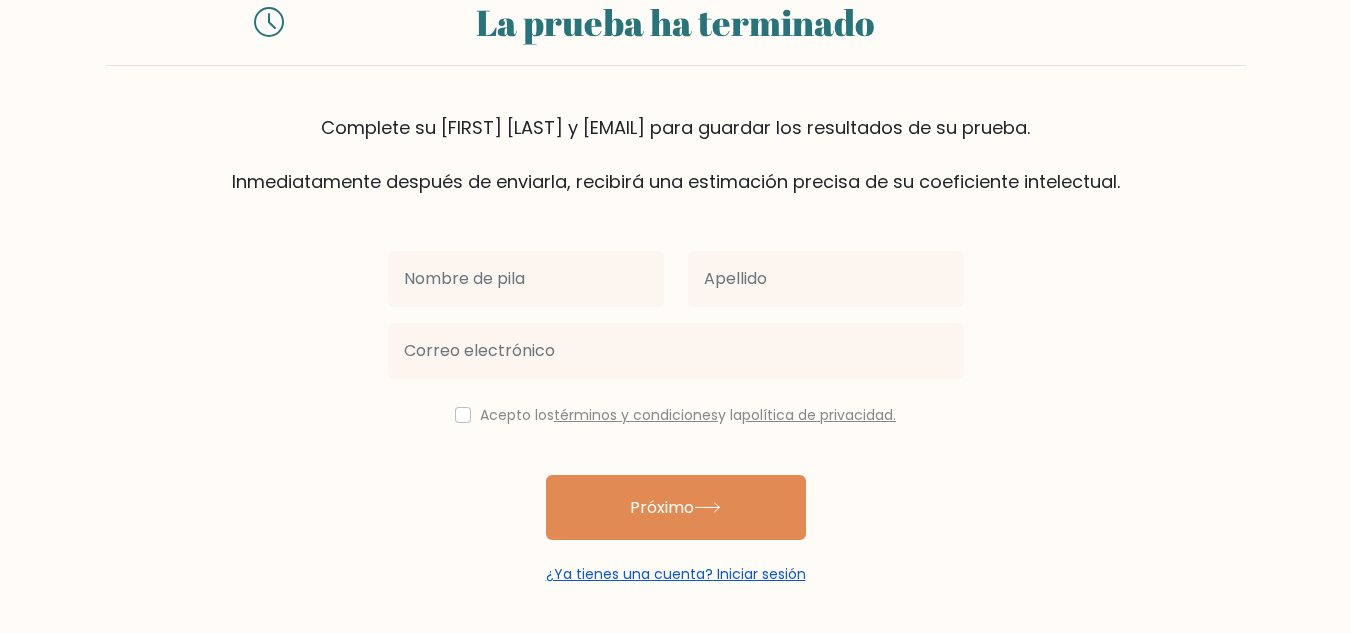 click on "¿Ya tienes una cuenta? Iniciar sesión" at bounding box center [676, 574] 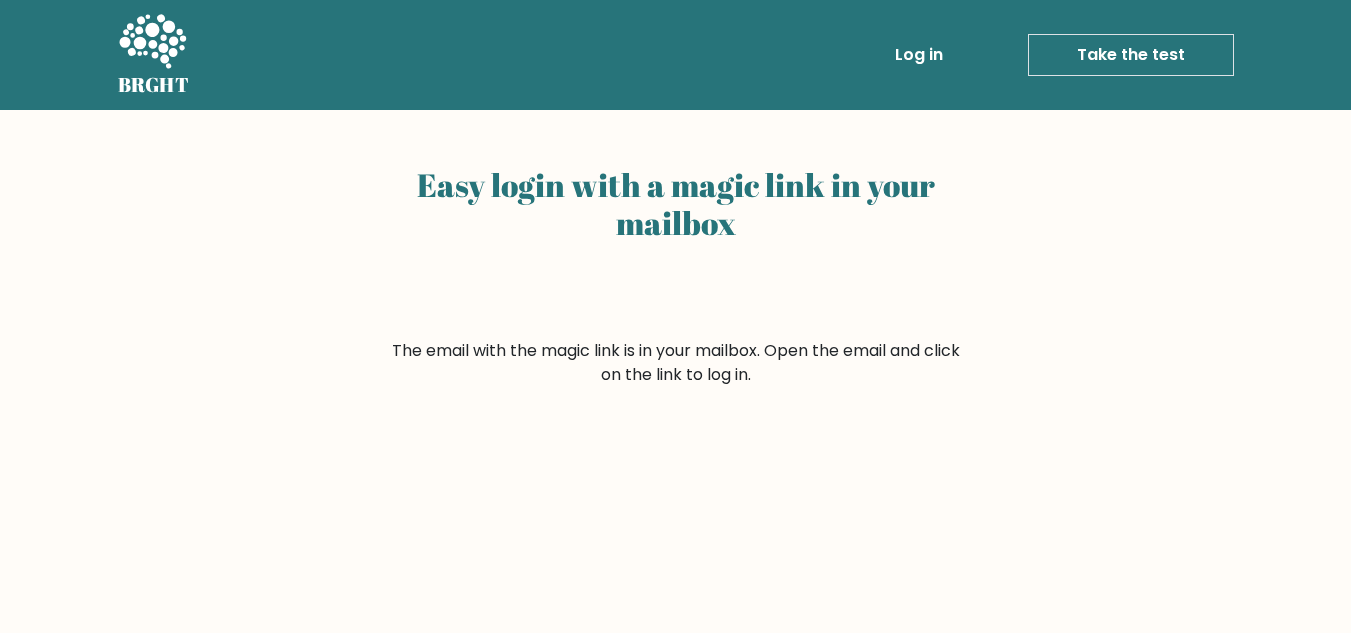 scroll, scrollTop: 0, scrollLeft: 0, axis: both 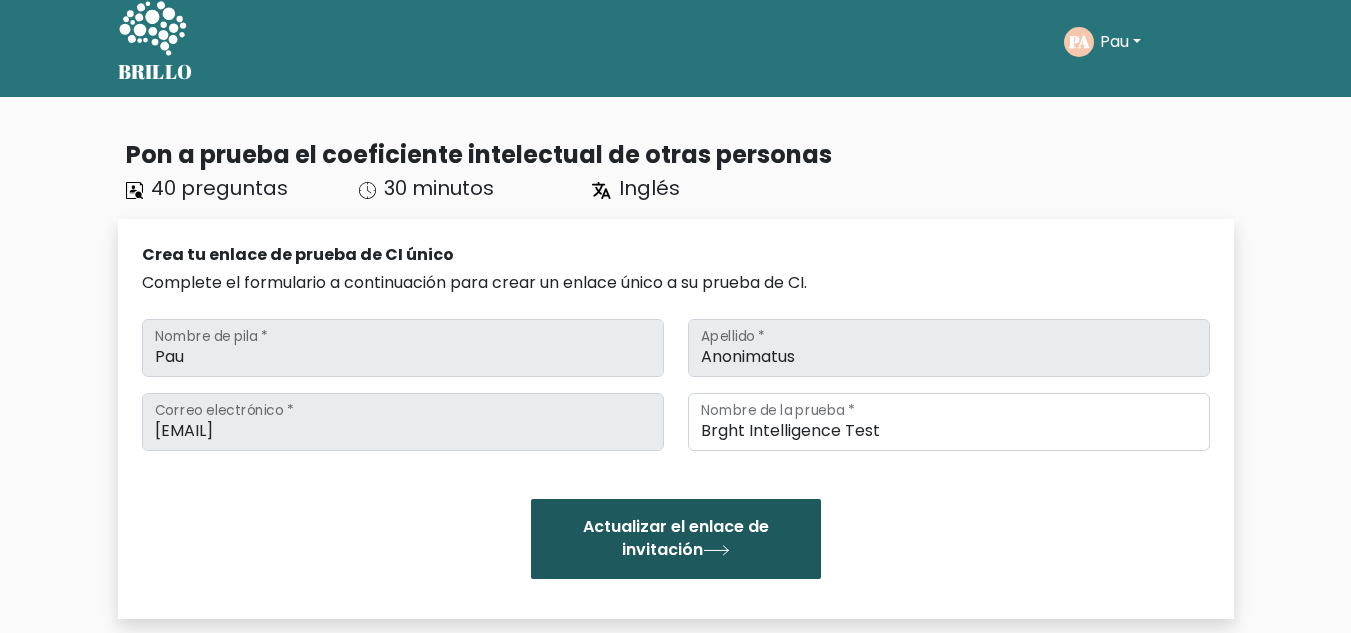 click on "Actualizar el enlace de invitación" at bounding box center [676, 539] 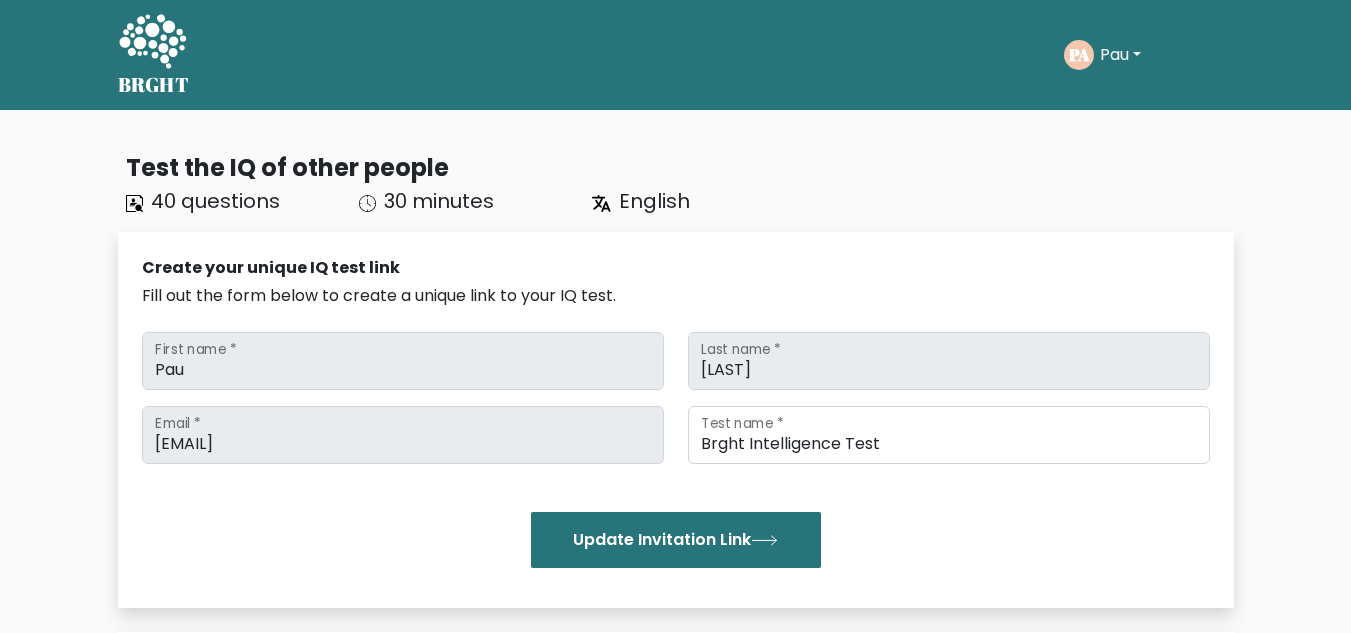 scroll, scrollTop: 0, scrollLeft: 0, axis: both 